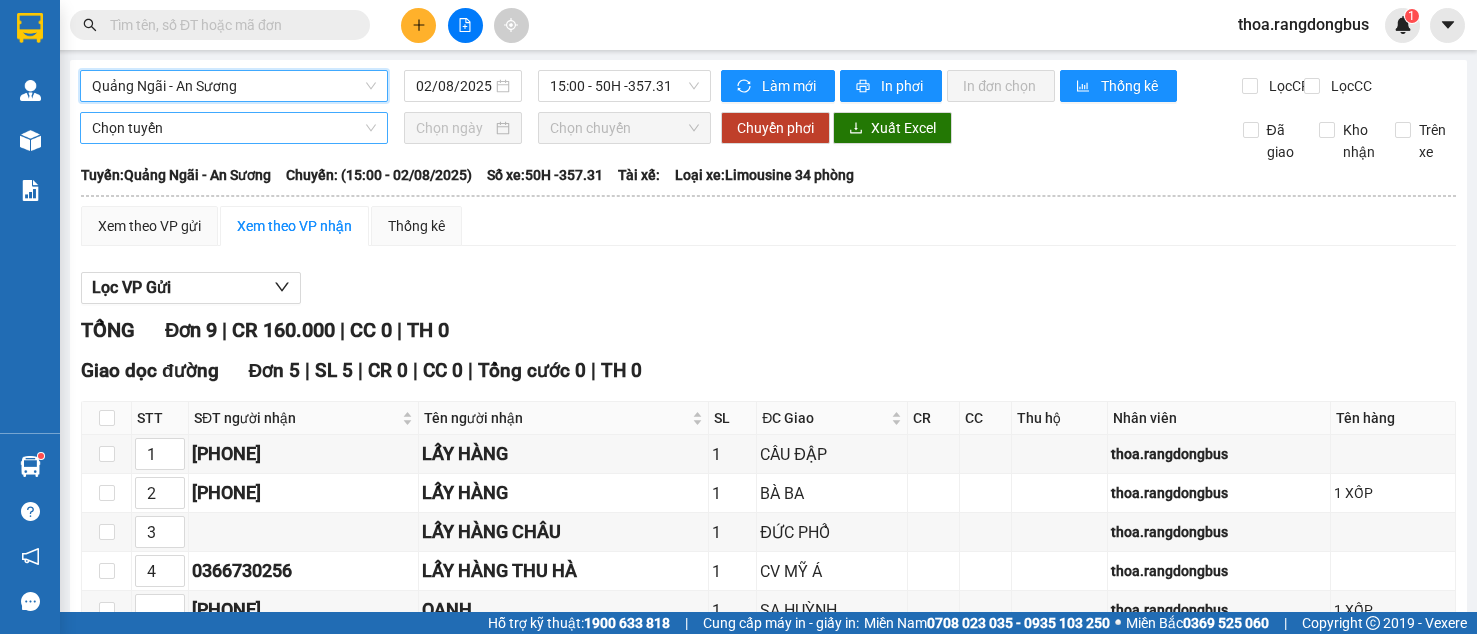 scroll, scrollTop: 0, scrollLeft: 0, axis: both 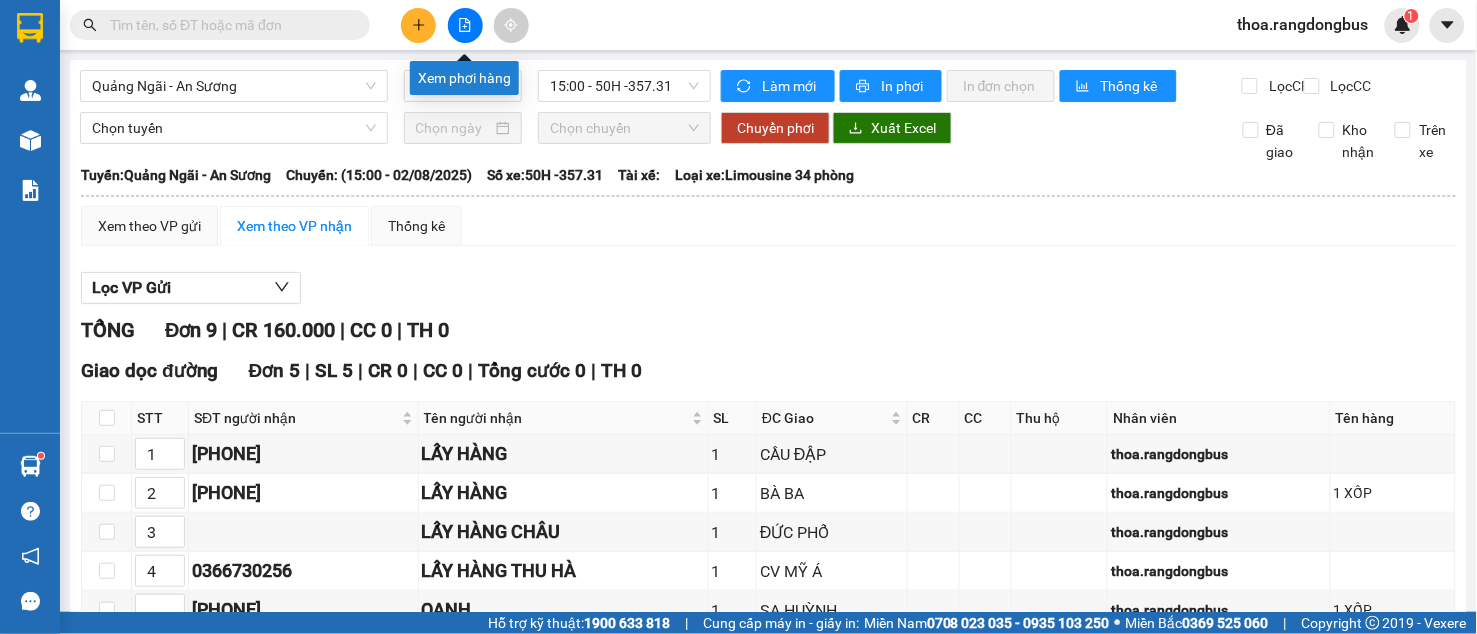 click 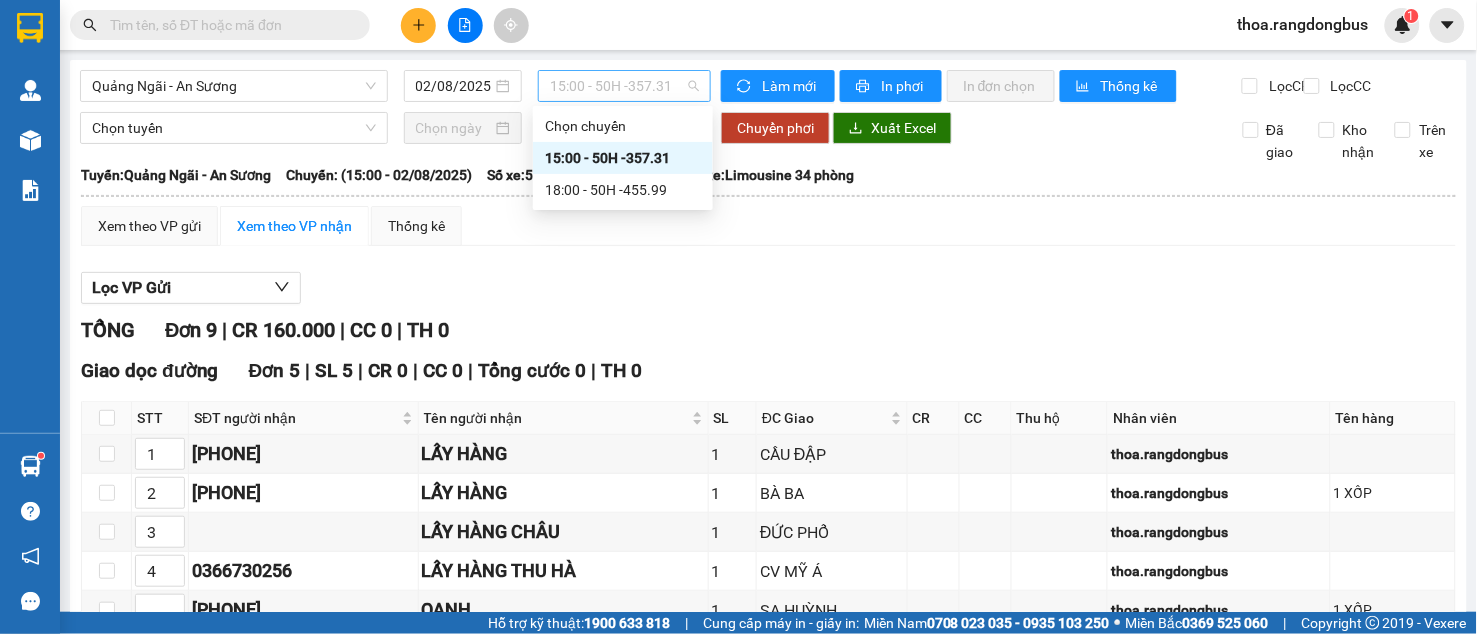 click on "15:00     - 50H -357.31" at bounding box center (624, 86) 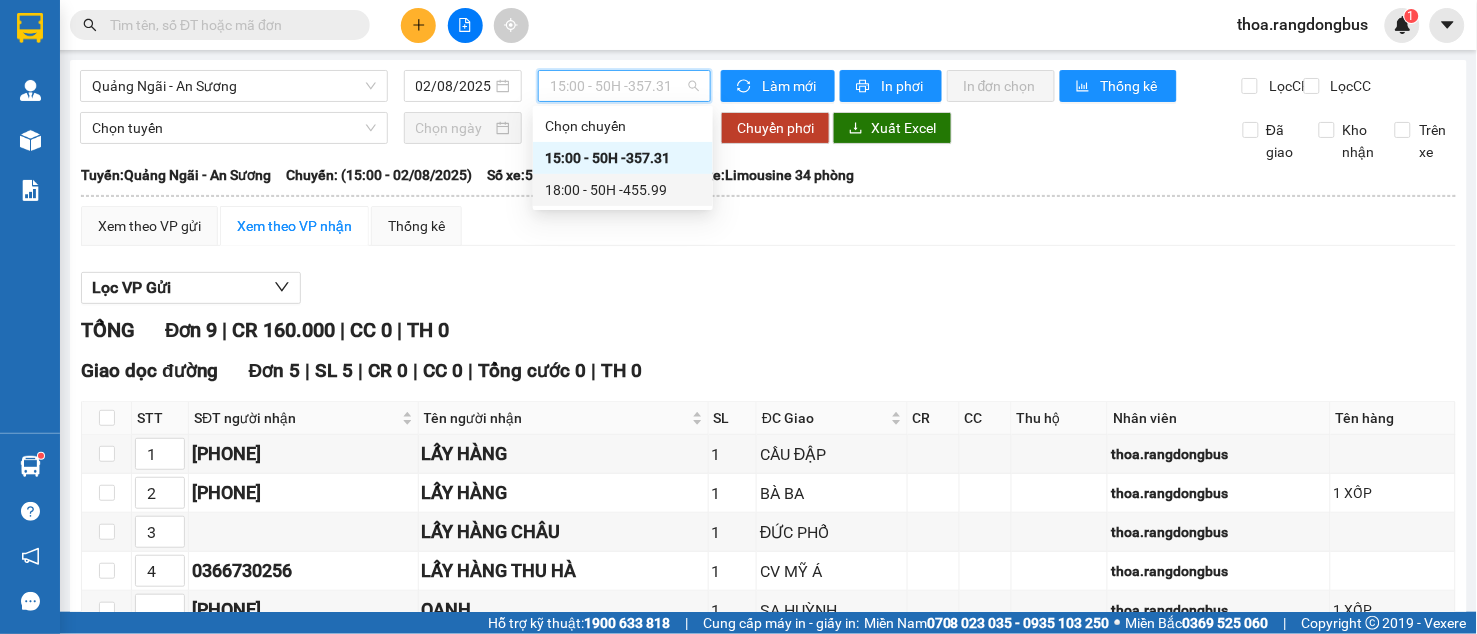 click on "18:00     - 50H -455.99" at bounding box center (623, 190) 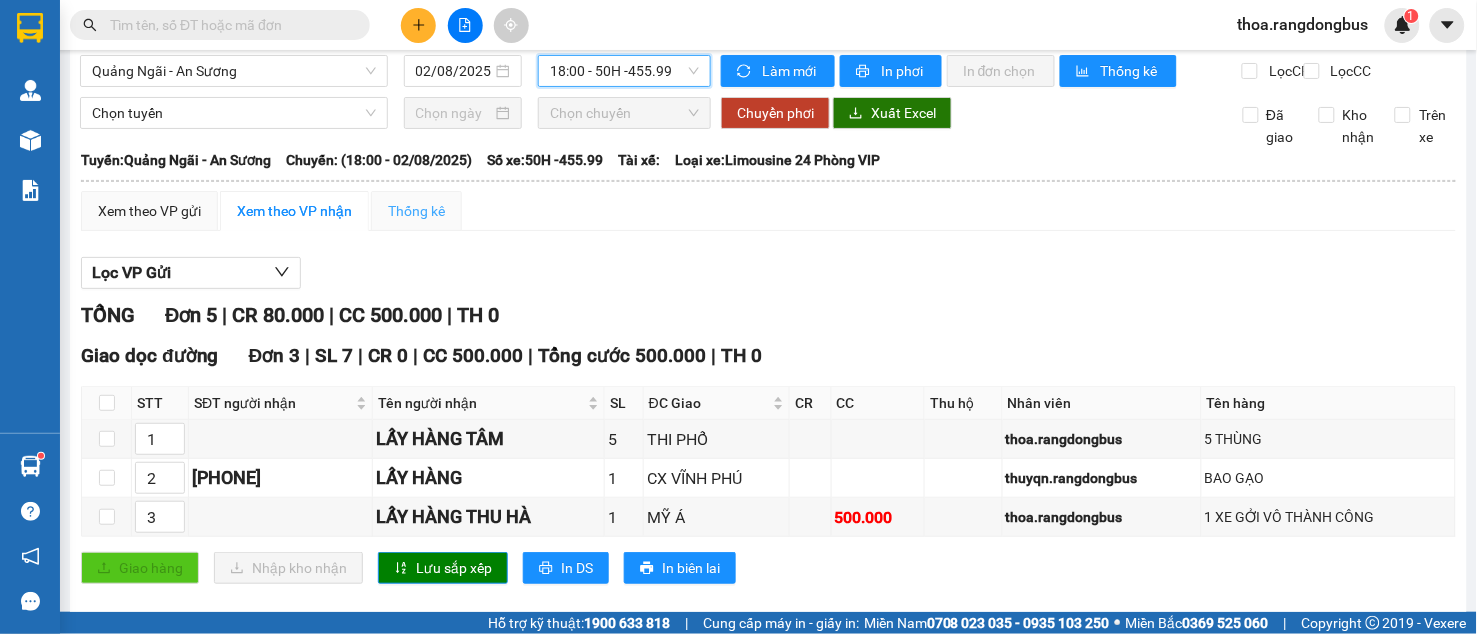 scroll, scrollTop: 0, scrollLeft: 0, axis: both 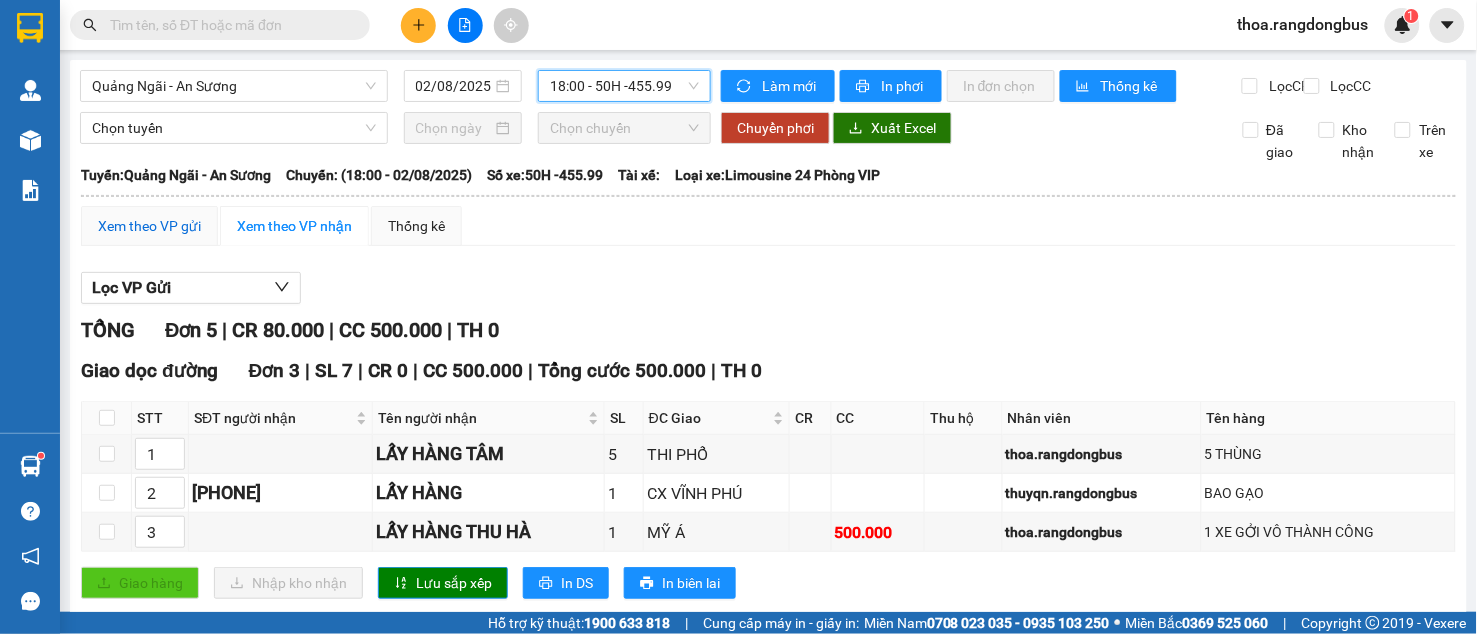 click on "Xem theo VP gửi" at bounding box center (149, 226) 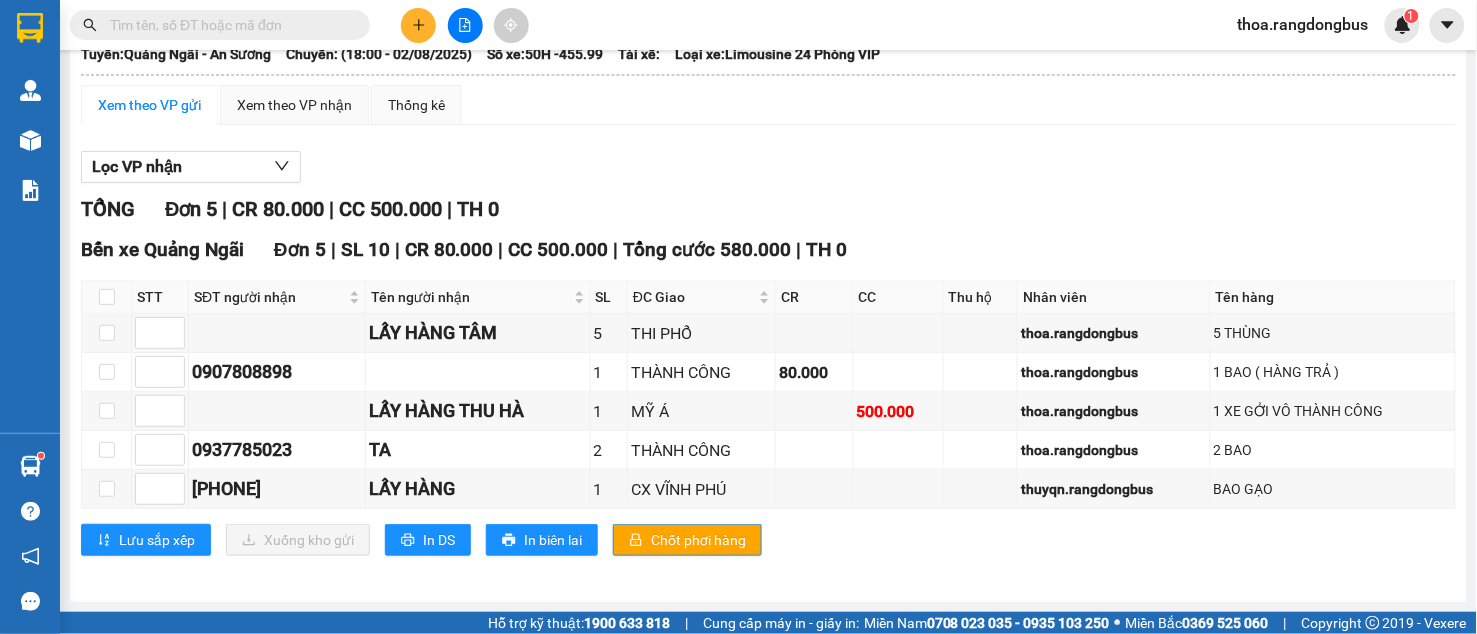 scroll, scrollTop: 140, scrollLeft: 0, axis: vertical 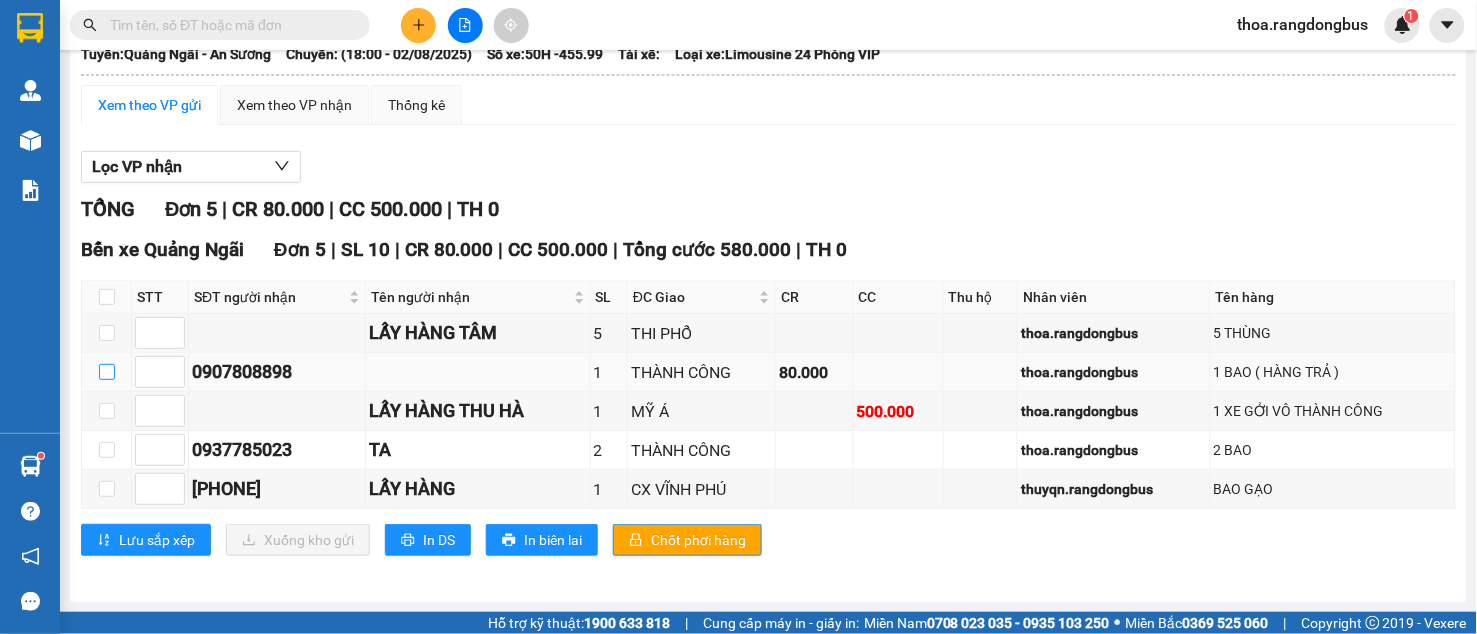 click at bounding box center (107, 372) 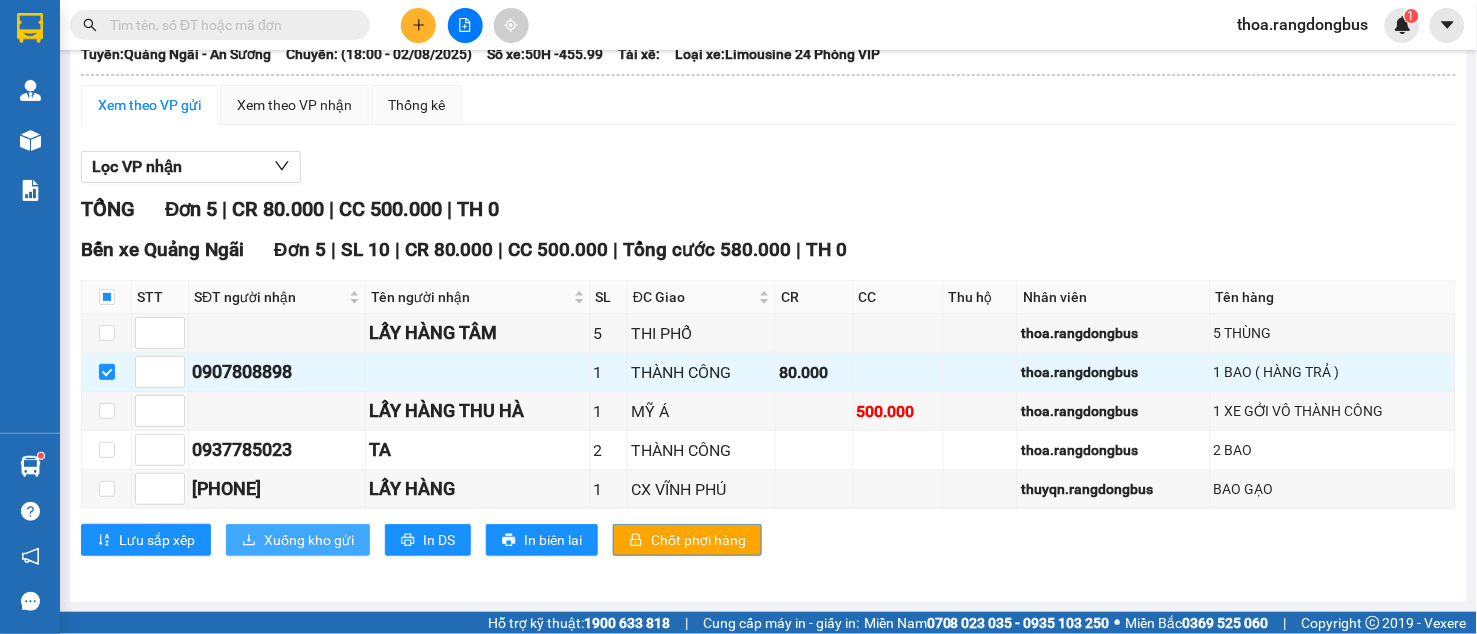 click on "Xuống kho gửi" at bounding box center [309, 540] 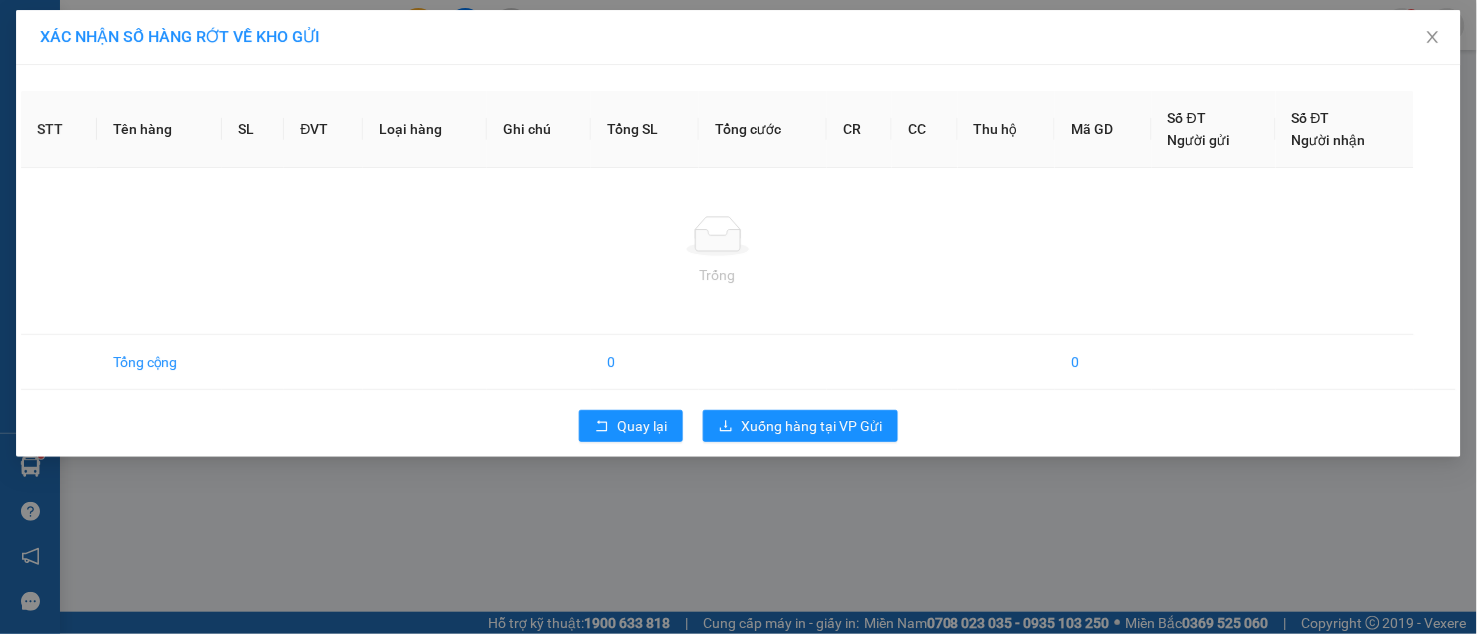 scroll, scrollTop: 0, scrollLeft: 0, axis: both 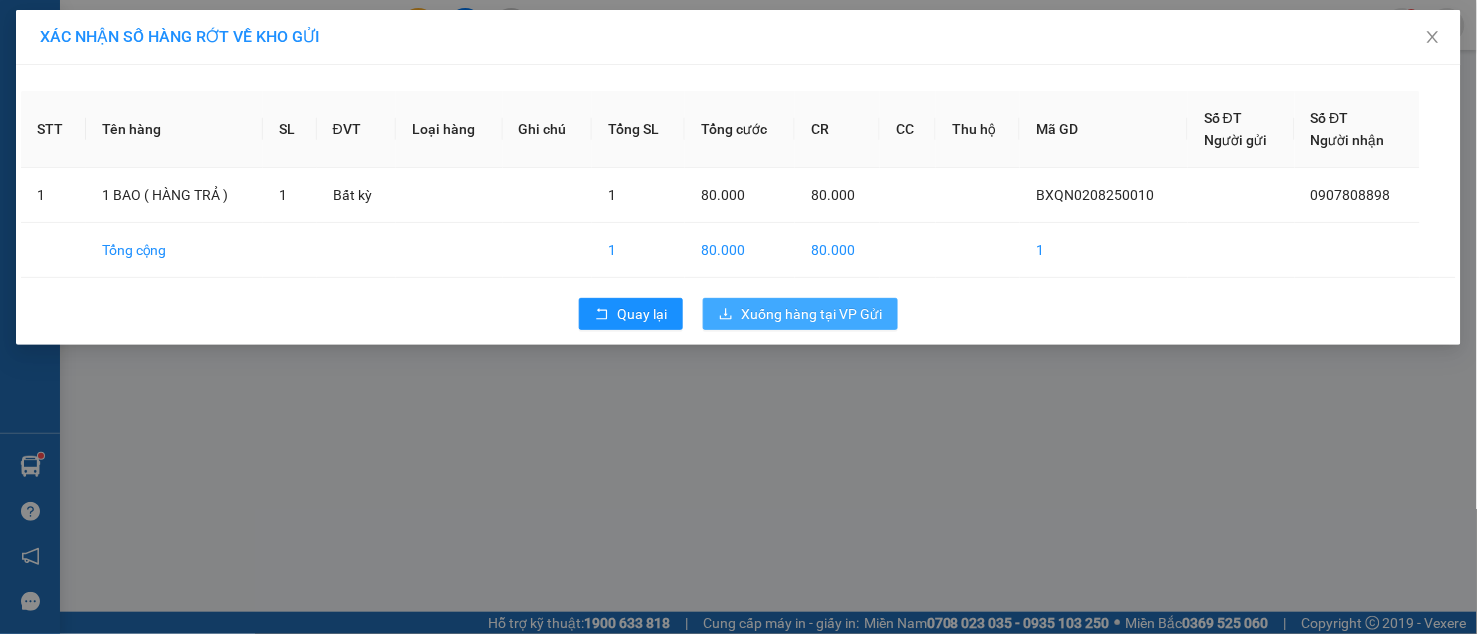 click on "Xuống hàng tại VP Gửi" at bounding box center (811, 314) 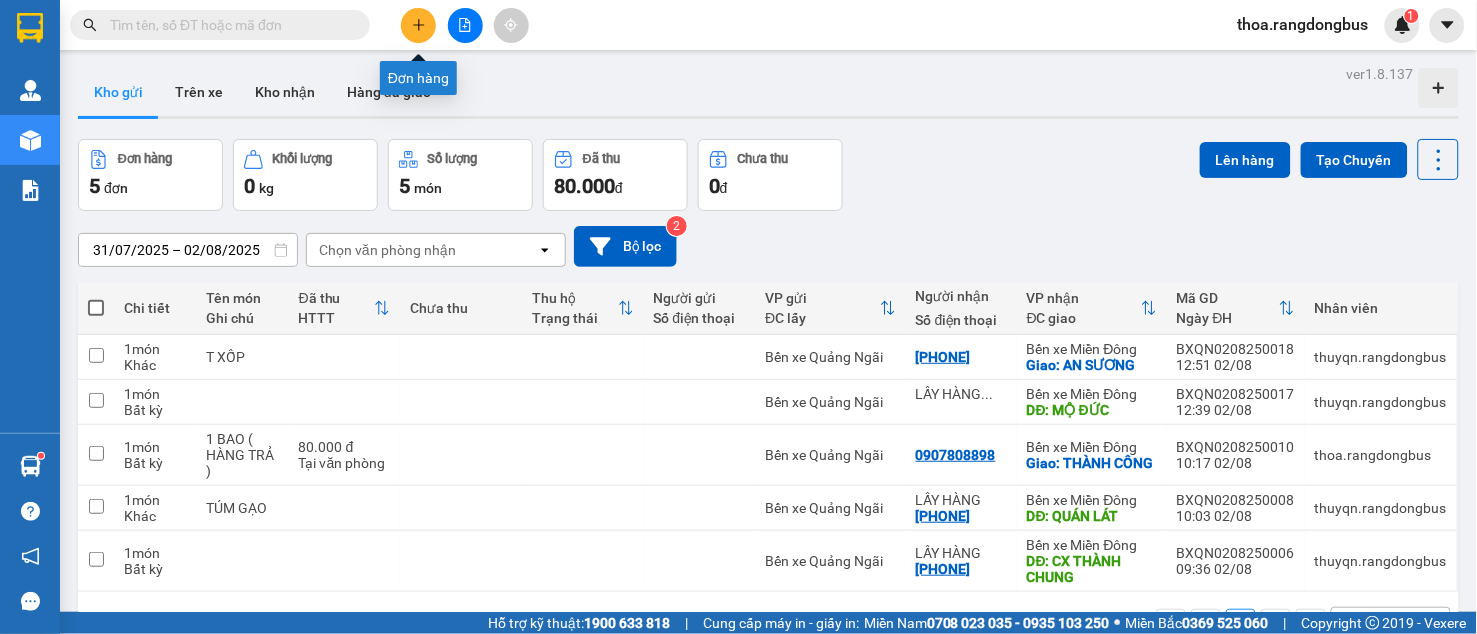 click 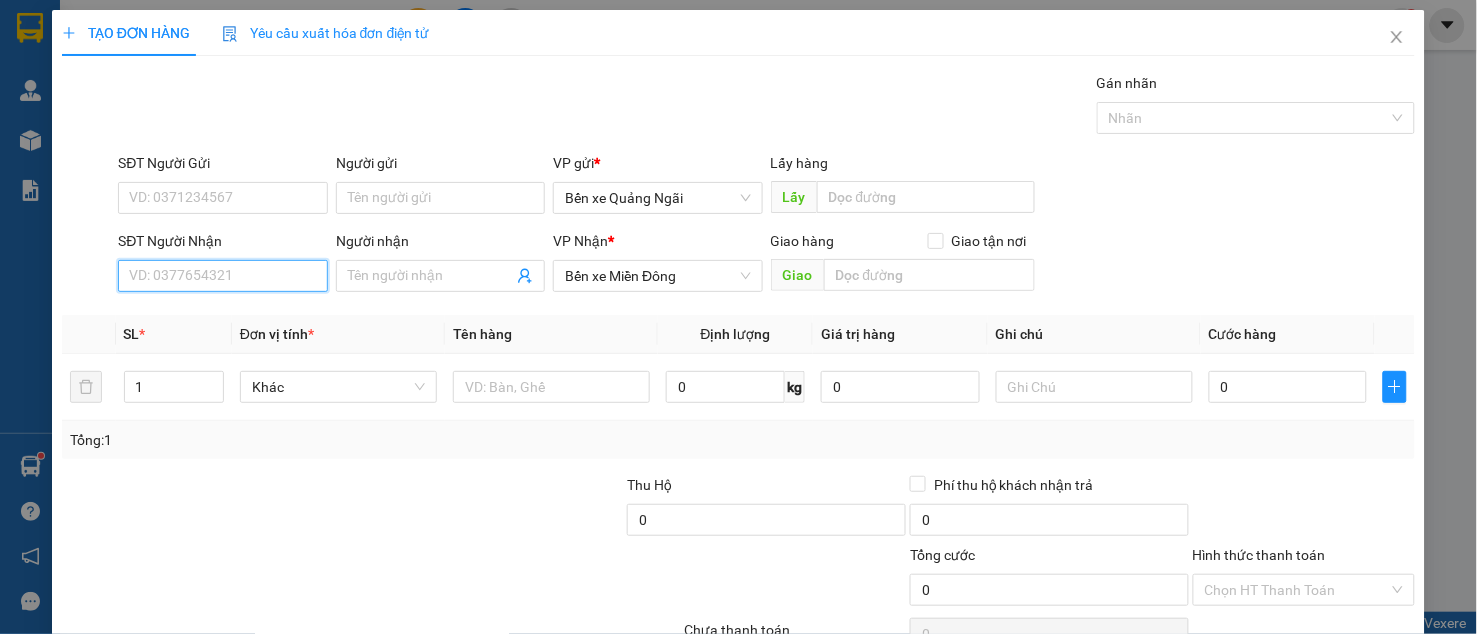 click on "SĐT Người Nhận" at bounding box center [223, 276] 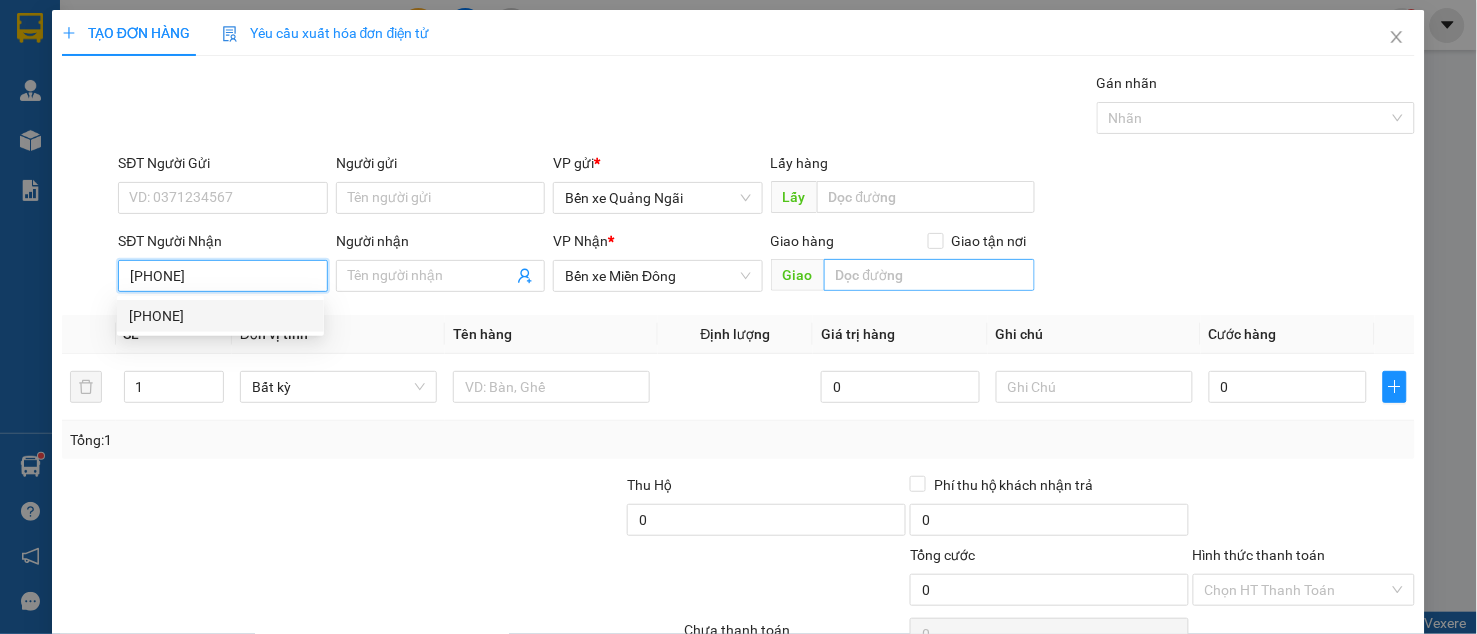 type on "[PHONE]" 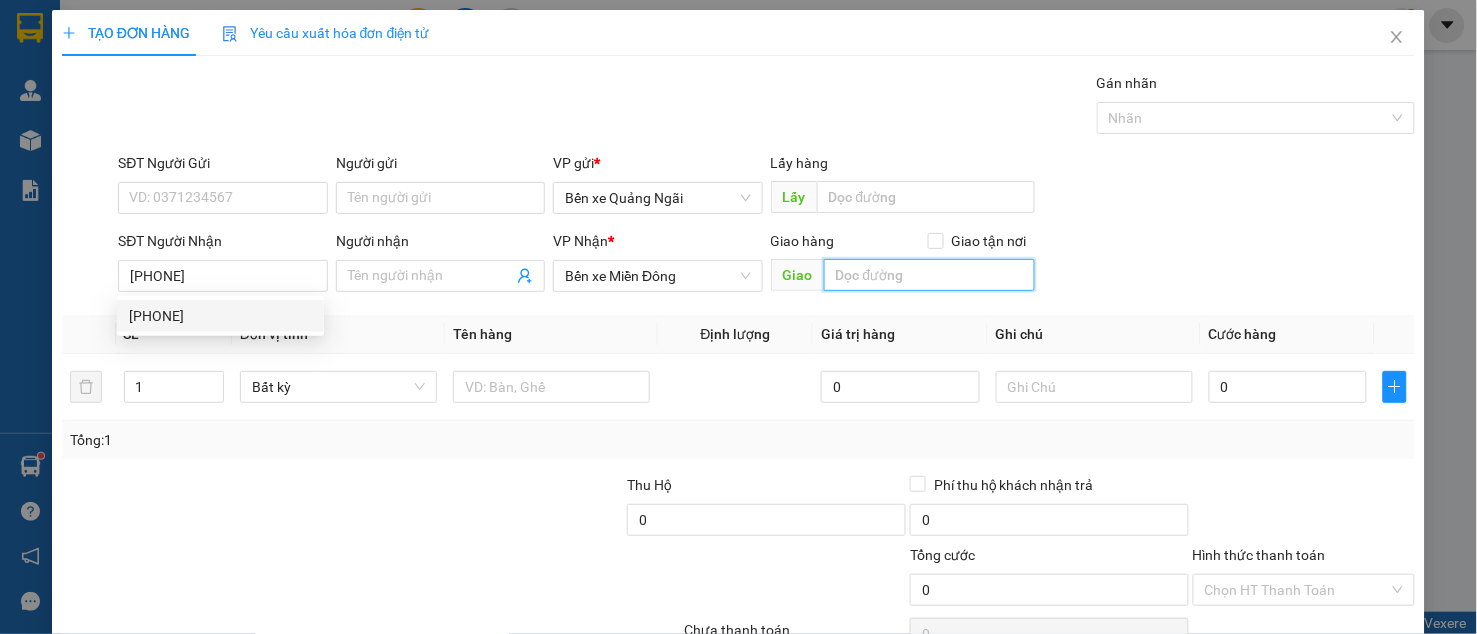 click at bounding box center [929, 275] 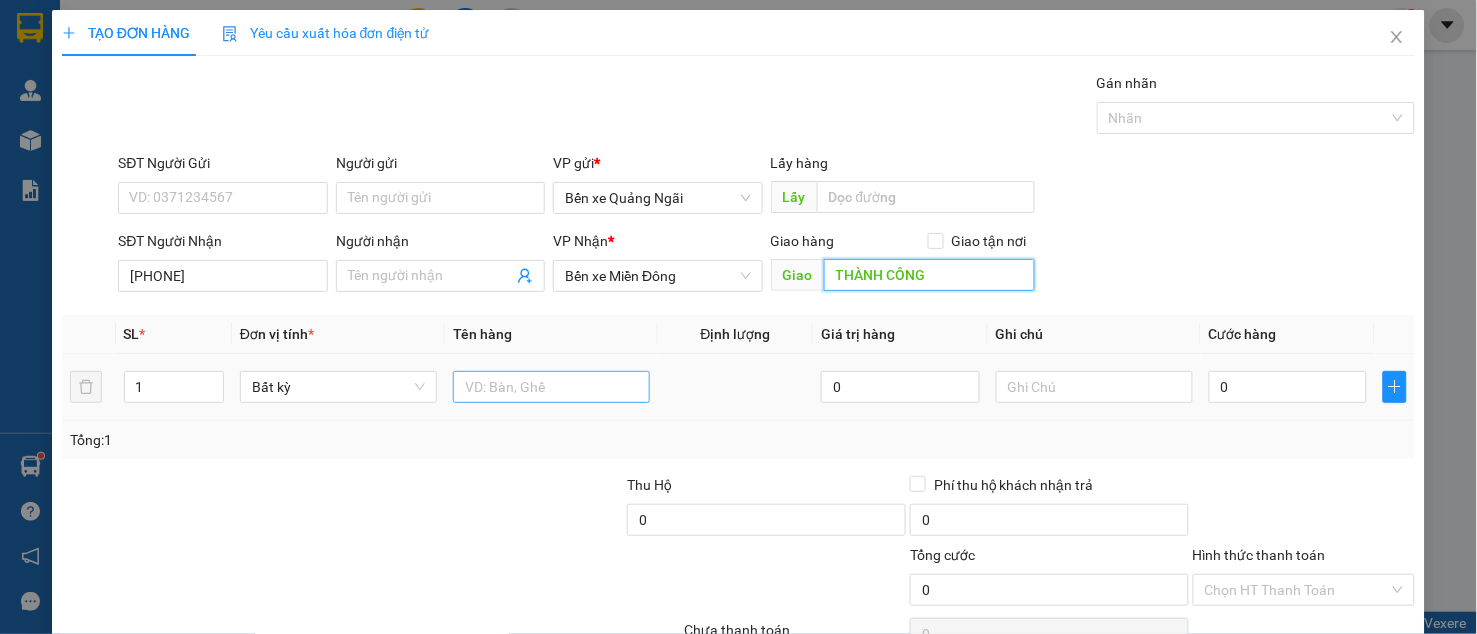 type on "THÀNH CÔNG" 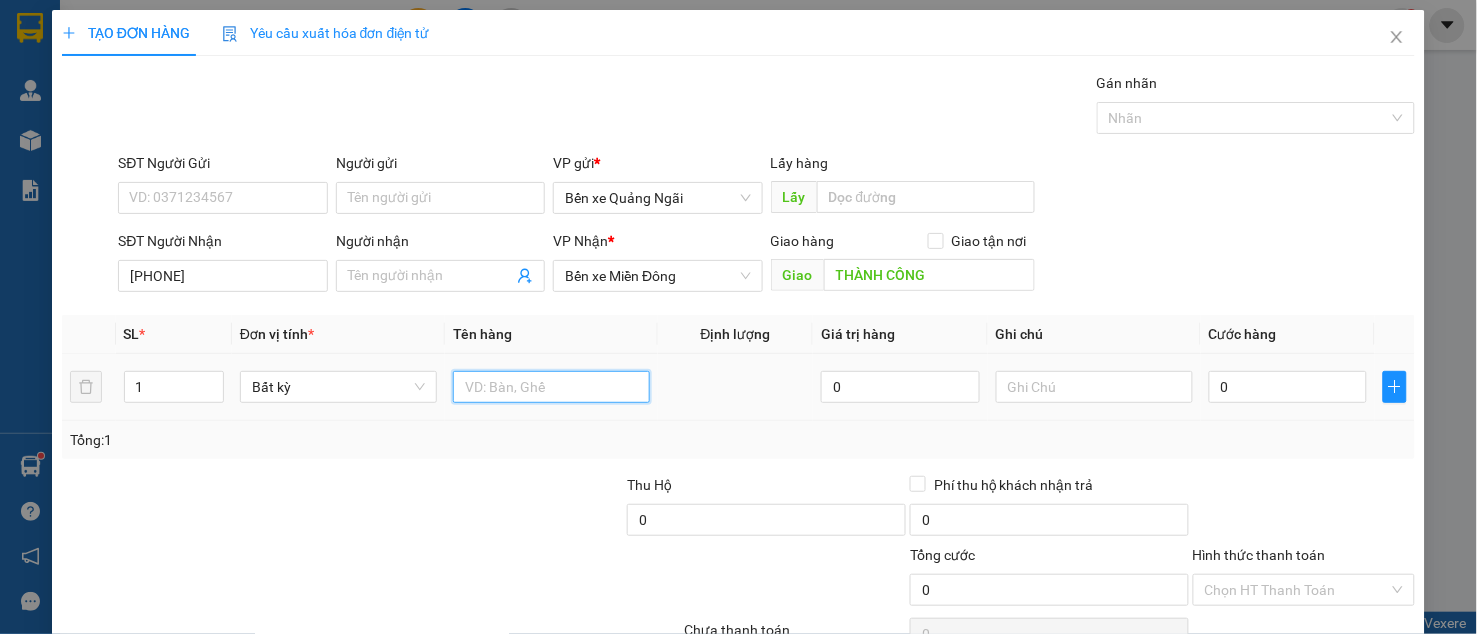 click at bounding box center (551, 387) 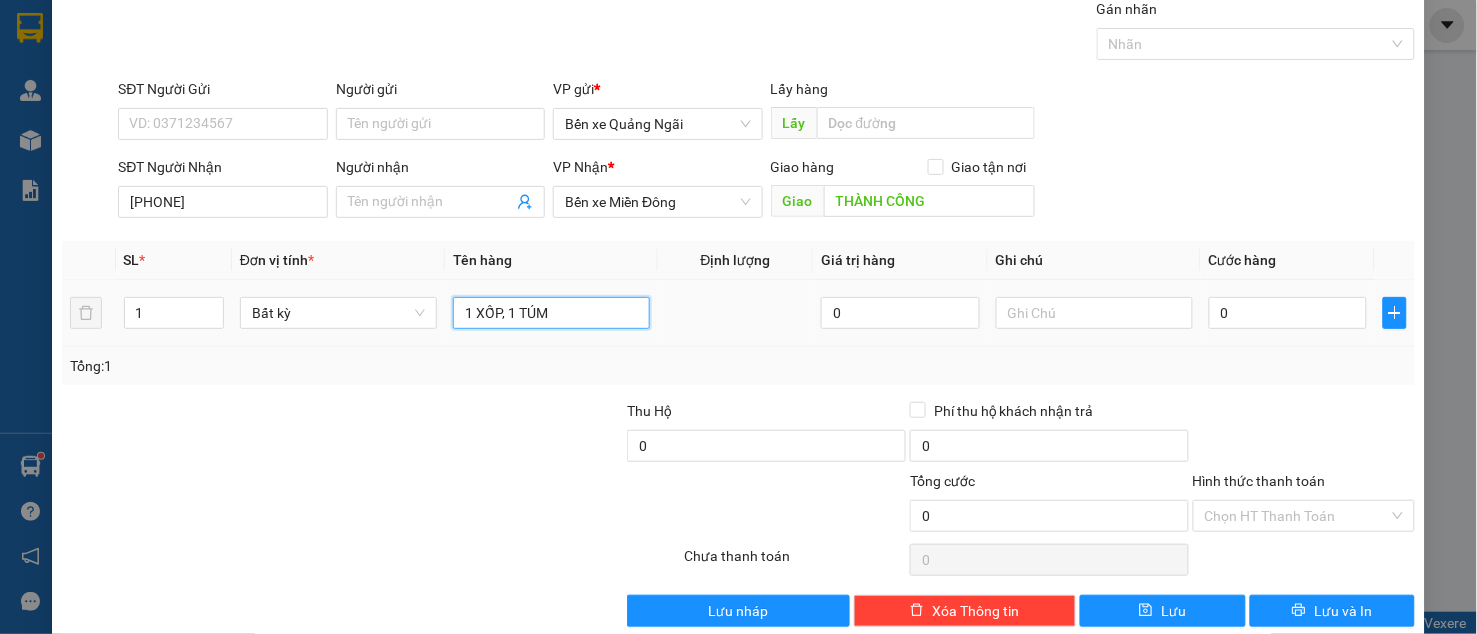scroll, scrollTop: 105, scrollLeft: 0, axis: vertical 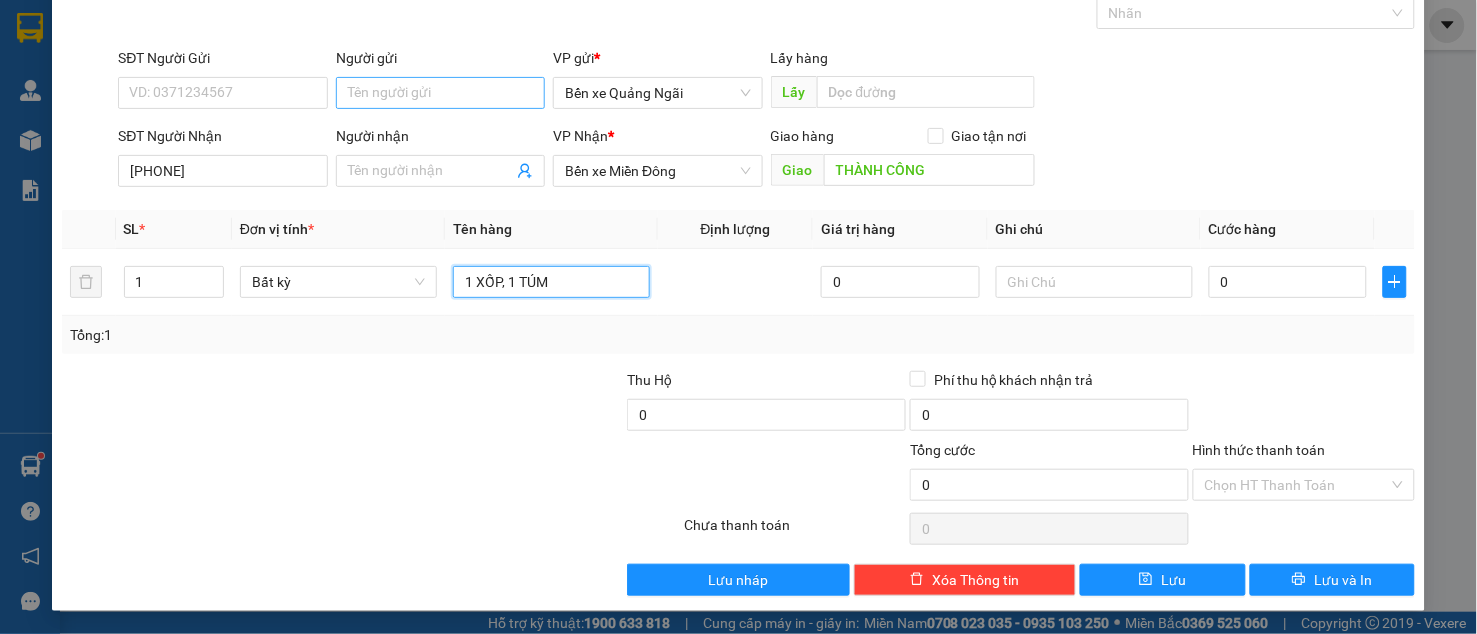 type on "1 XỐP, 1 TÚM" 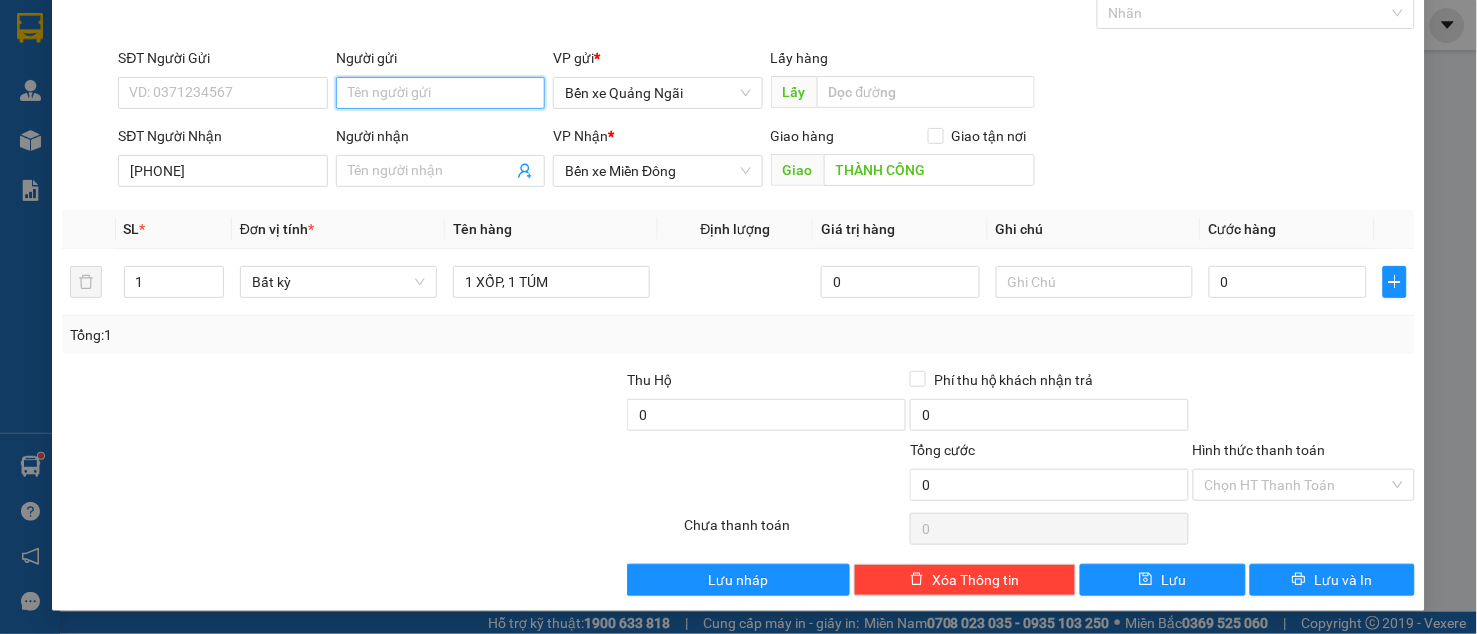 drag, startPoint x: 404, startPoint y: 97, endPoint x: 373, endPoint y: 36, distance: 68.42514 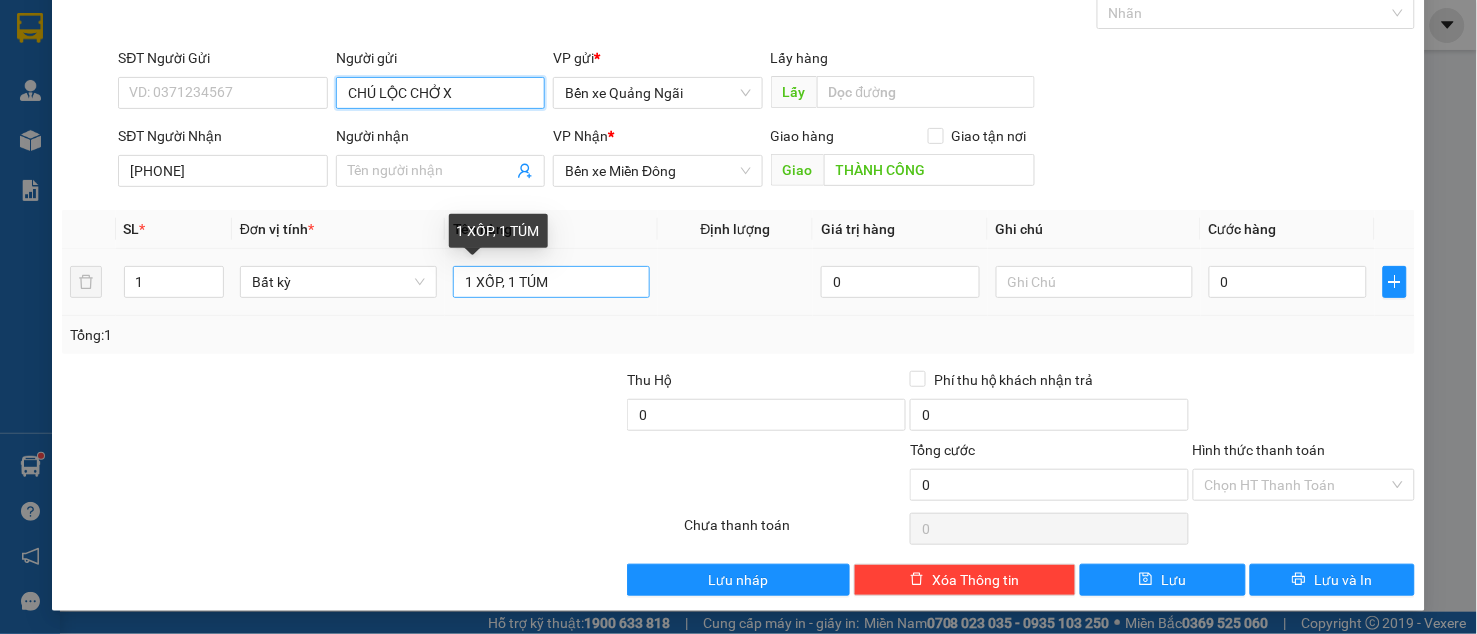 type on "CHÚ LỘC CHỞ X" 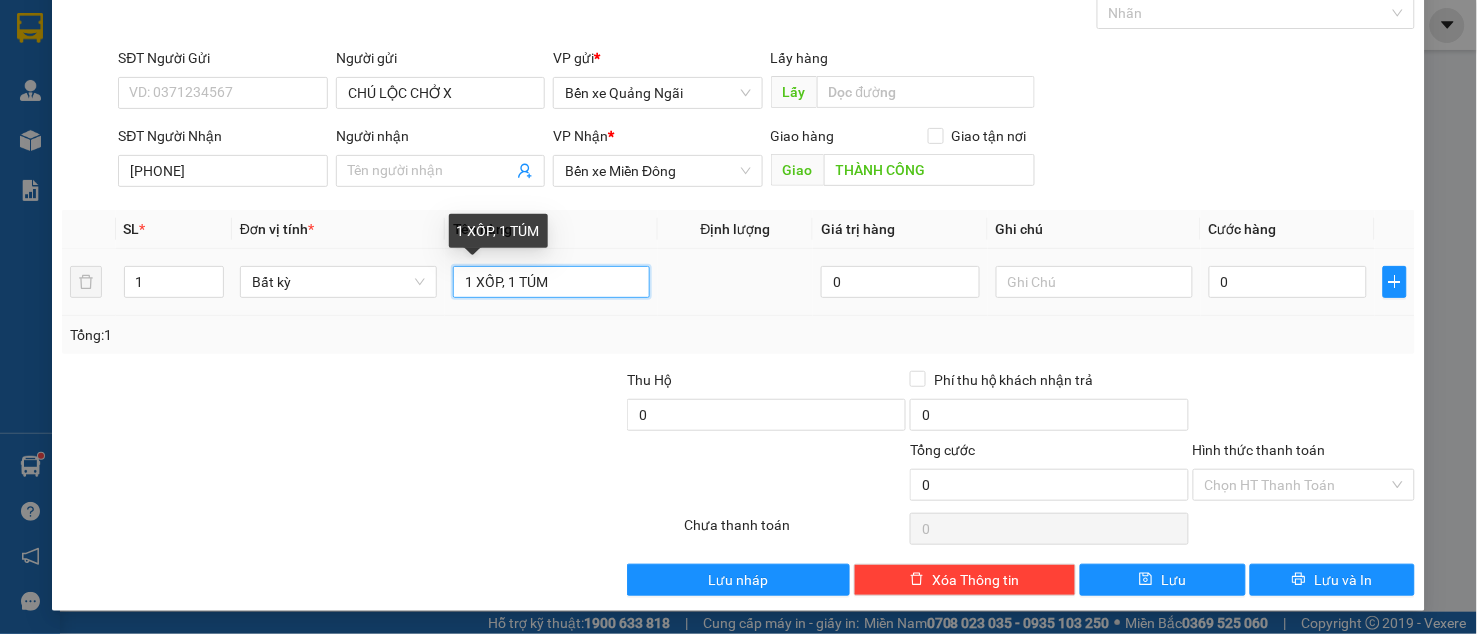 click on "1 XỐP, 1 TÚM" at bounding box center [551, 282] 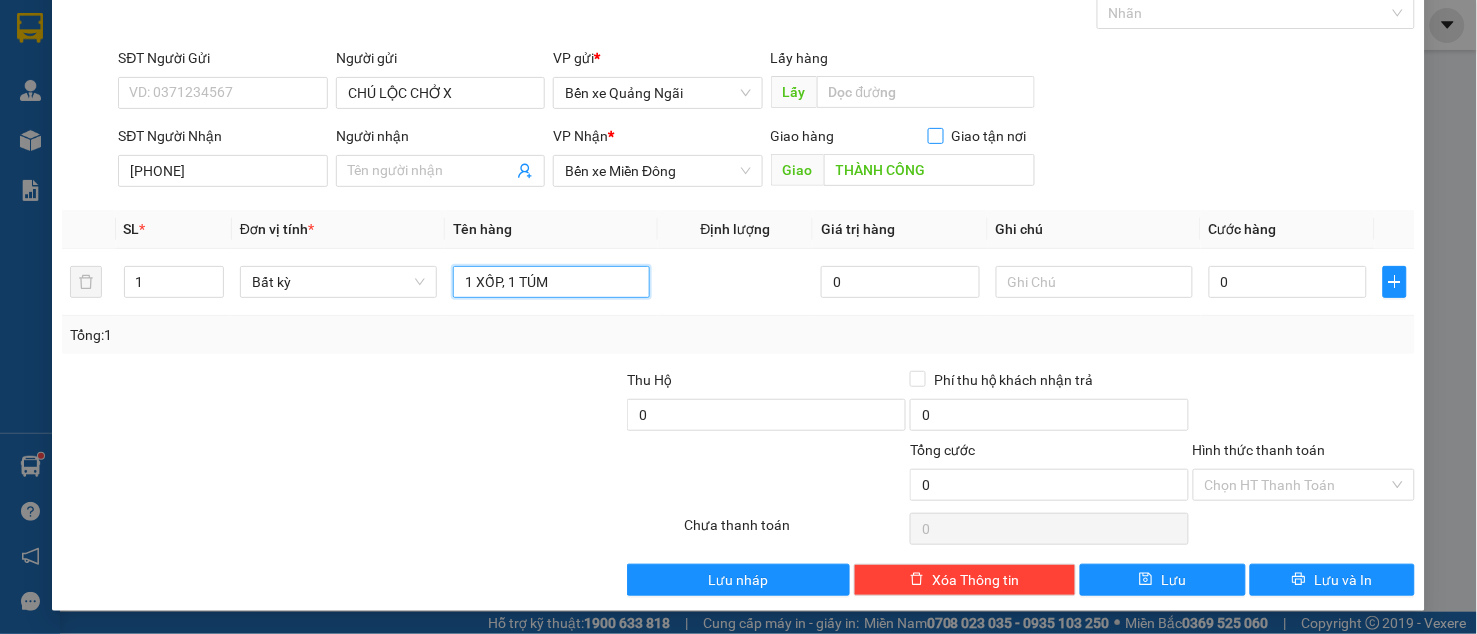 type on "1 XỐP, 1 TÚM" 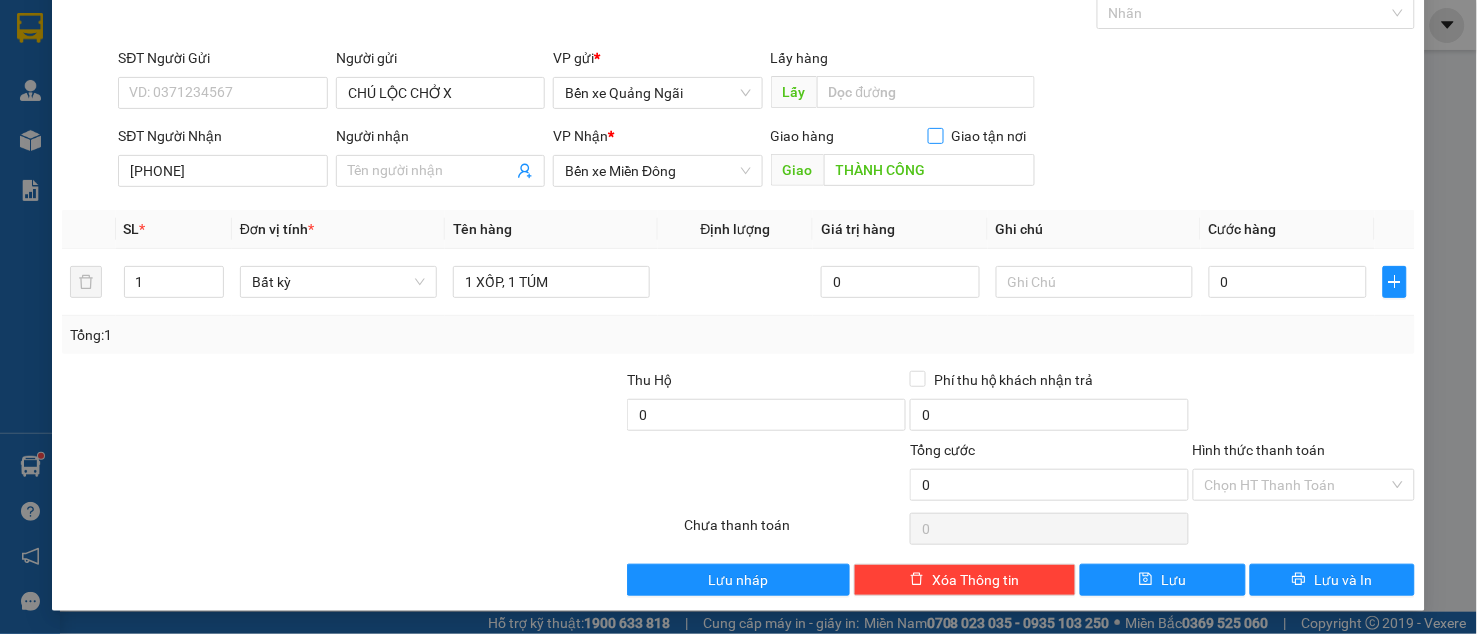 click on "Giao tận nơi" at bounding box center (935, 135) 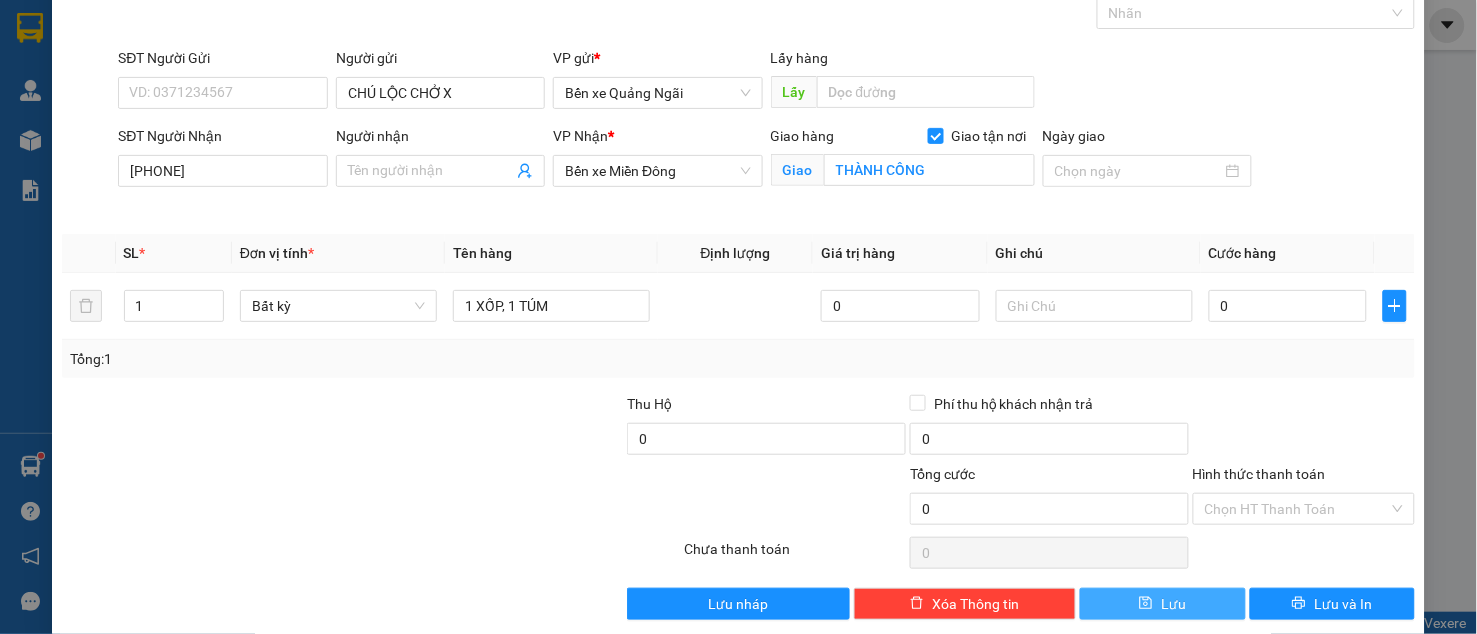 click on "Lưu" at bounding box center (1173, 604) 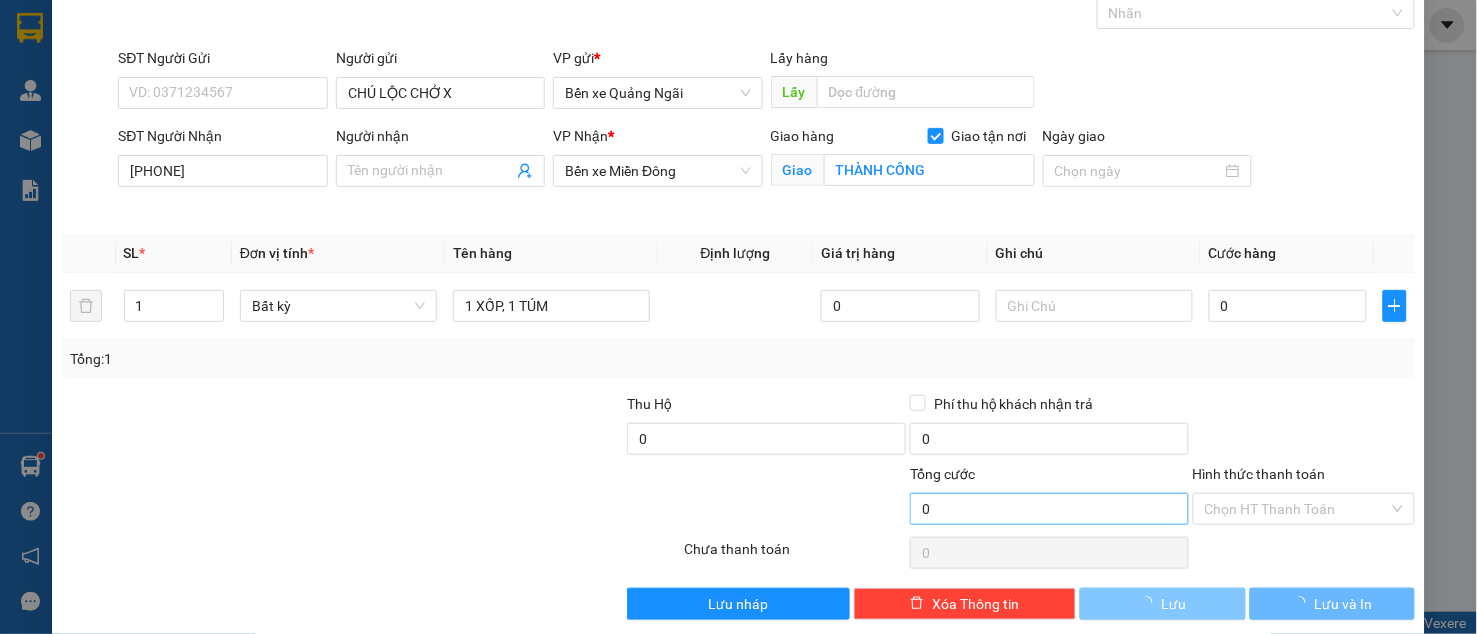 type 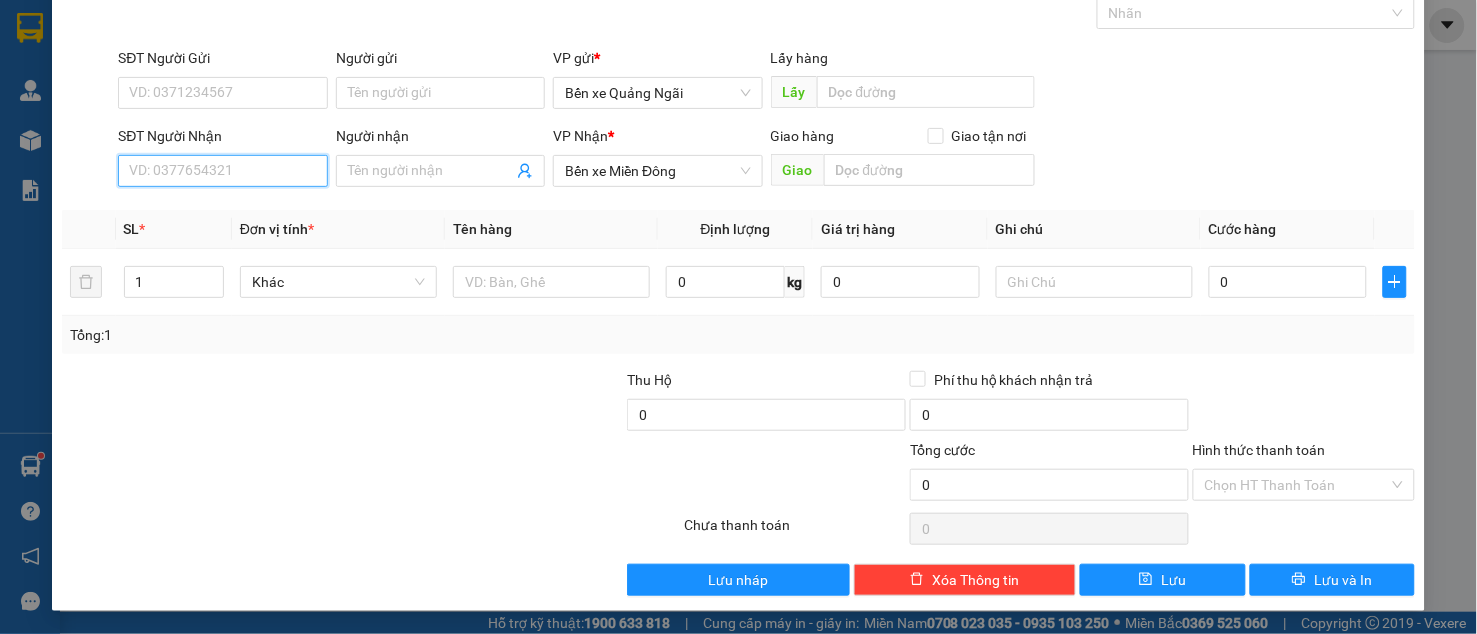 click on "SĐT Người Nhận" at bounding box center [223, 171] 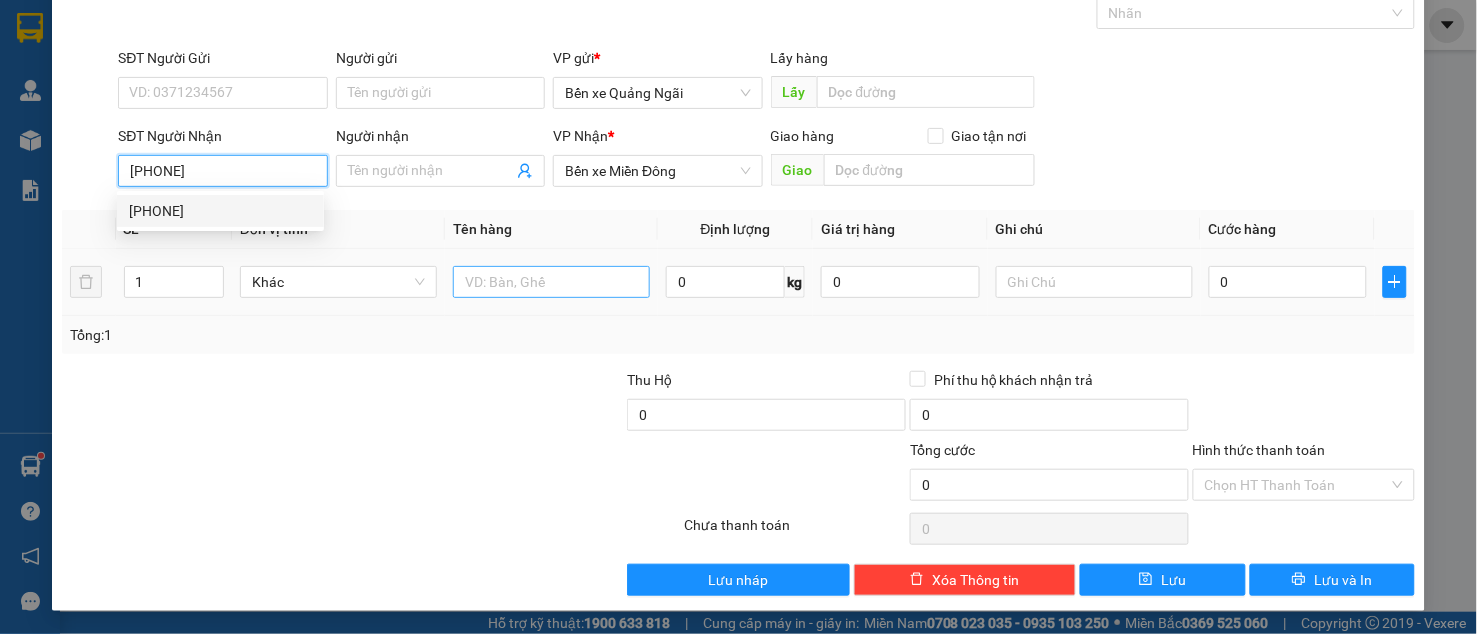 type on "[PHONE]" 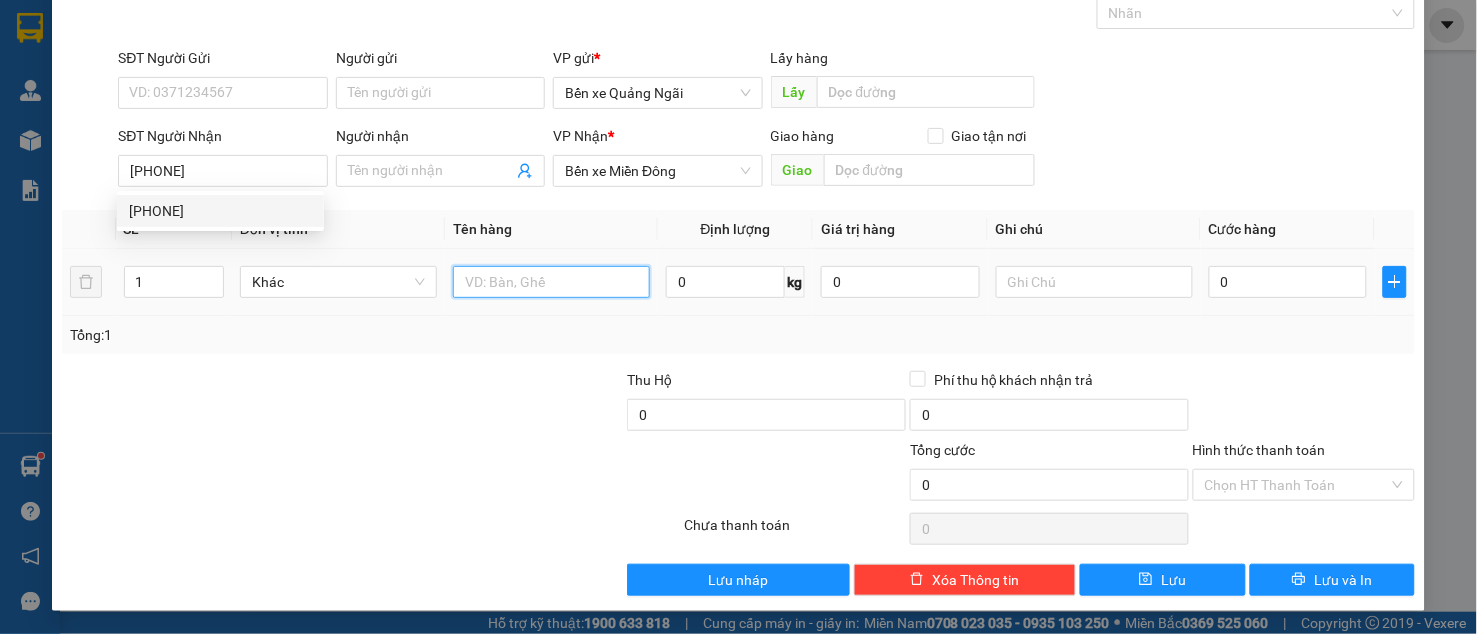 click at bounding box center [551, 282] 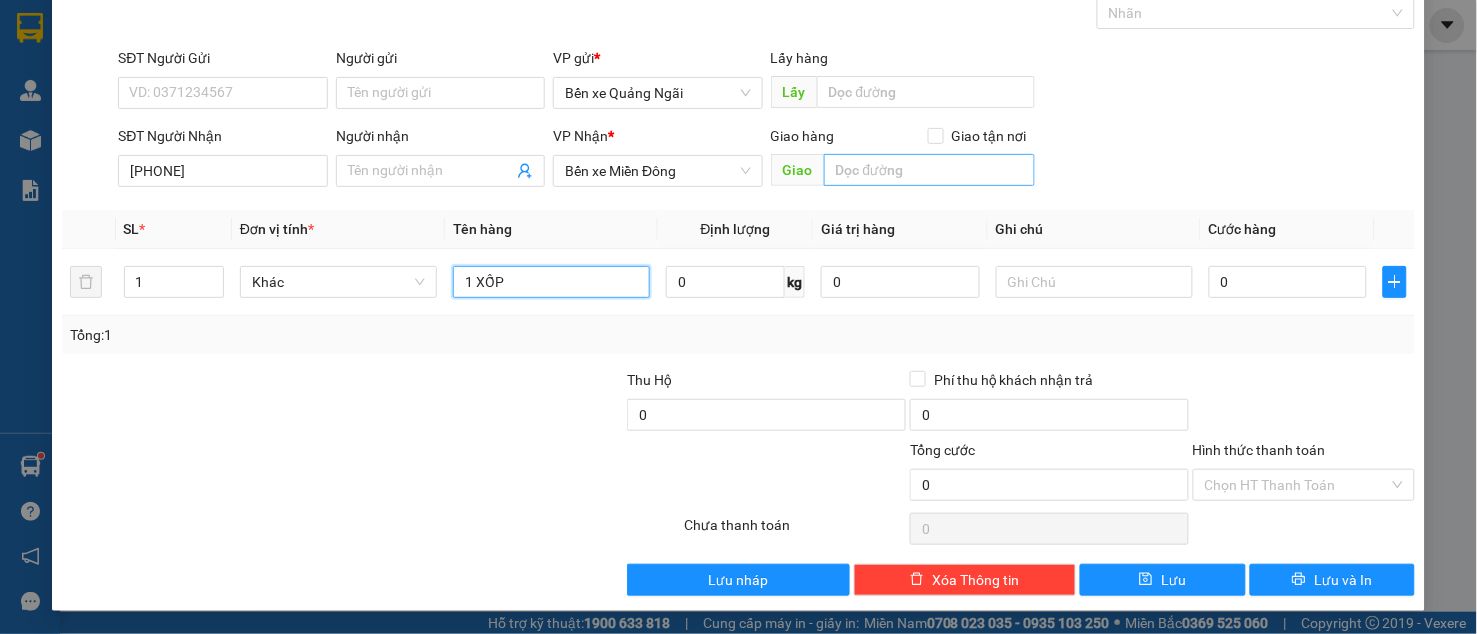 type on "1 XỐP" 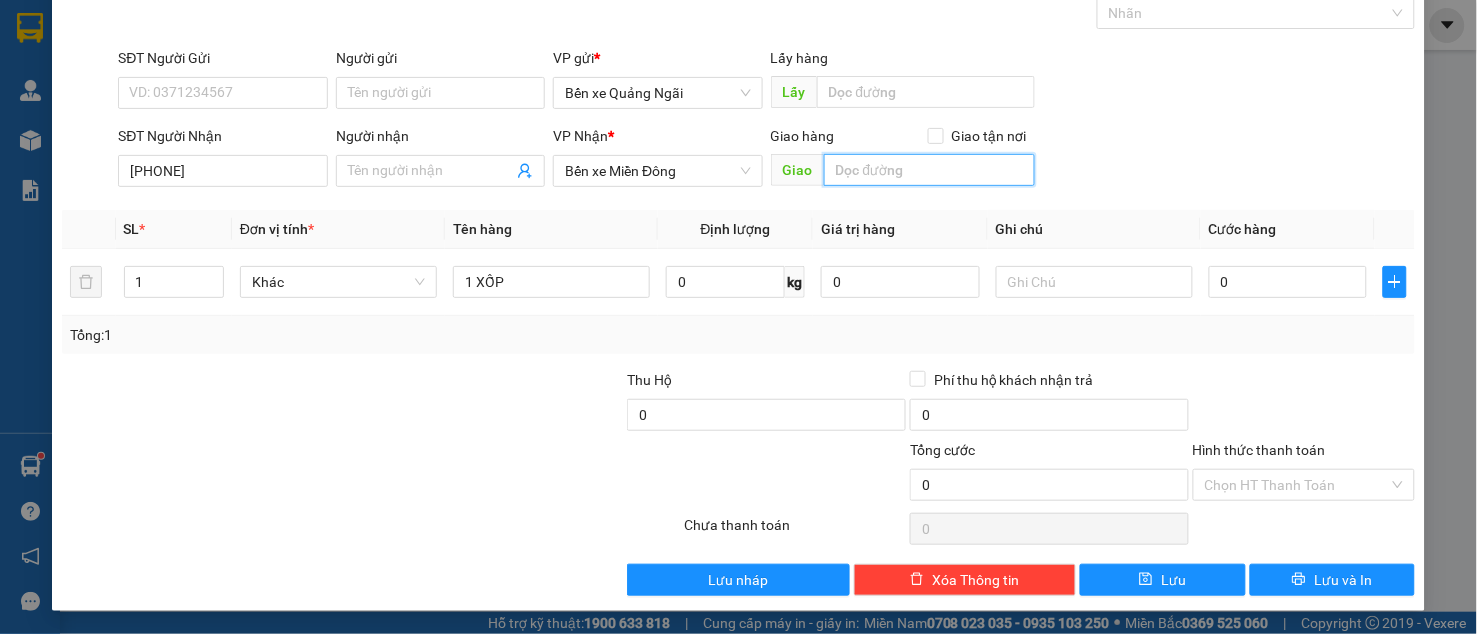 click at bounding box center [929, 170] 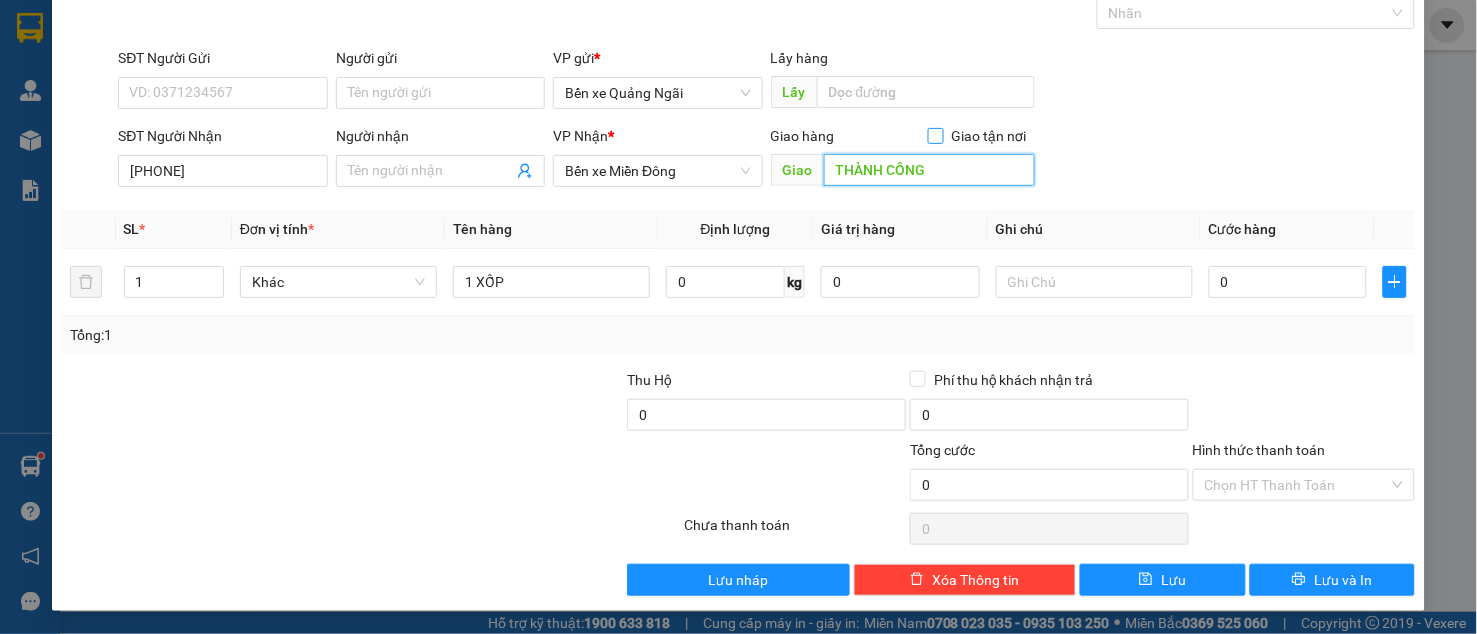 type on "THÀNH CÔNG" 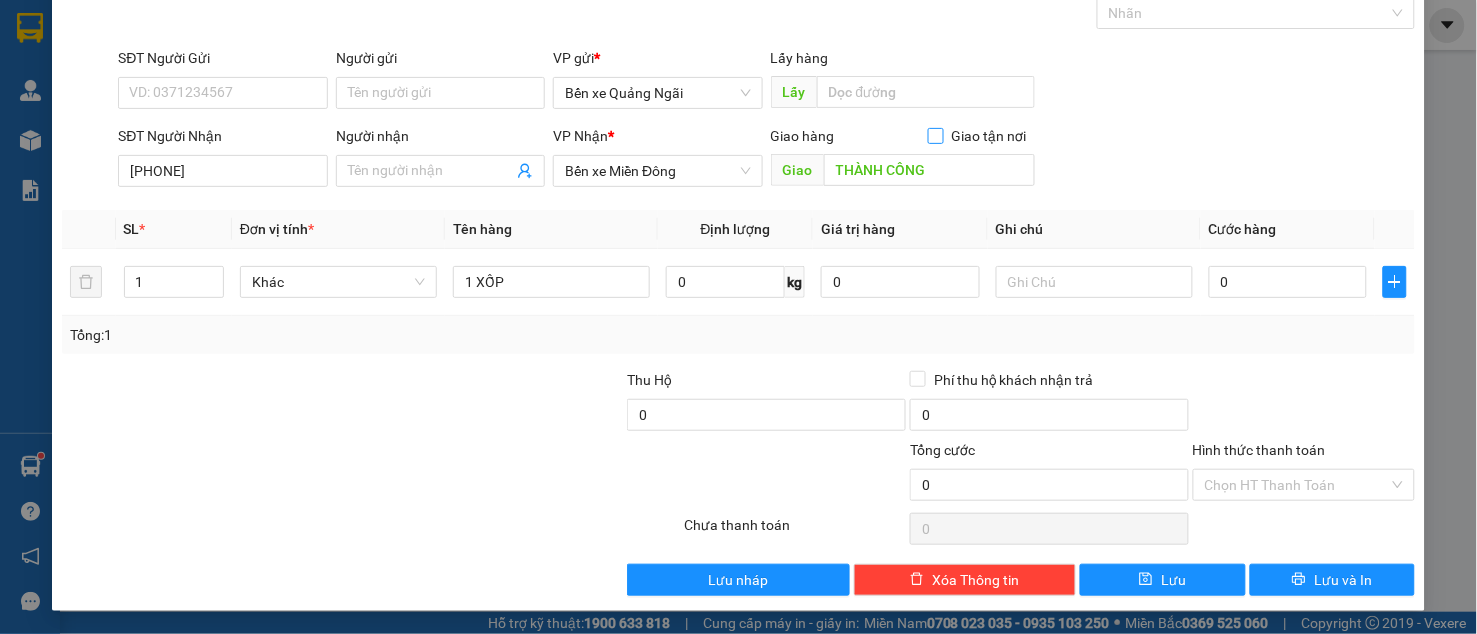 click on "Giao tận nơi" at bounding box center [935, 135] 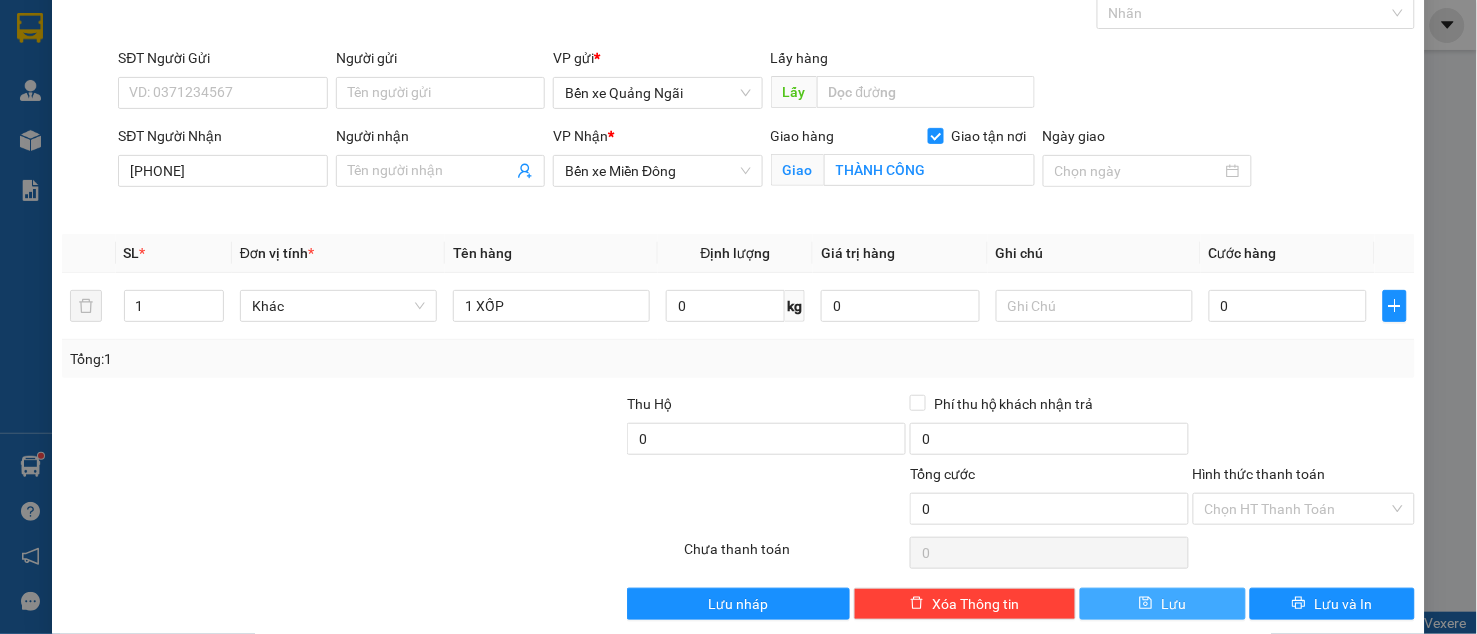 click on "Lưu" at bounding box center (1173, 604) 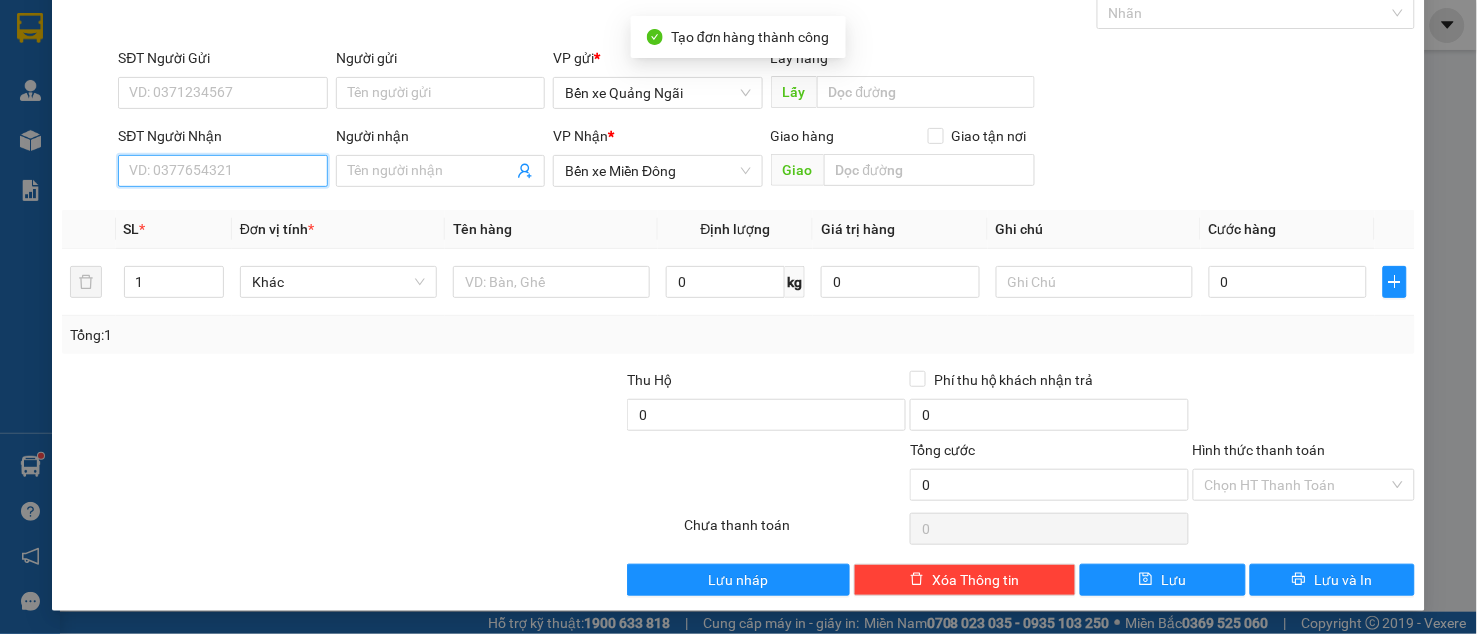 click on "SĐT Người Nhận" at bounding box center (223, 171) 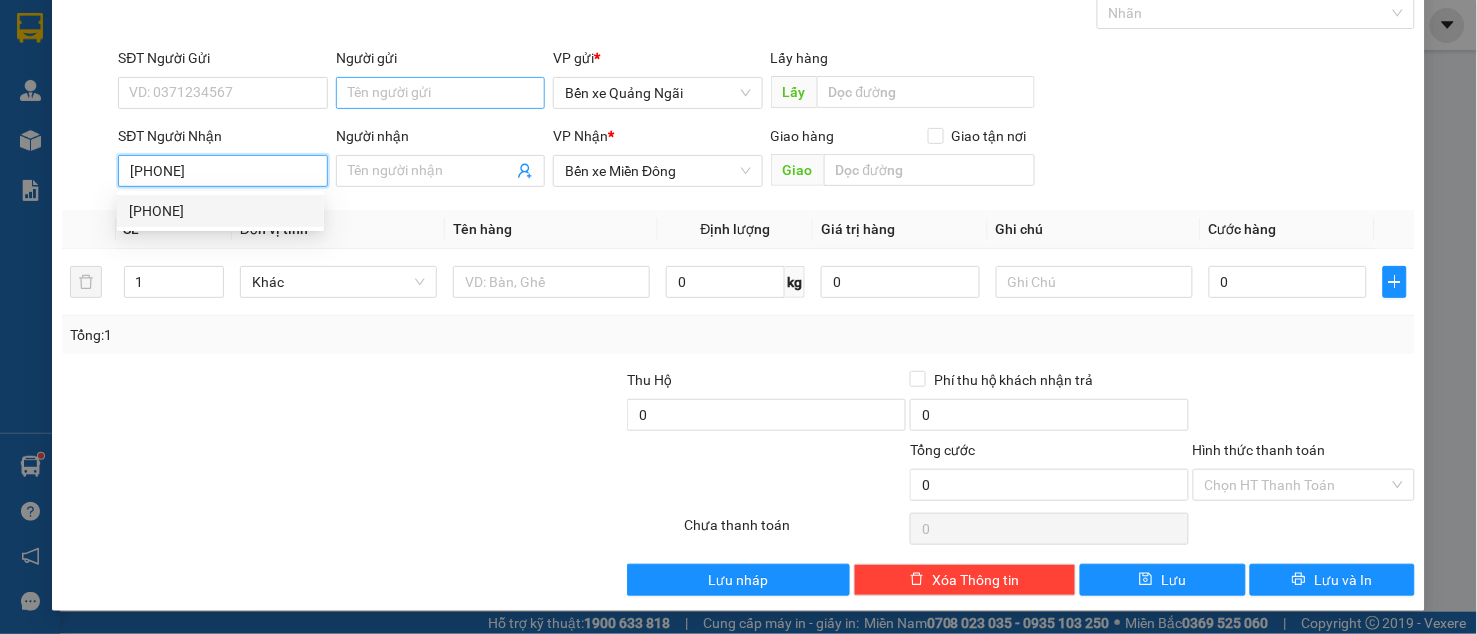 type on "[PHONE]" 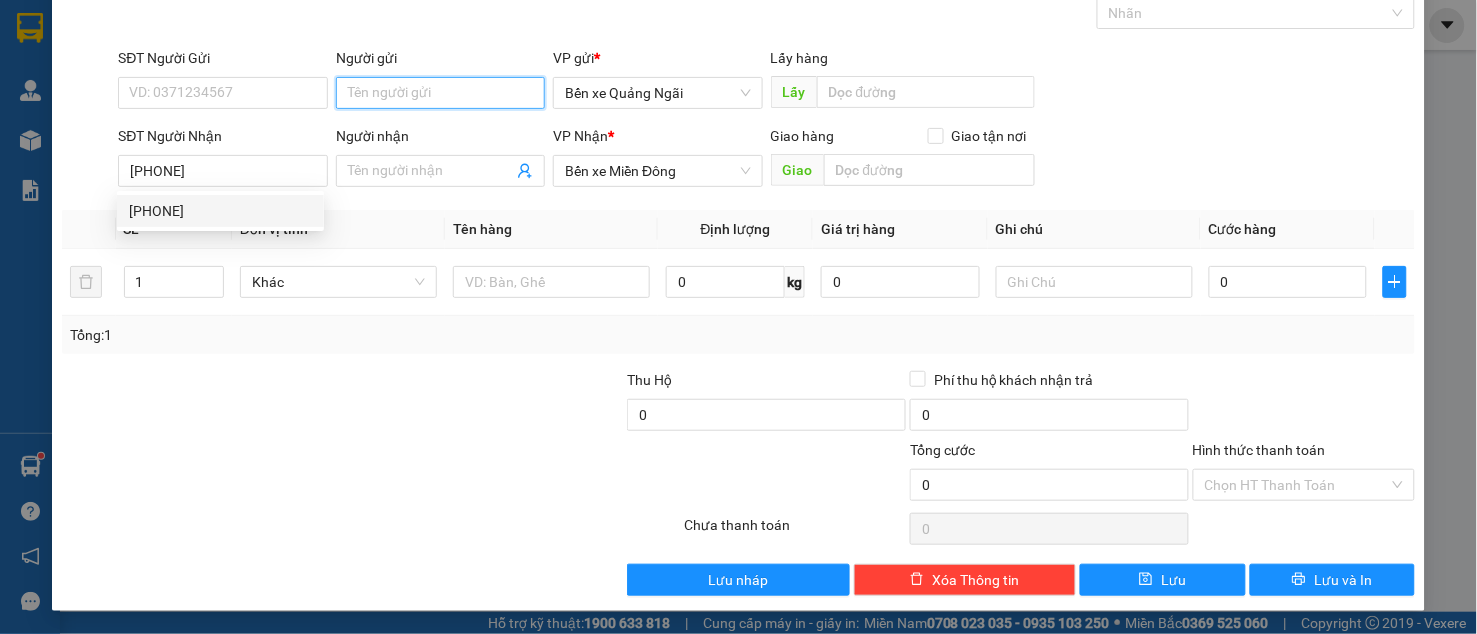 click on "Người gửi" at bounding box center (441, 93) 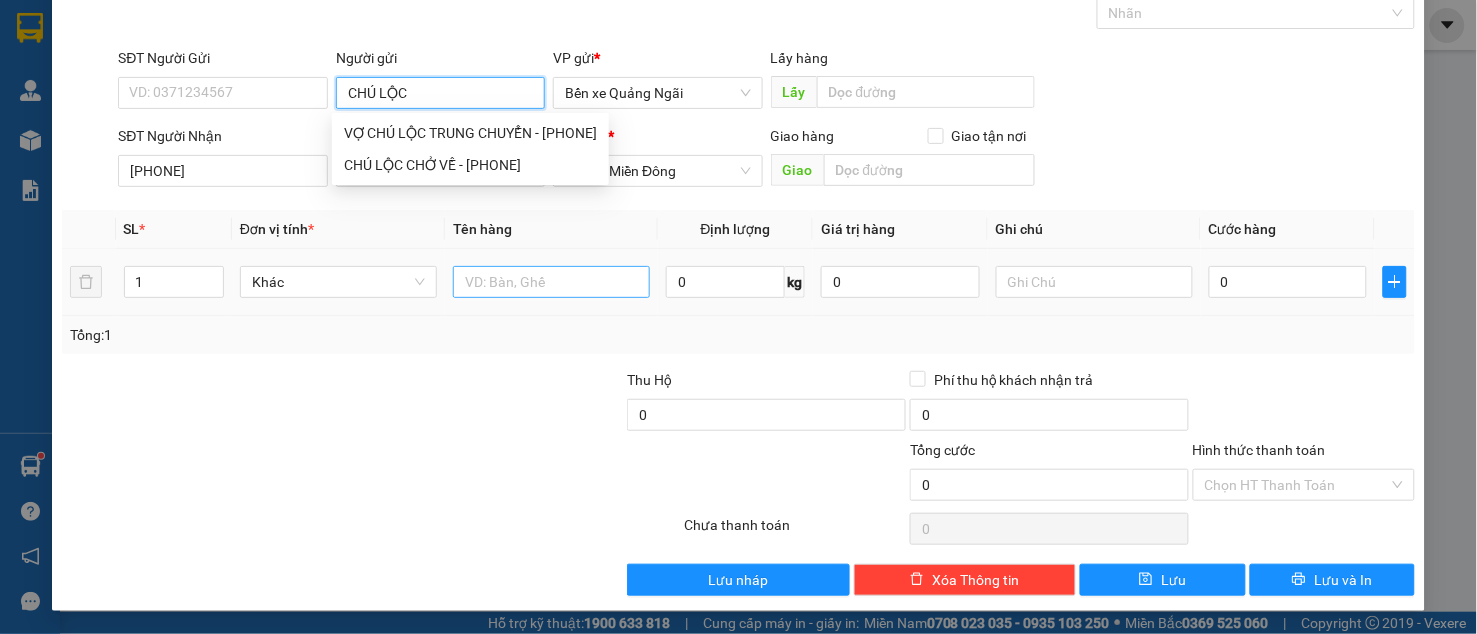 type on "CHÚ LỘC" 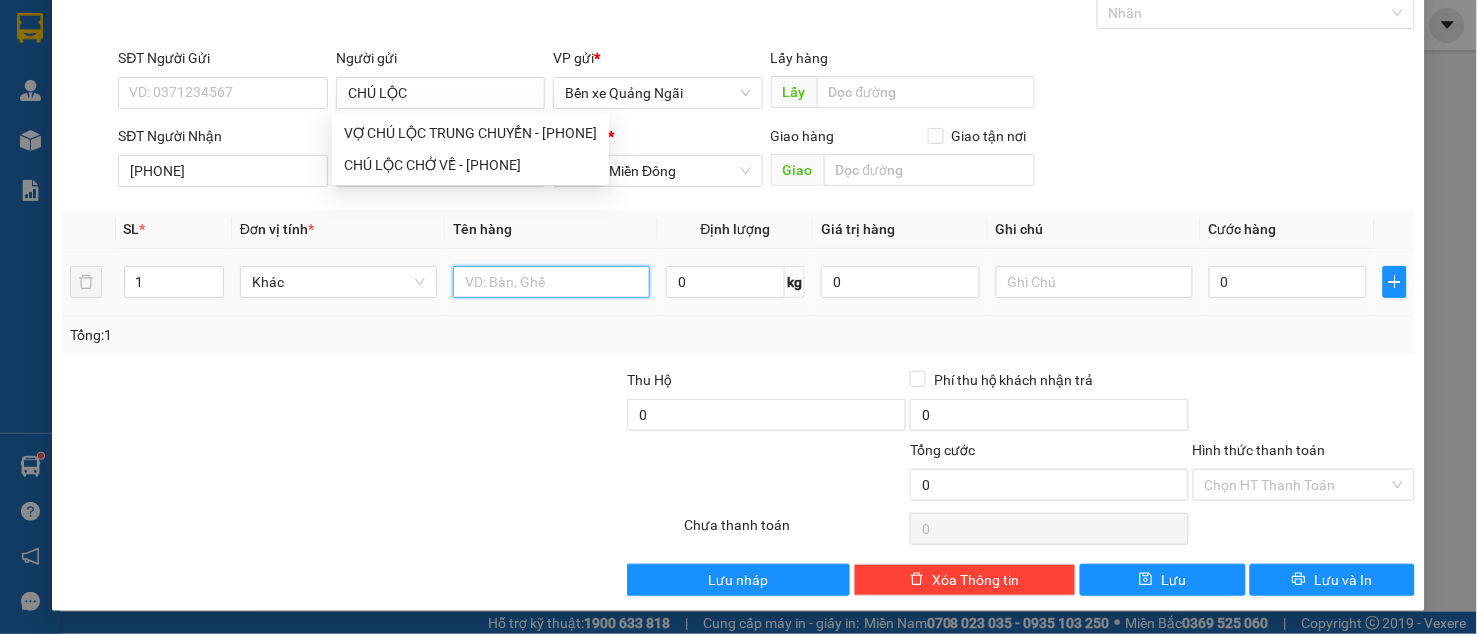 click at bounding box center (551, 282) 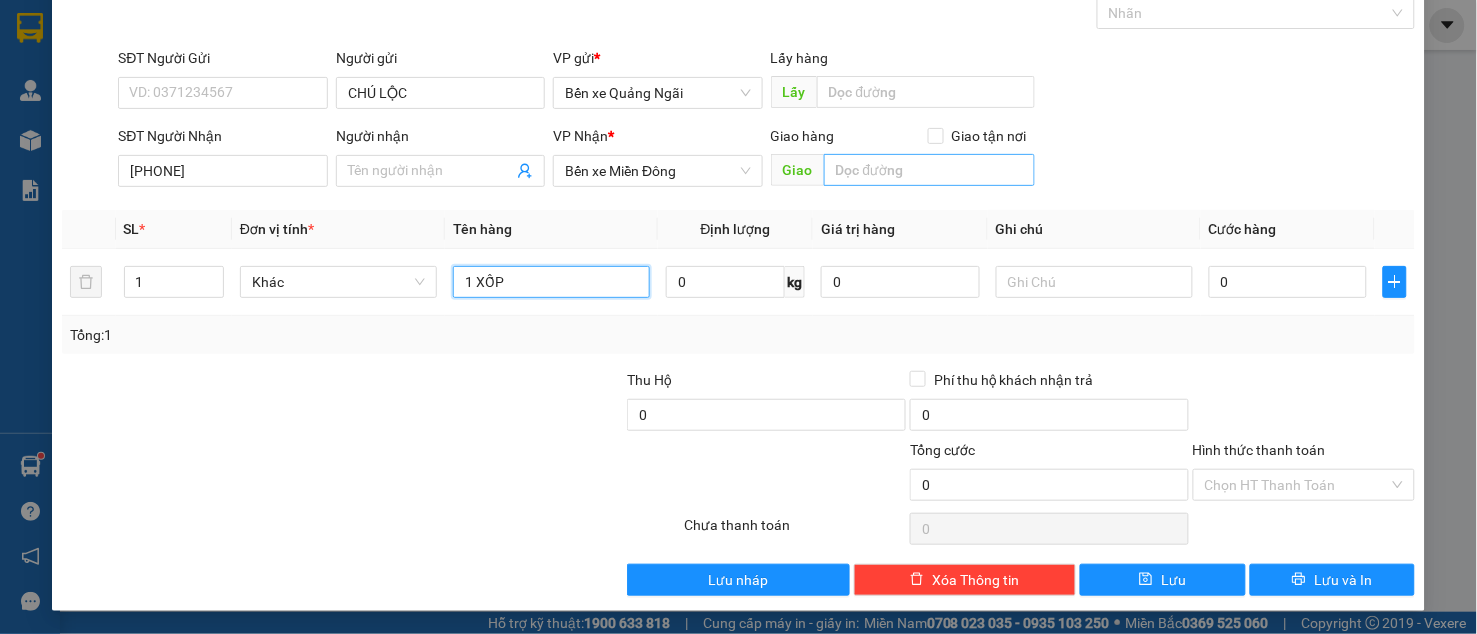 type on "1 XỐP" 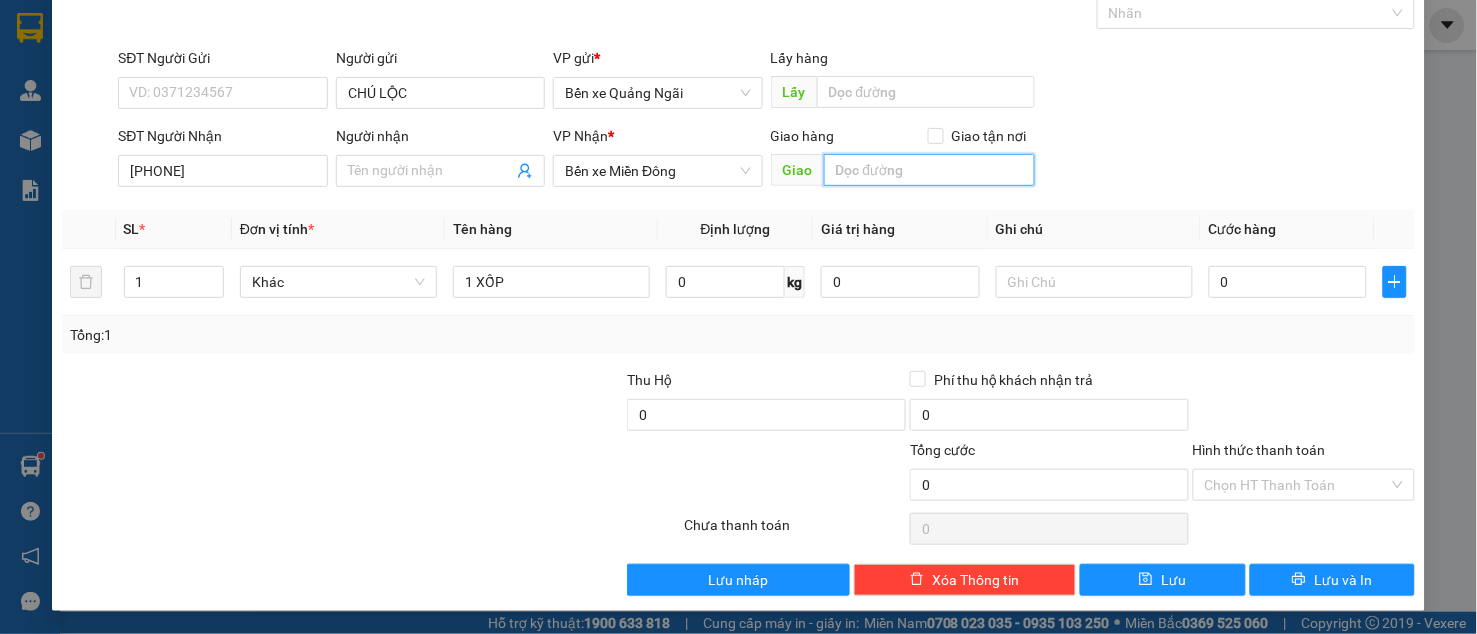 click at bounding box center [929, 170] 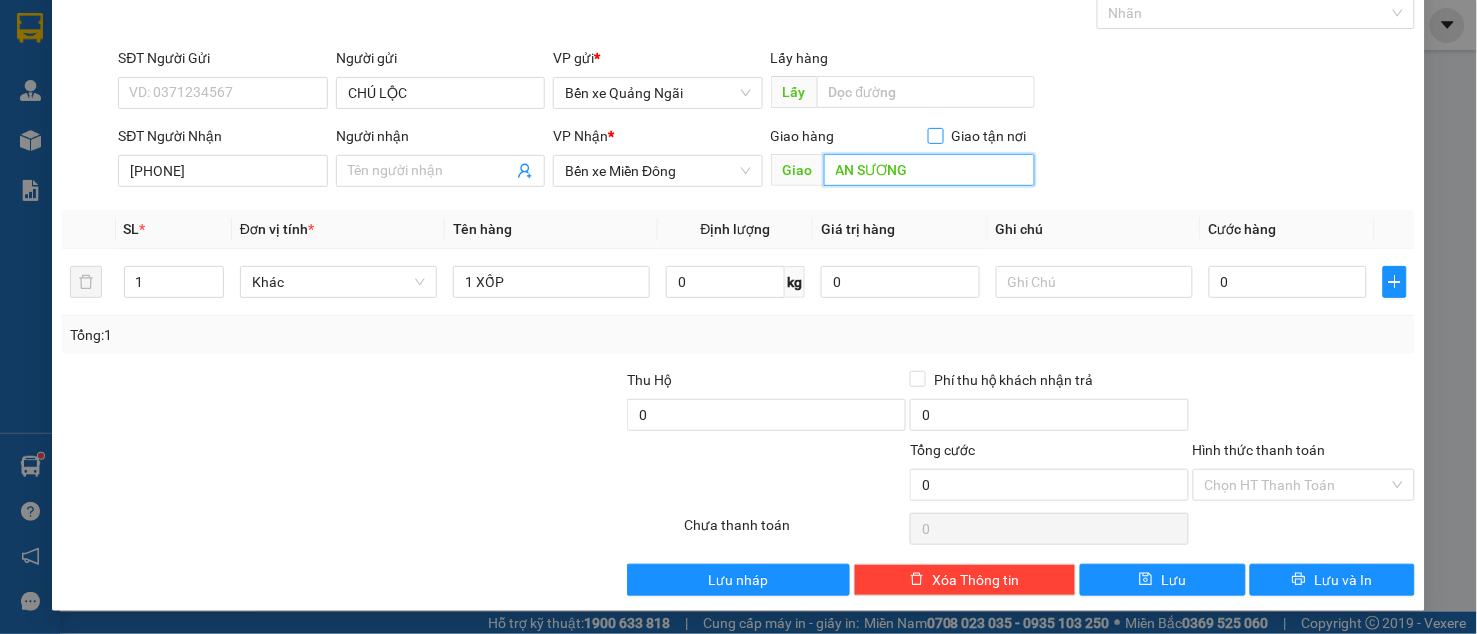 type on "AN SƯƠNG" 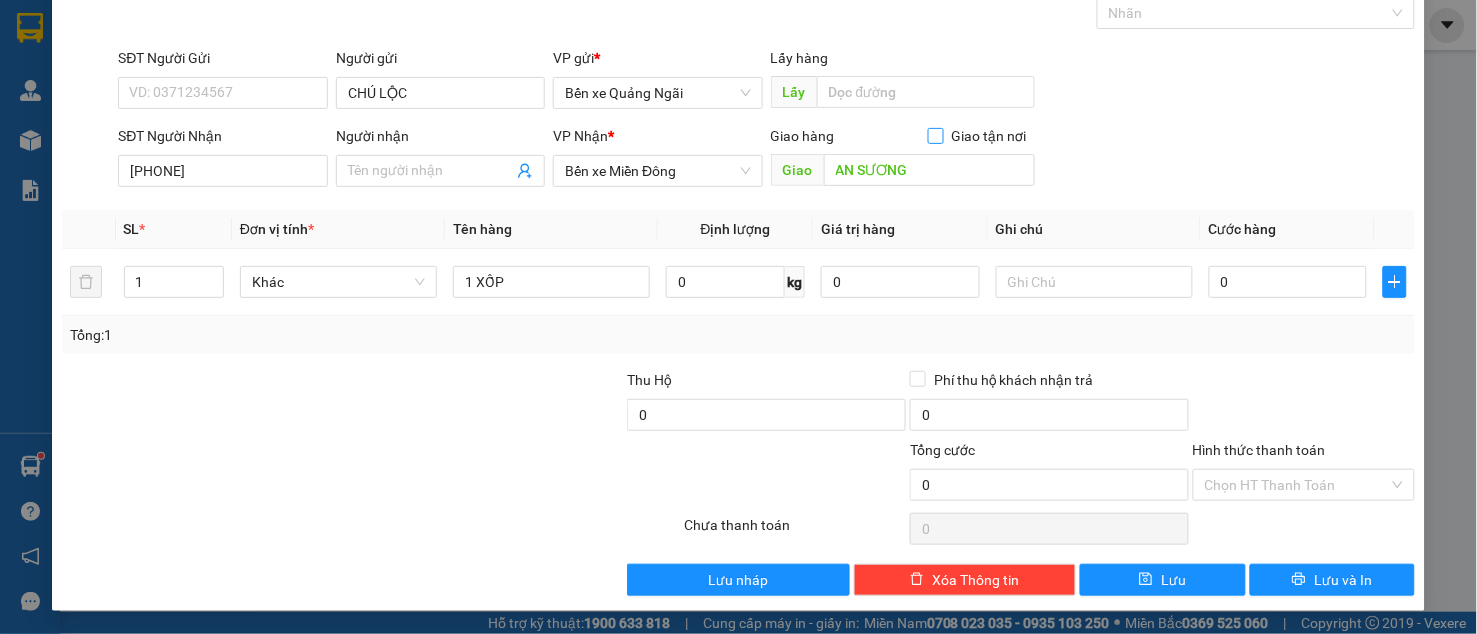 click on "Giao tận nơi" at bounding box center [935, 135] 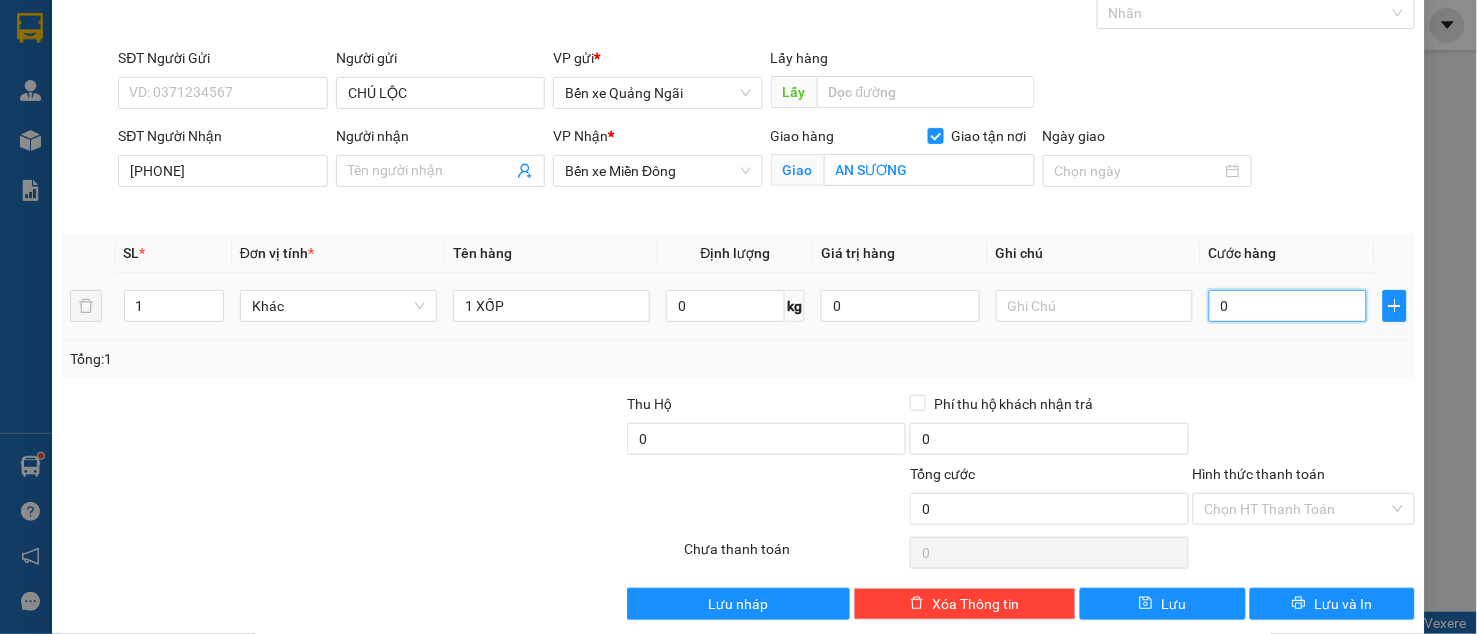 click on "0" at bounding box center [1288, 306] 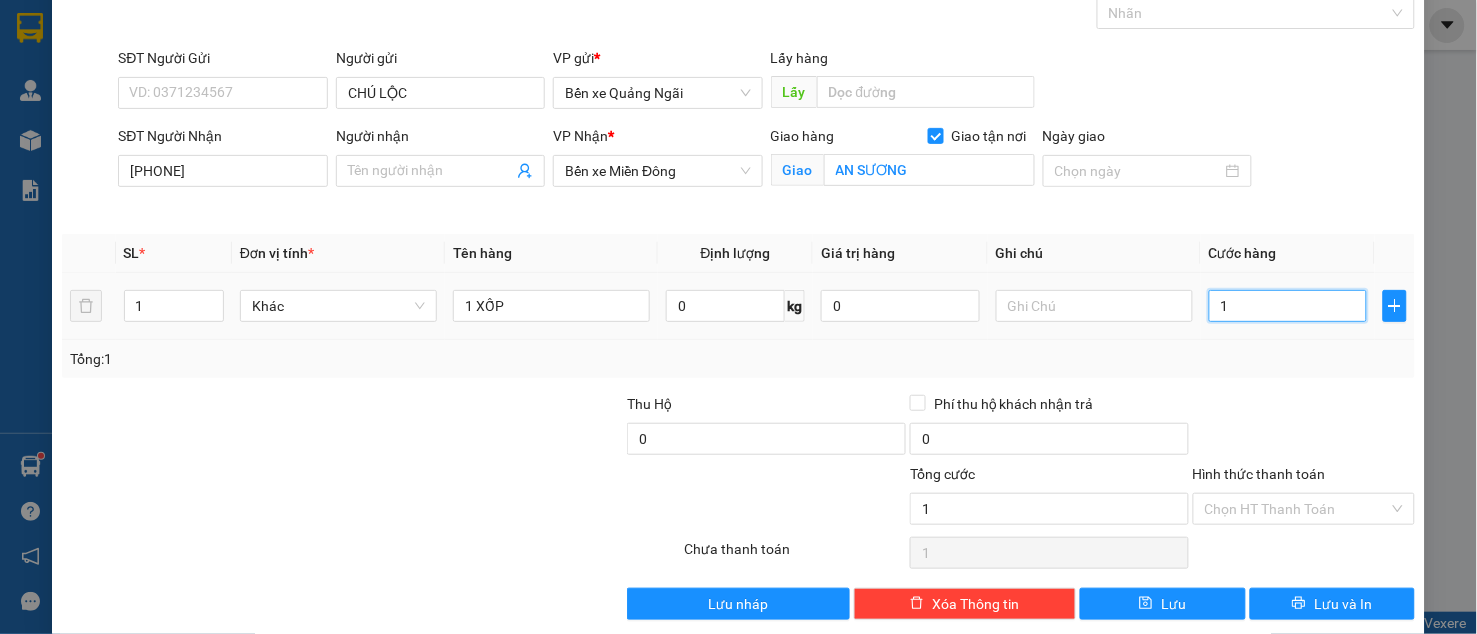 type on "10" 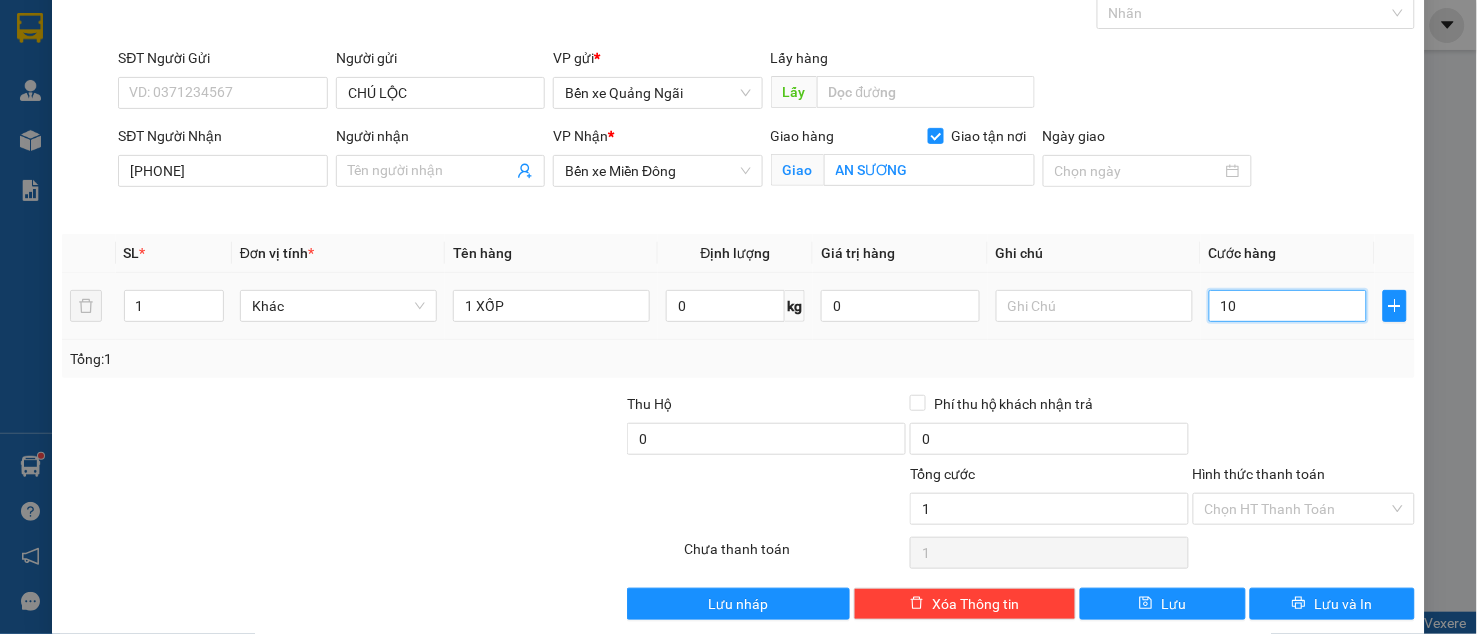 type on "10" 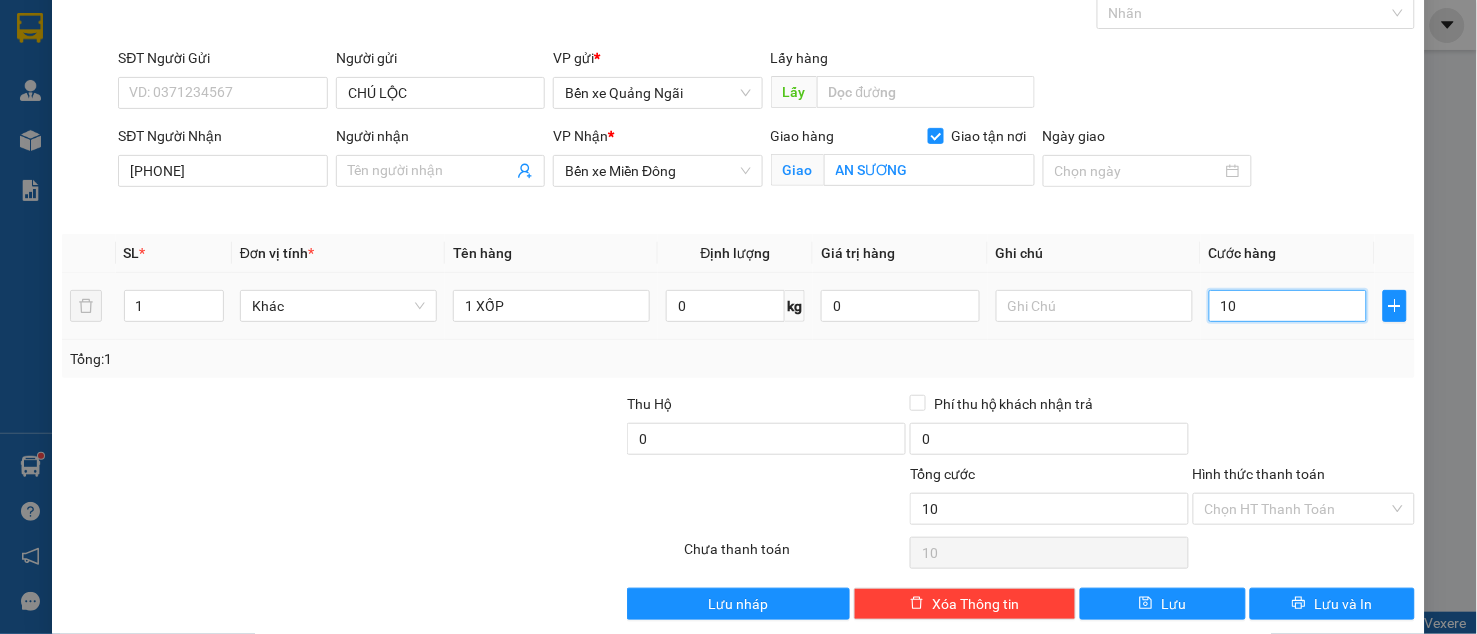 type on "100" 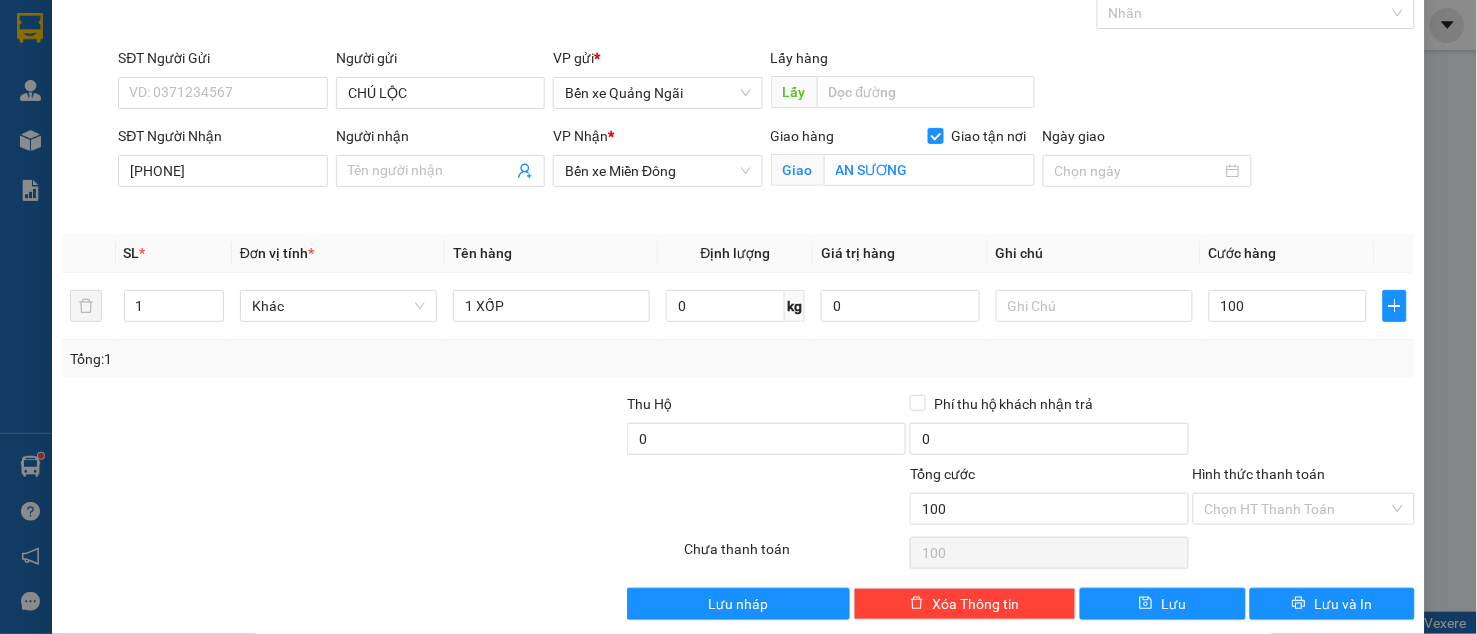 type on "100.000" 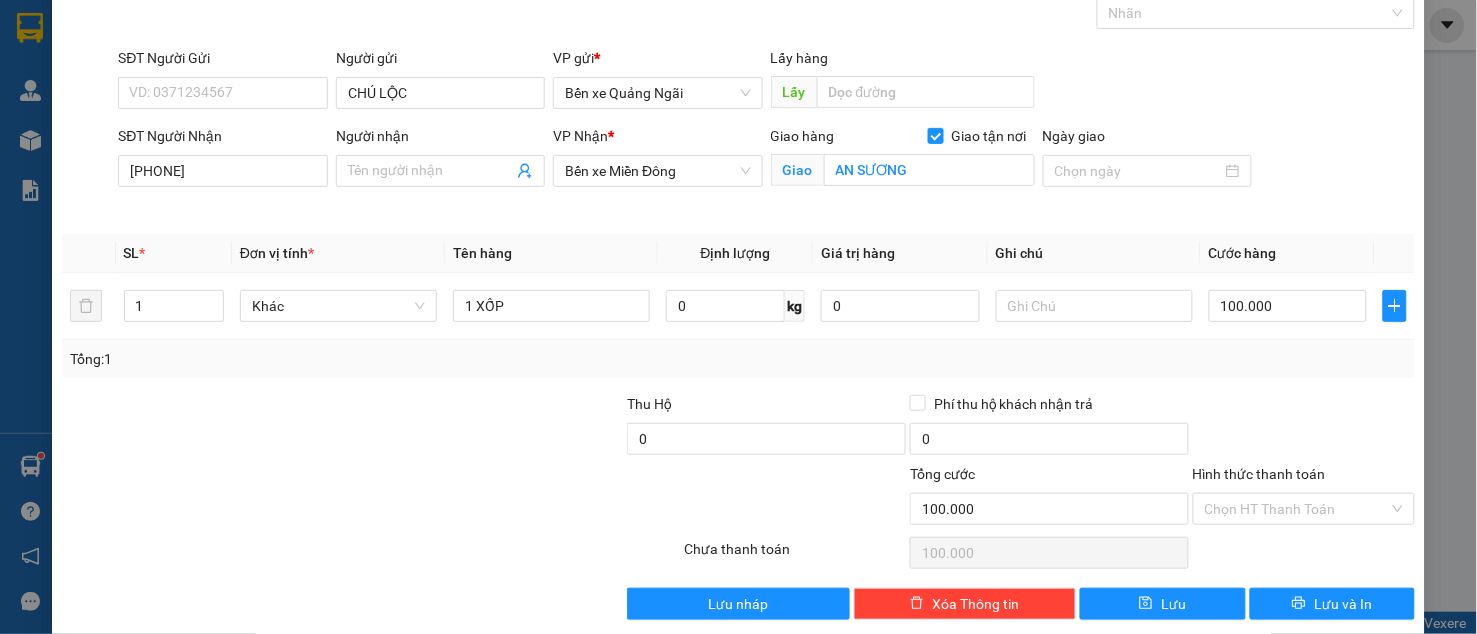 click on "Hình thức thanh toán" at bounding box center [1259, 474] 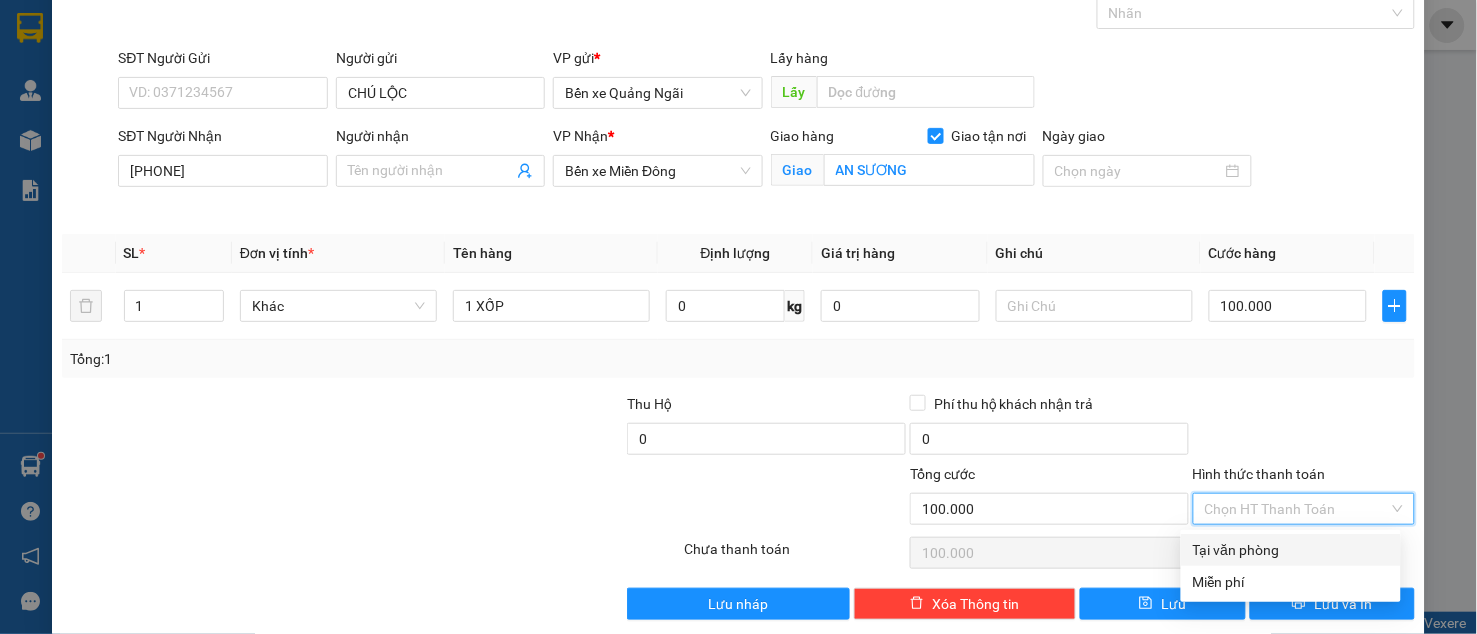 click on "Tại văn phòng" at bounding box center [1291, 550] 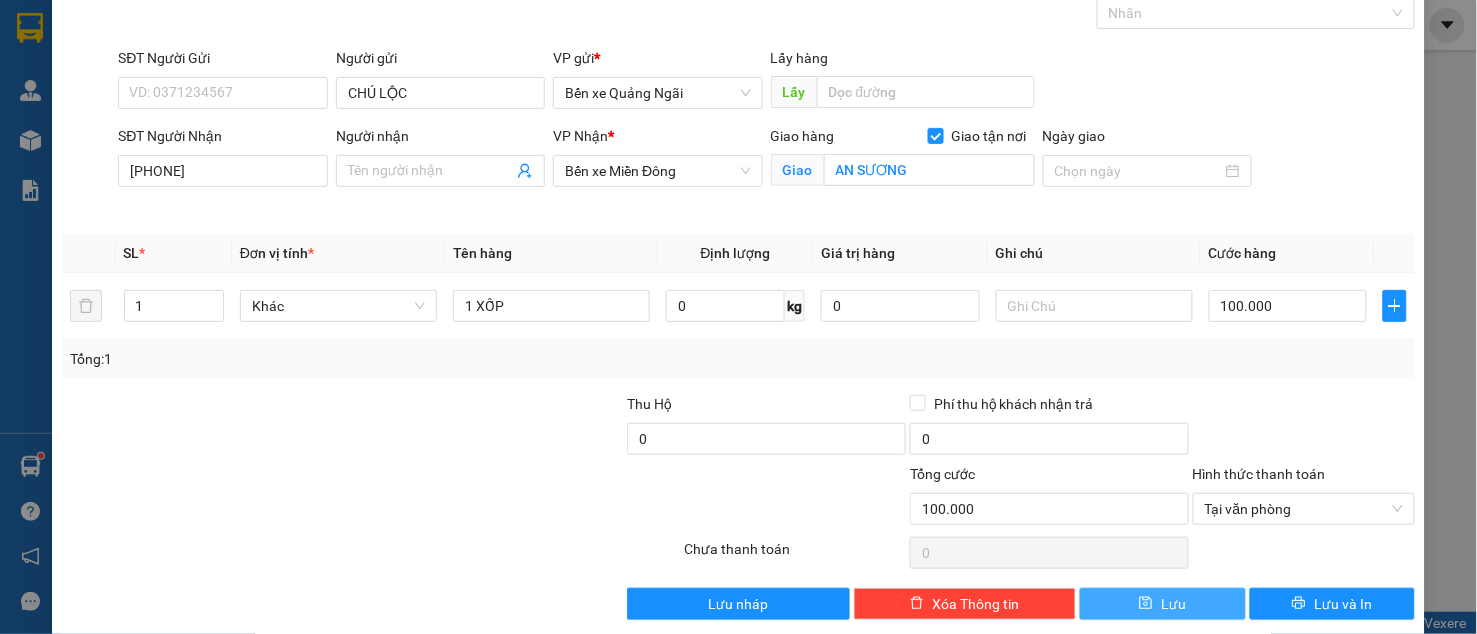 click on "Lưu" at bounding box center [1173, 604] 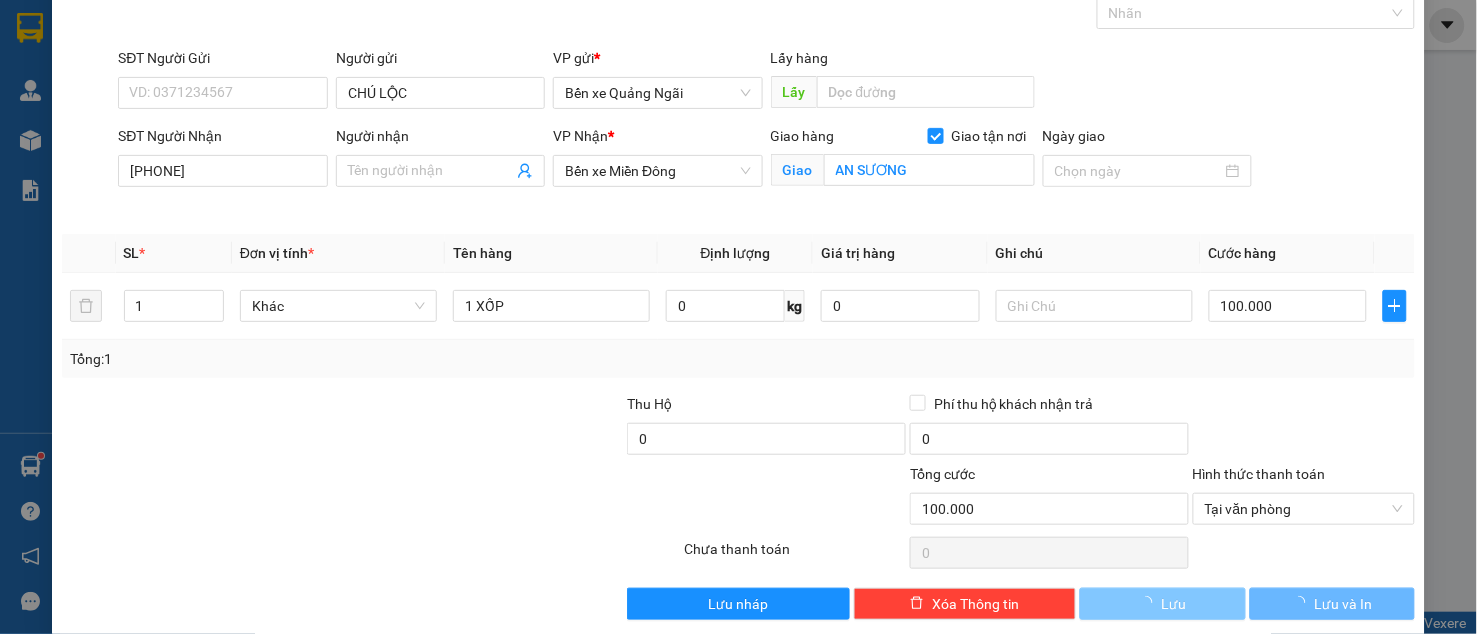 type 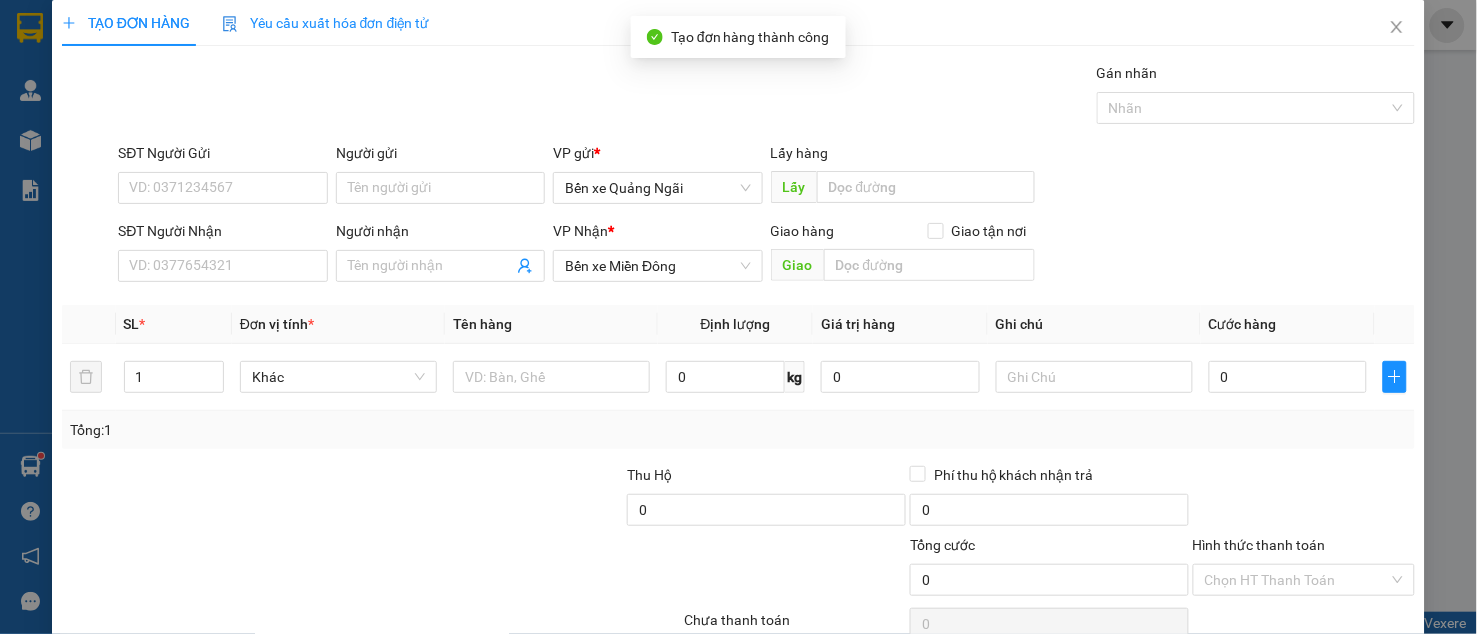 scroll, scrollTop: 0, scrollLeft: 0, axis: both 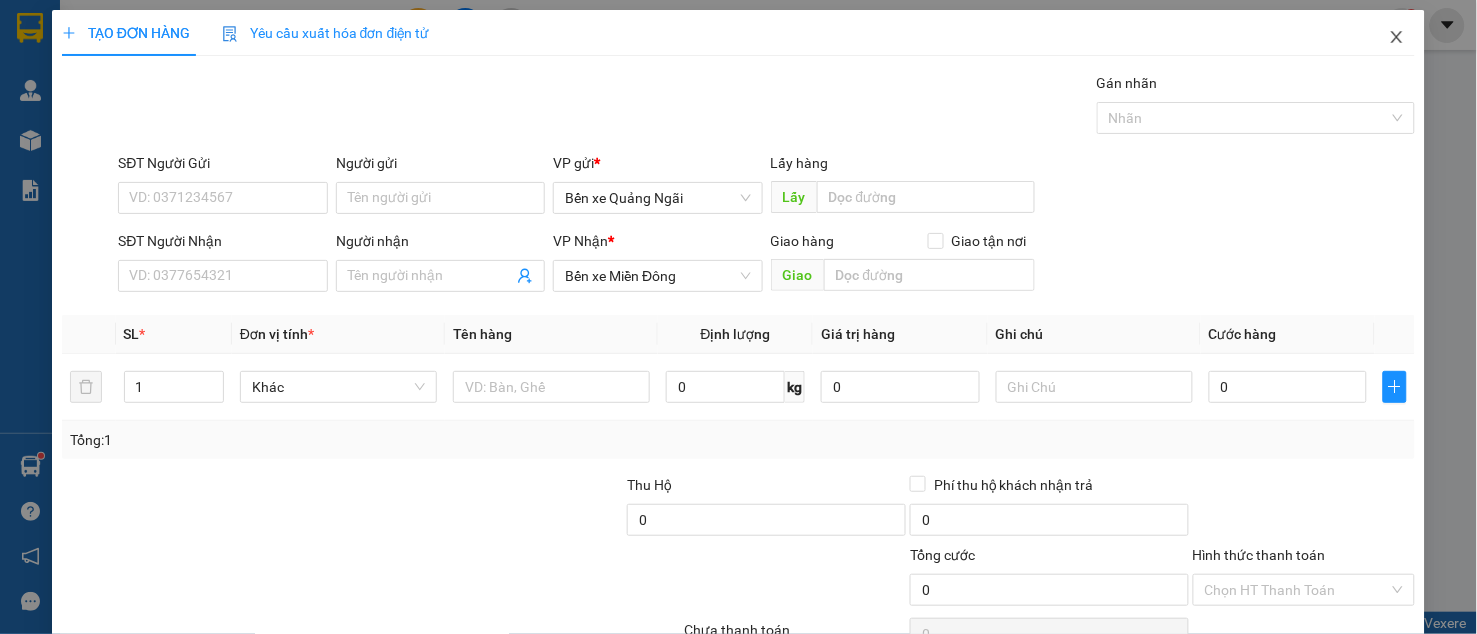 click 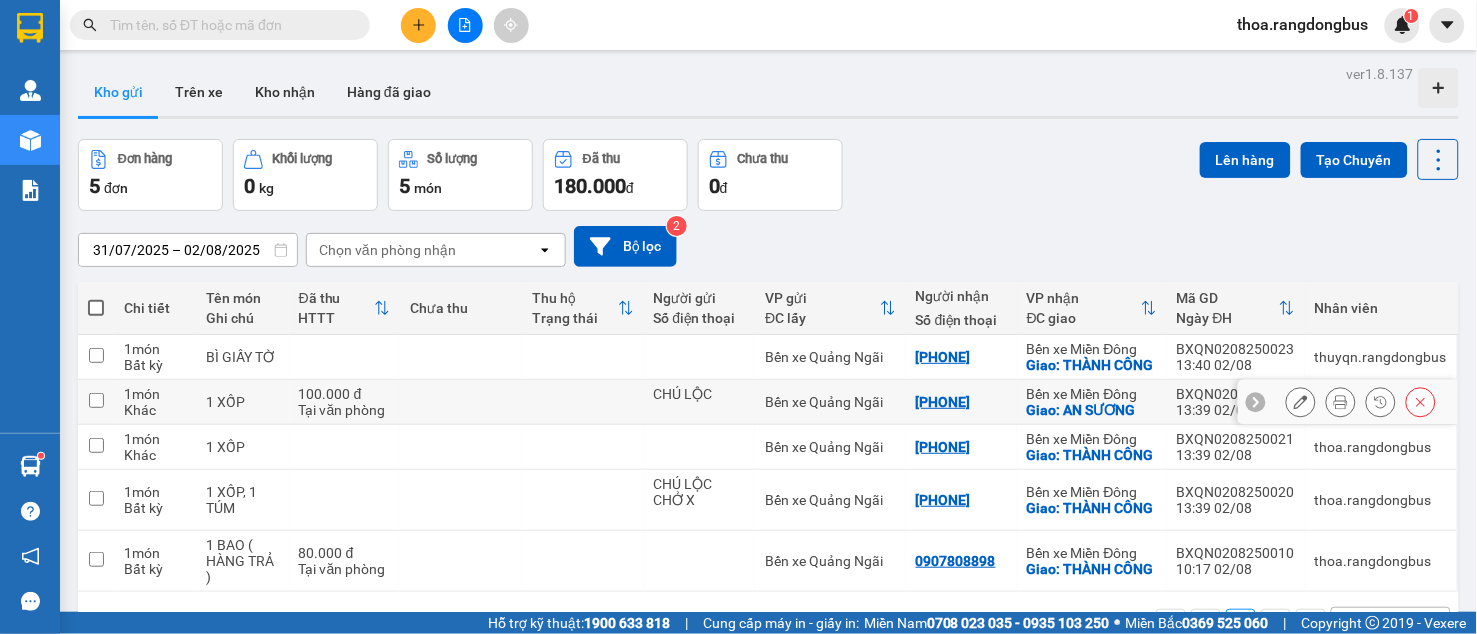 click at bounding box center [96, 400] 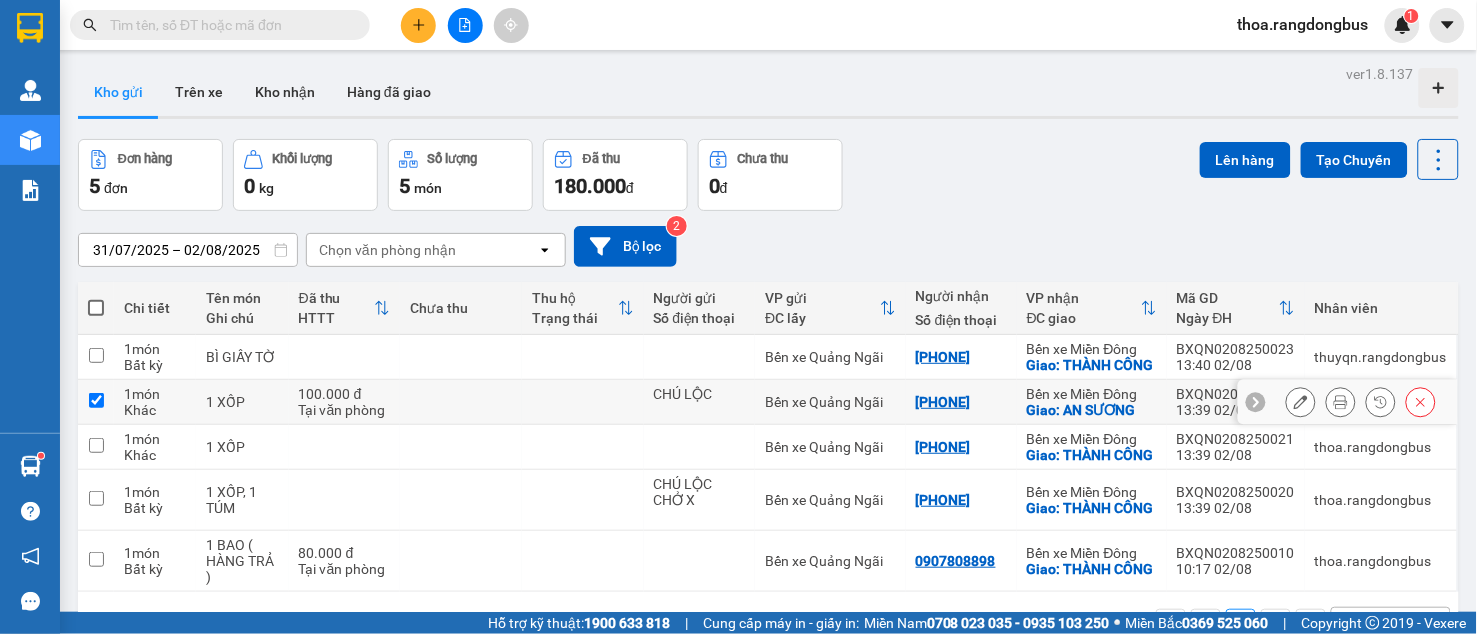 checkbox on "true" 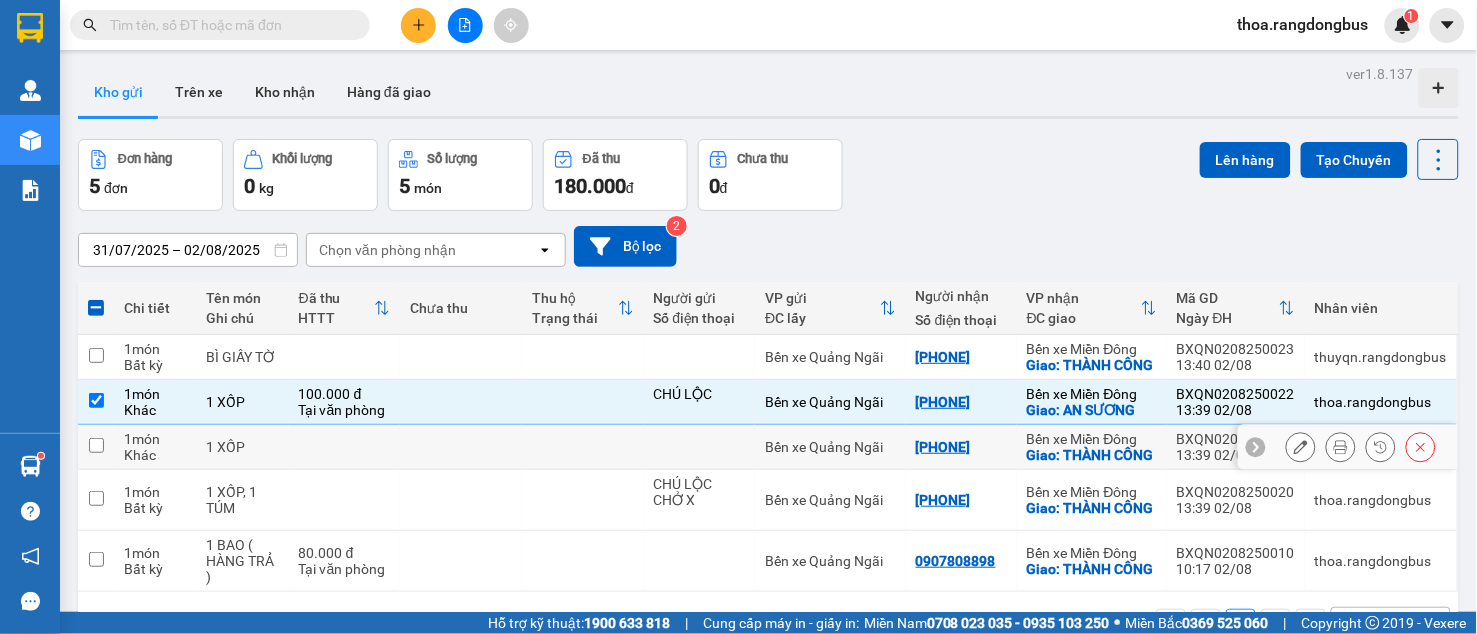 click at bounding box center [96, 445] 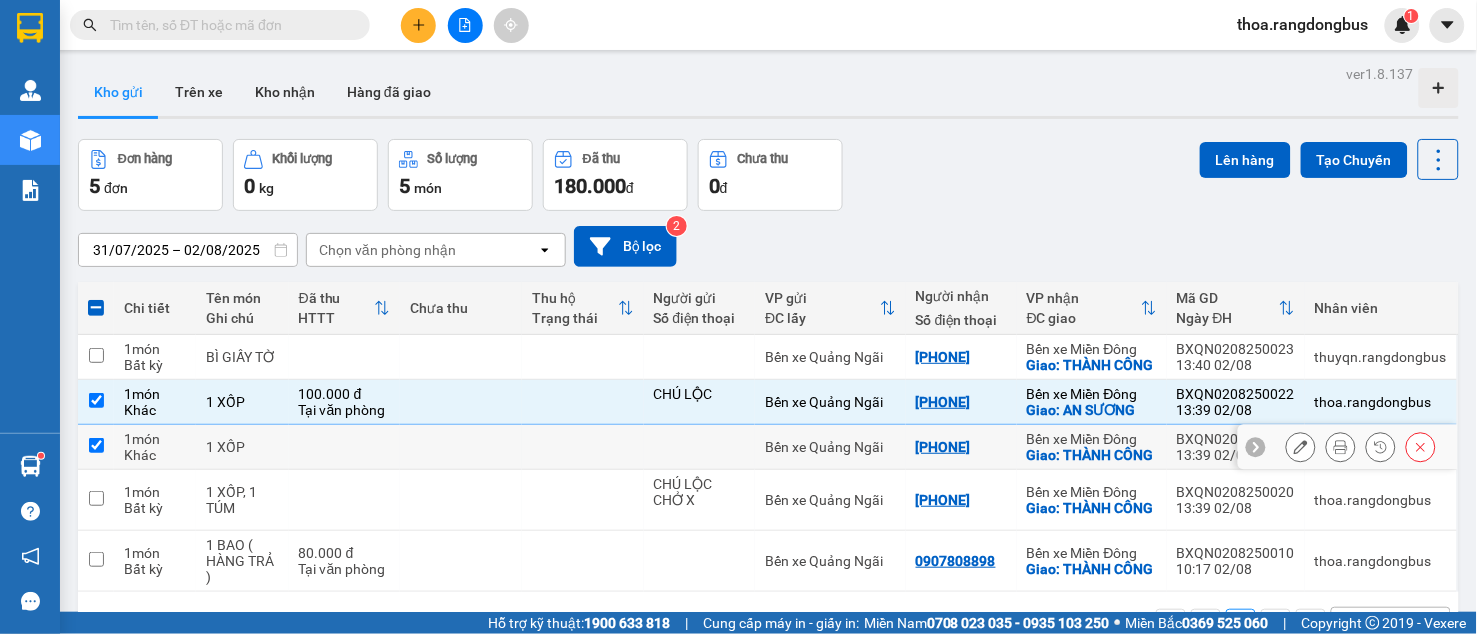 checkbox on "true" 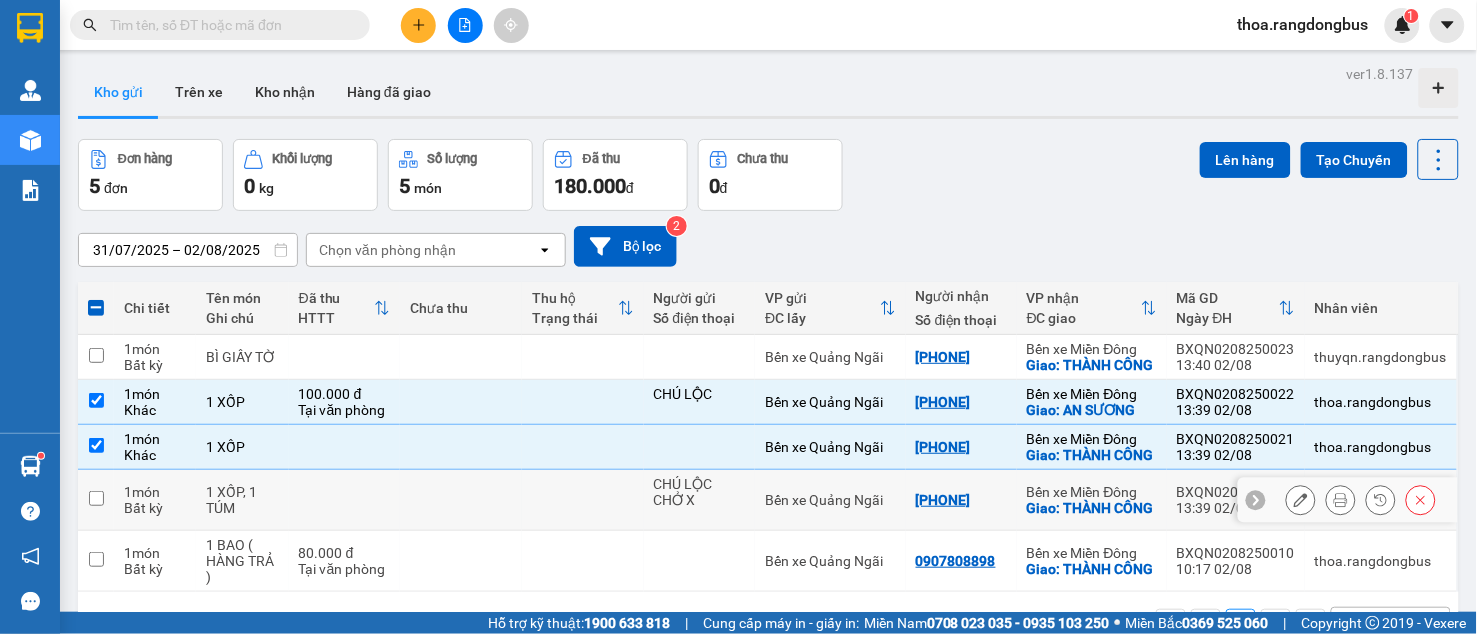 click at bounding box center (96, 498) 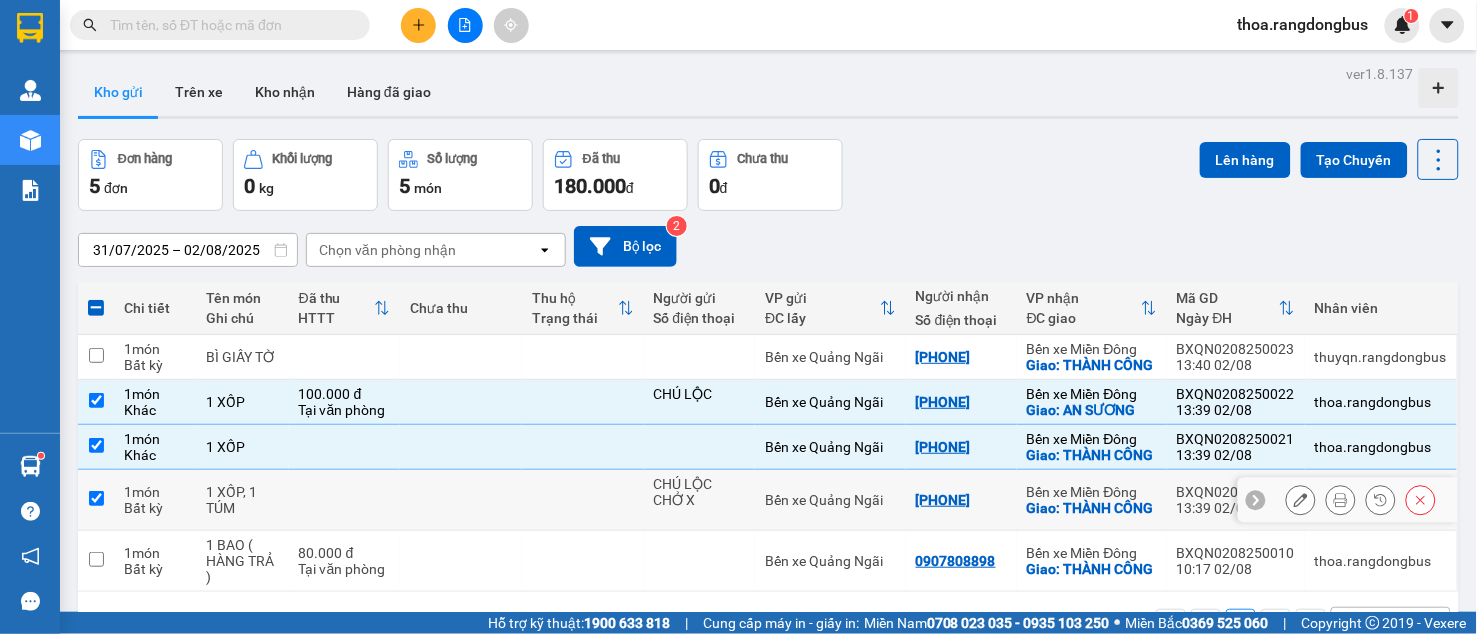 checkbox on "true" 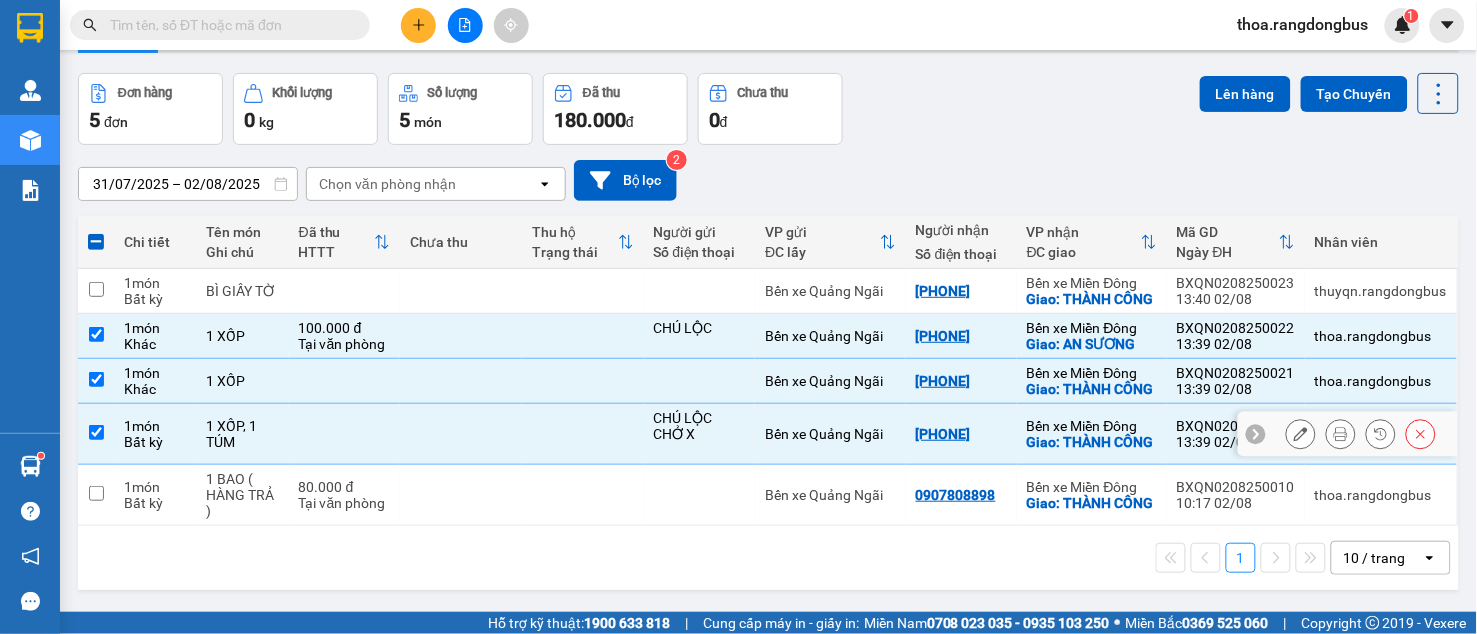 scroll, scrollTop: 95, scrollLeft: 0, axis: vertical 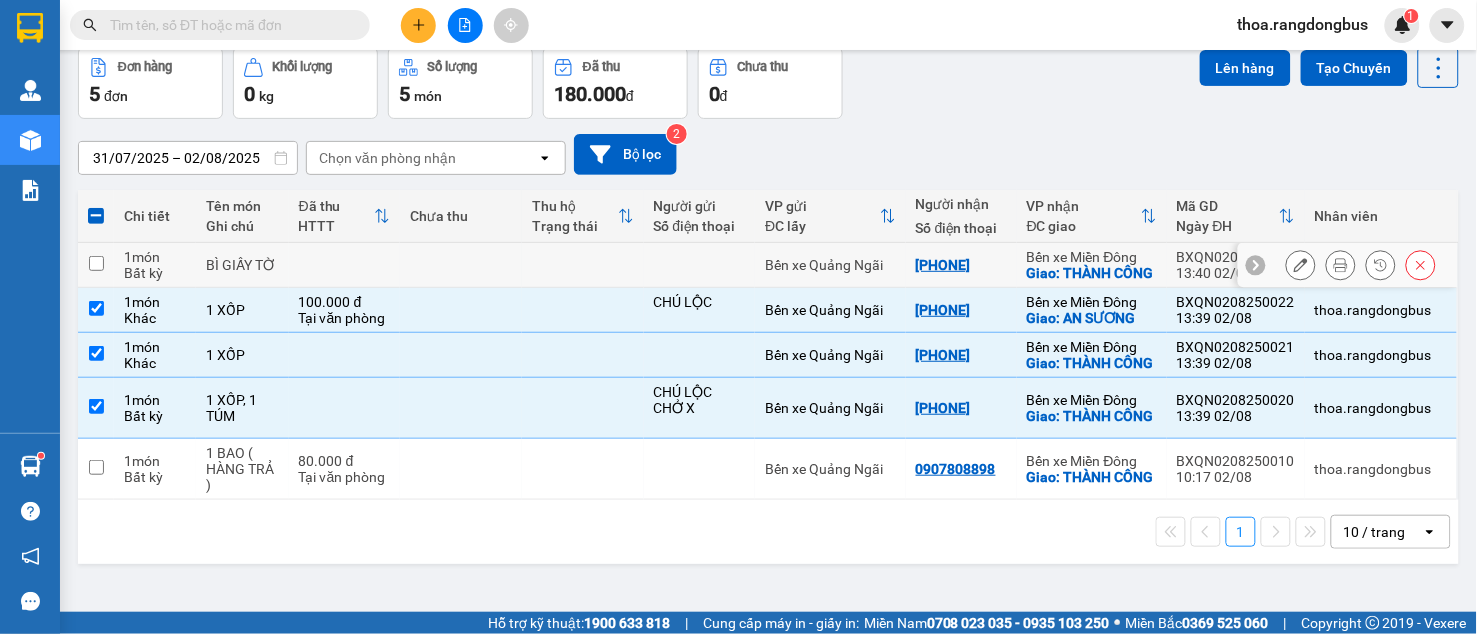 click at bounding box center [96, 263] 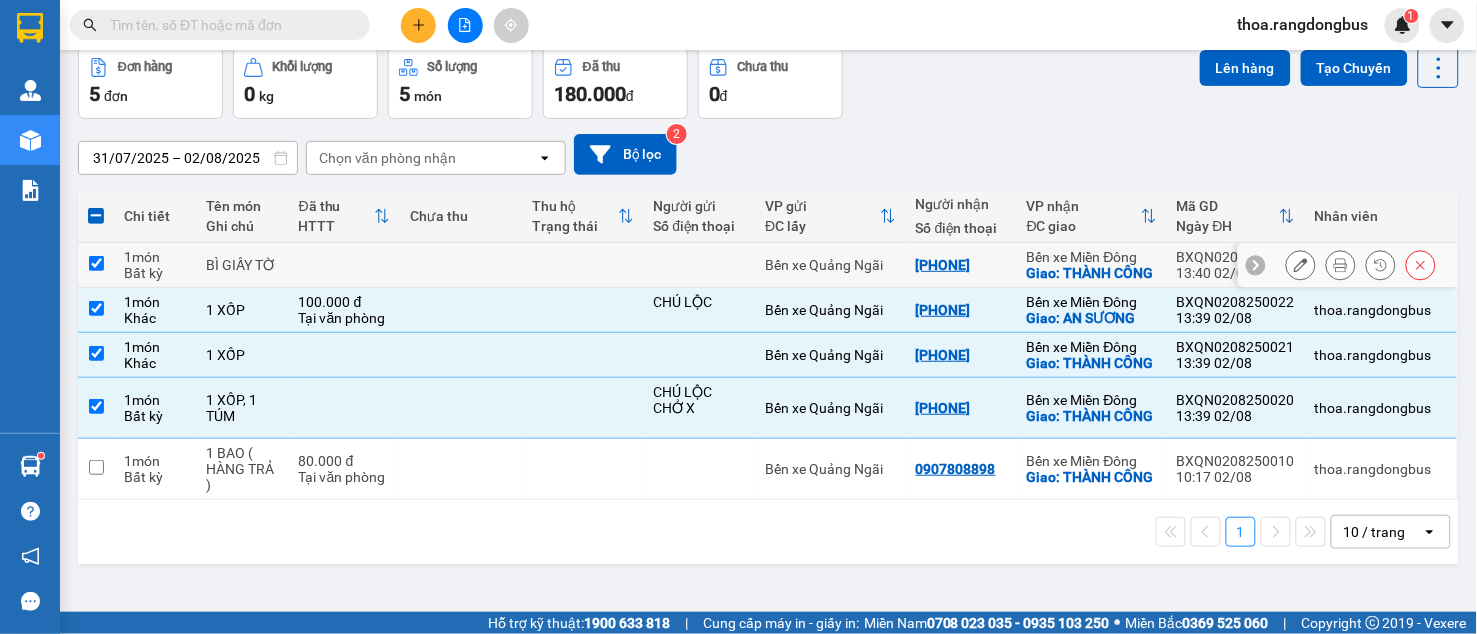 checkbox on "true" 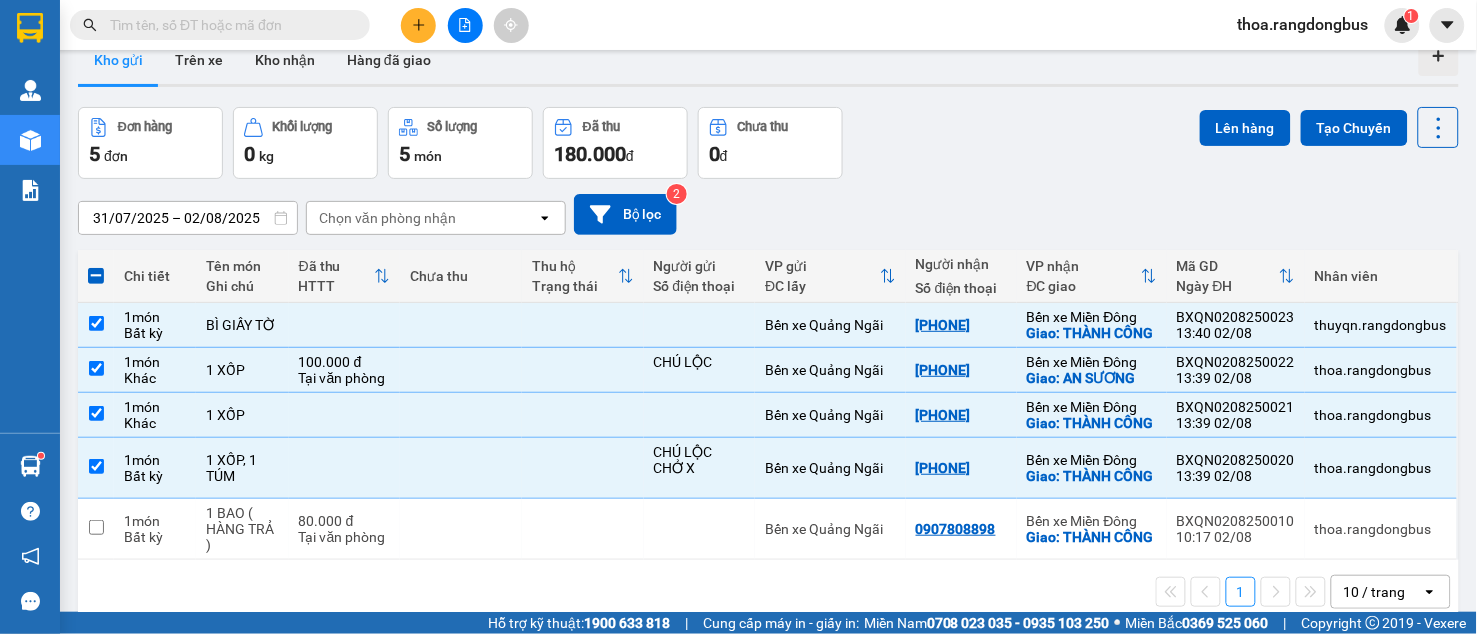 scroll, scrollTop: 0, scrollLeft: 0, axis: both 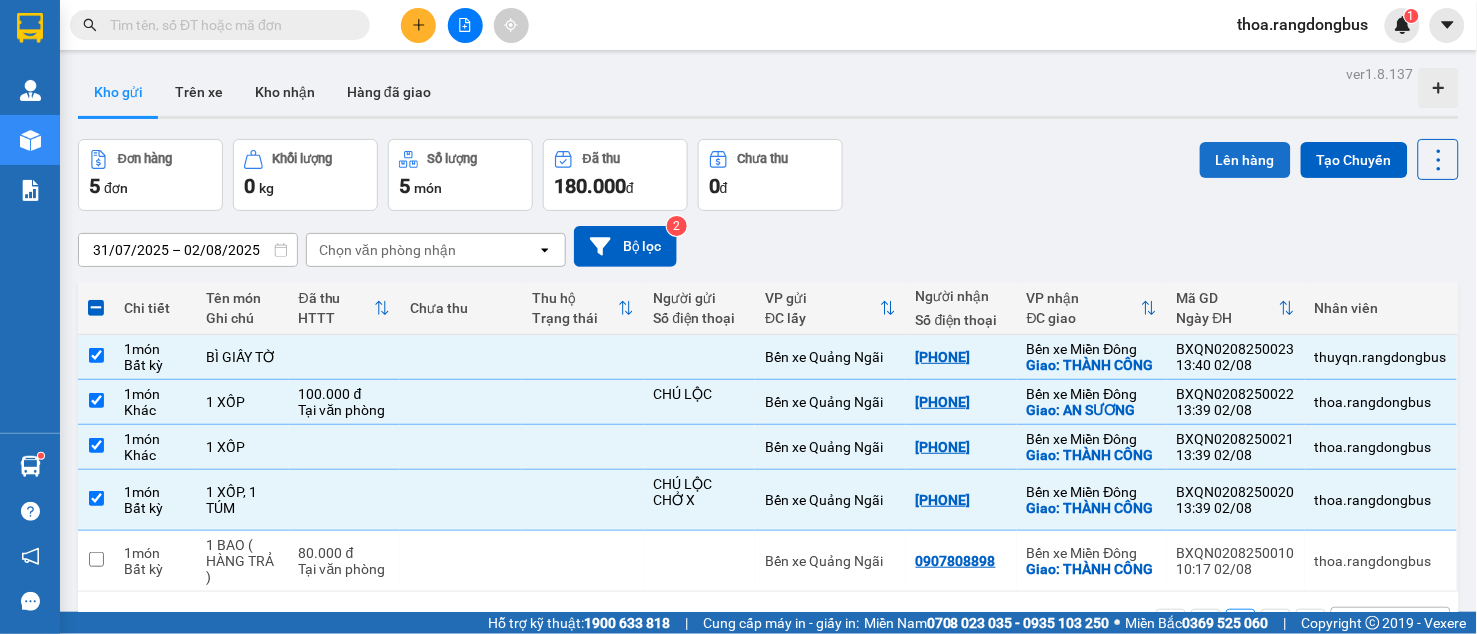 click on "Lên hàng" at bounding box center (1245, 160) 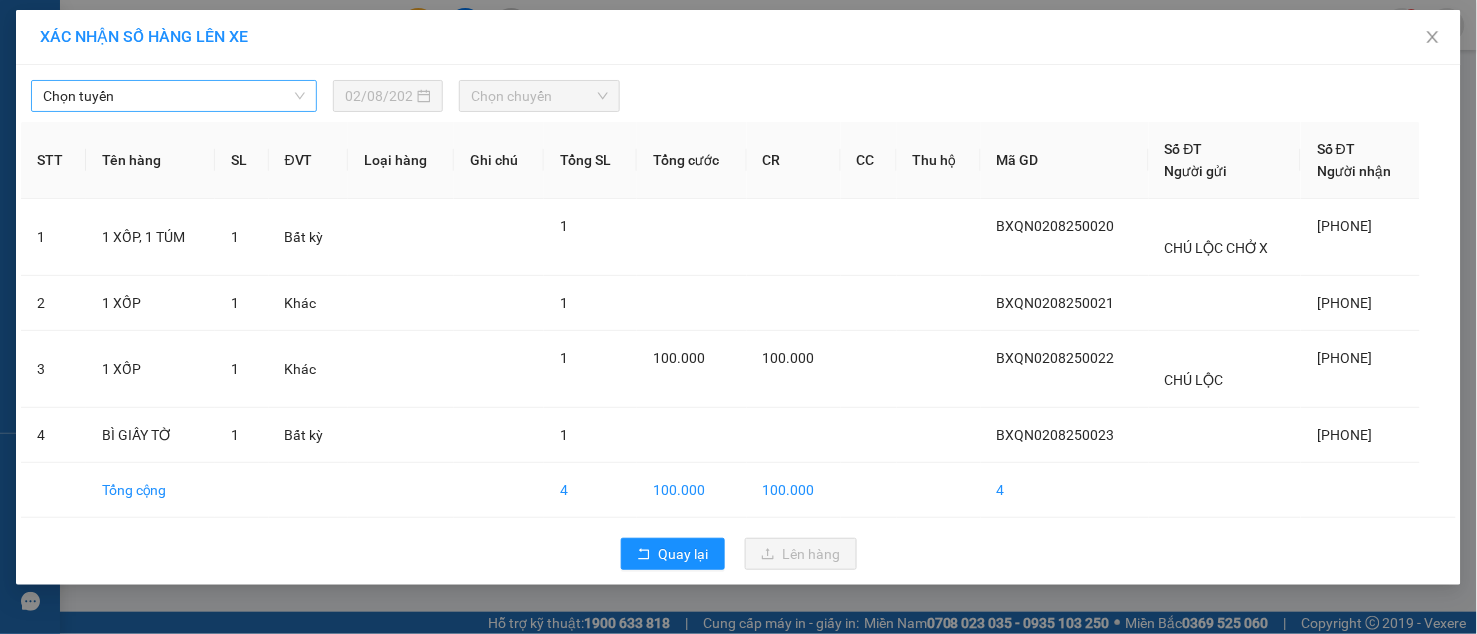 click on "Chọn tuyến" at bounding box center (174, 96) 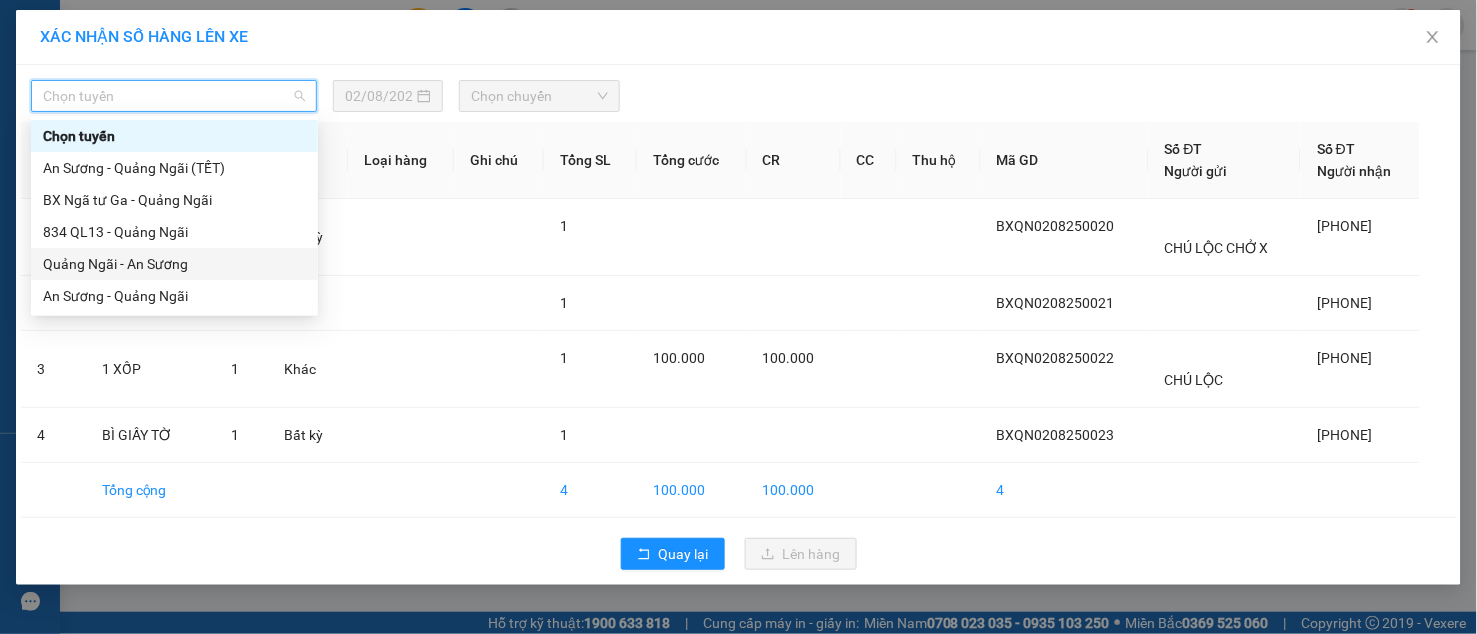 click on "Quảng Ngãi - An Sương" at bounding box center (174, 264) 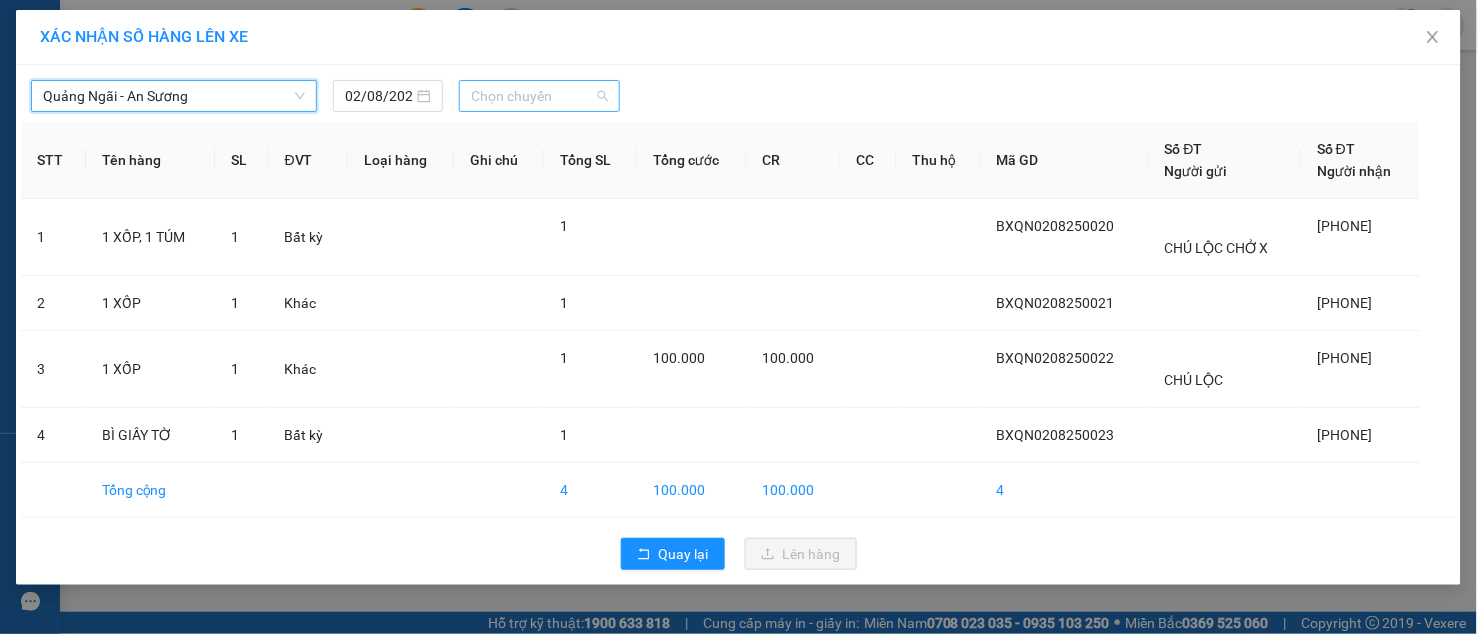 click on "Chọn chuyến" at bounding box center (539, 96) 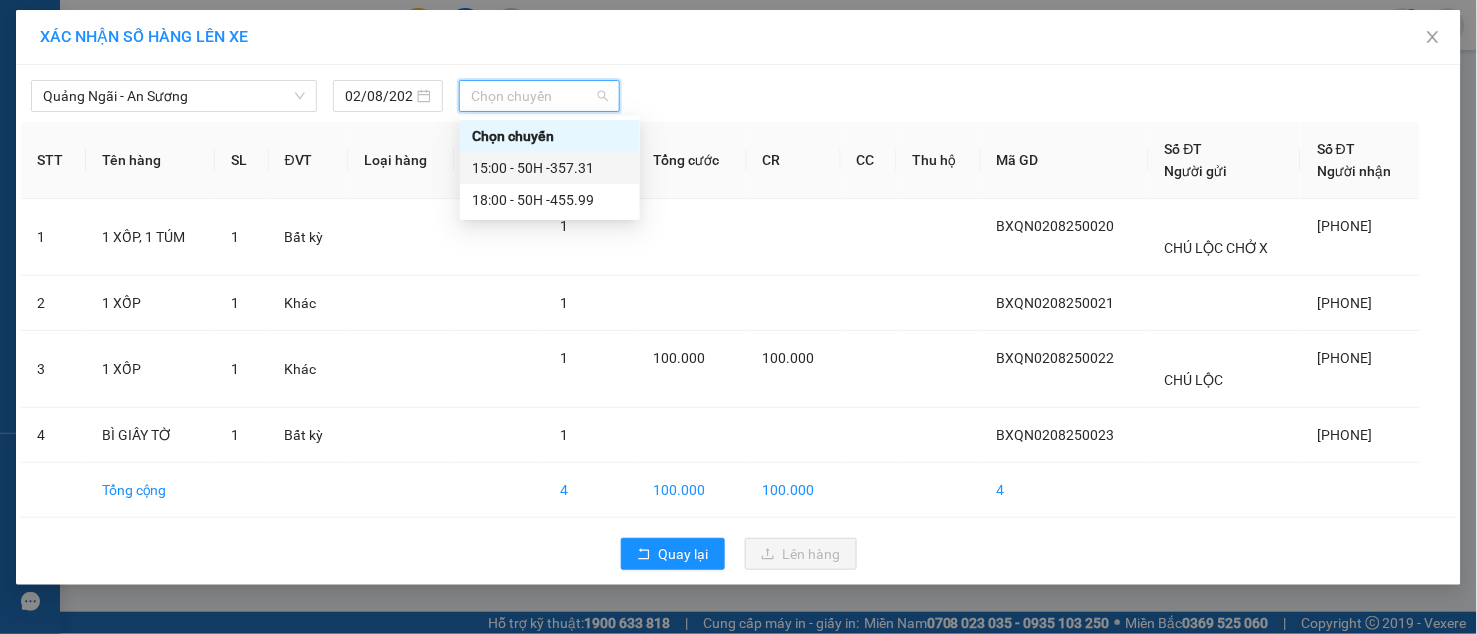 click on "15:00     - 50H -357.31" at bounding box center (550, 168) 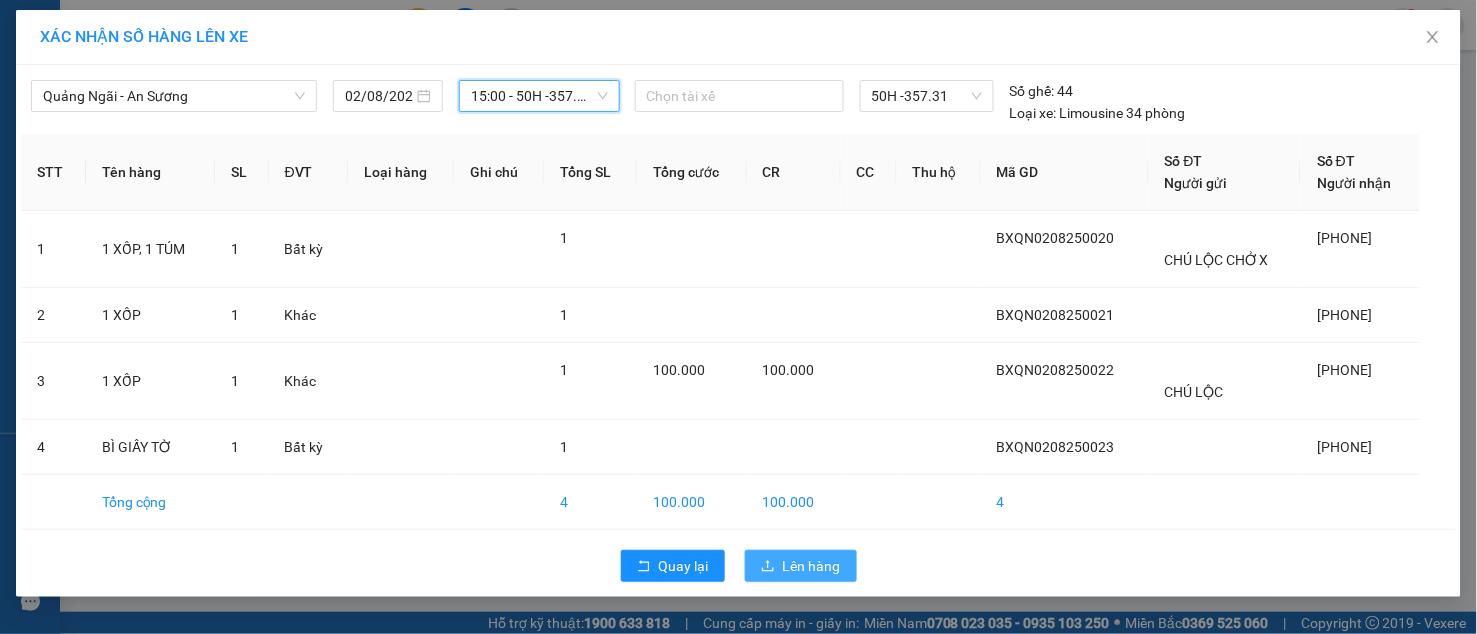 click on "Lên hàng" at bounding box center (801, 566) 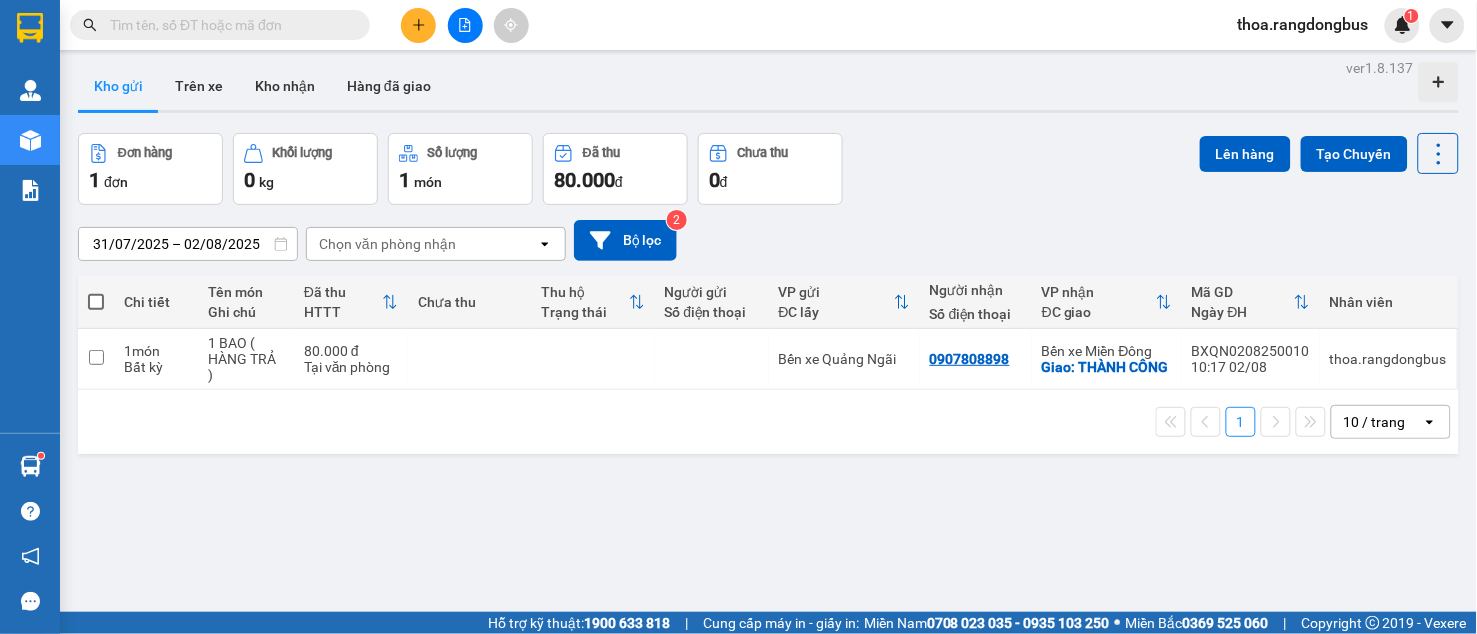 scroll, scrollTop: 0, scrollLeft: 0, axis: both 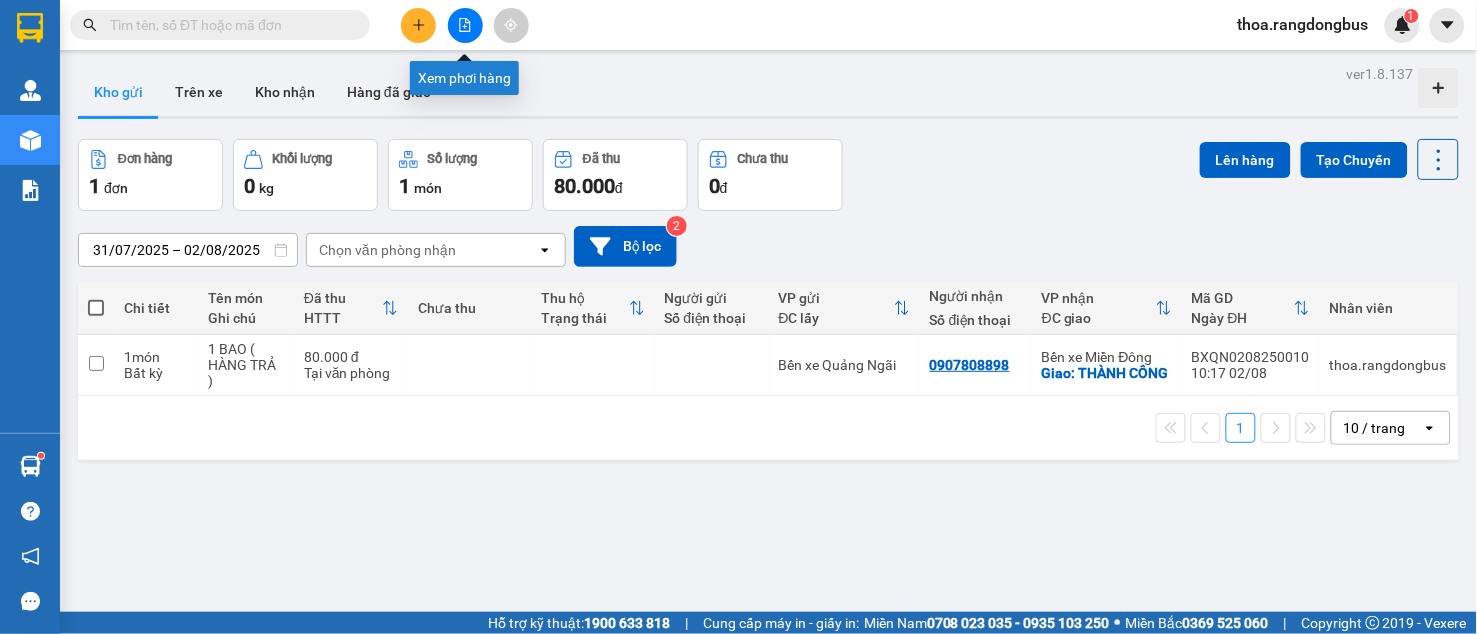 click 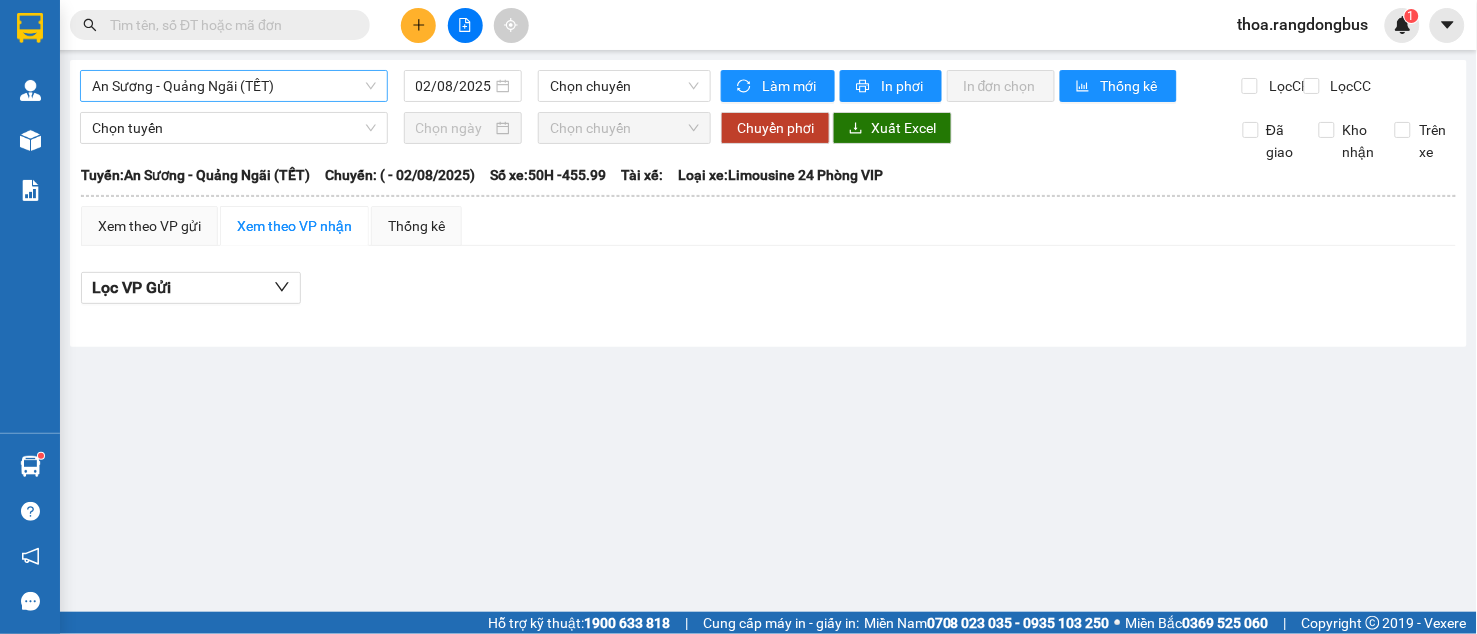 click on "An Sương - Quảng Ngãi (TẾT)" at bounding box center (234, 86) 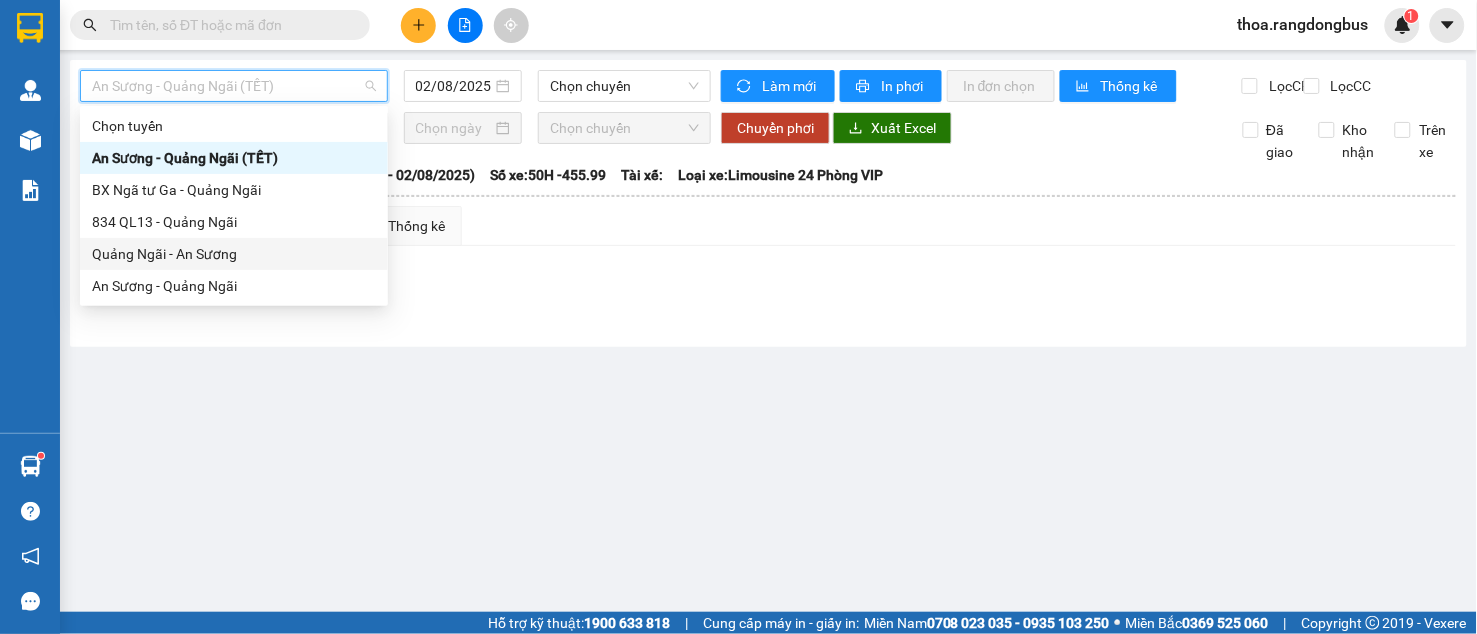 click on "Quảng Ngãi - An Sương" at bounding box center [234, 254] 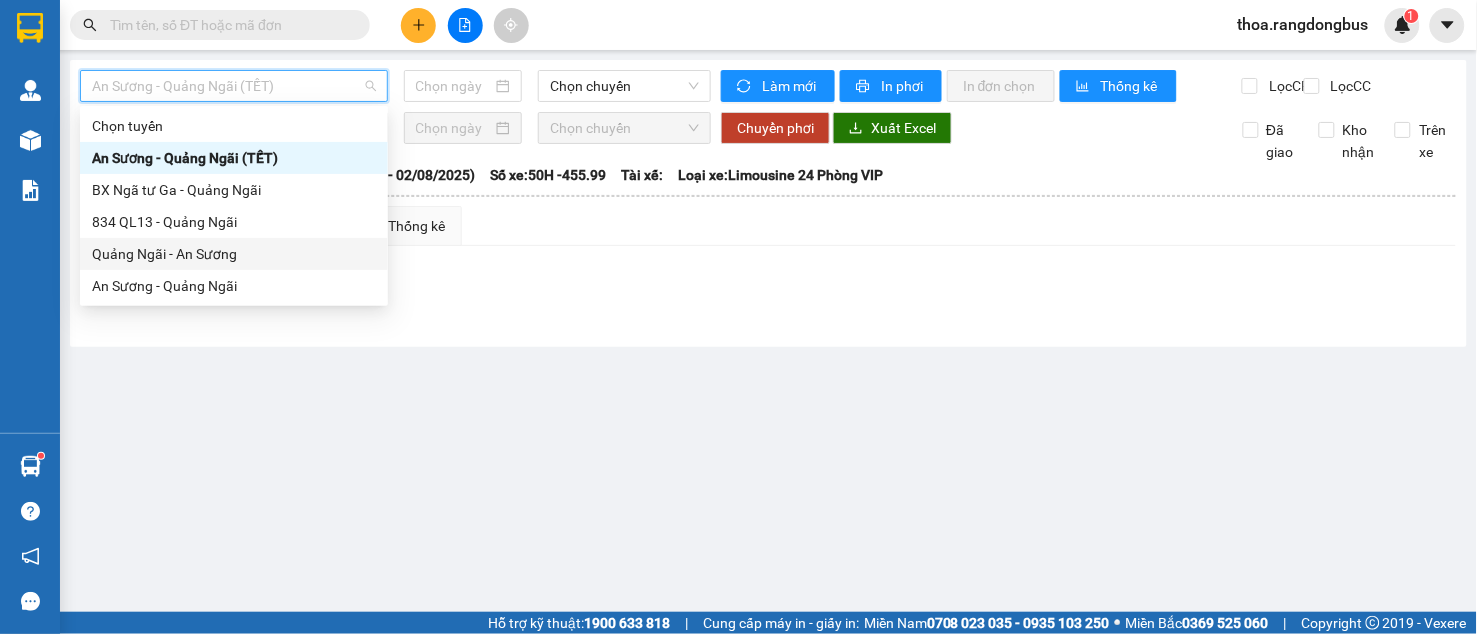 type on "02/08/2025" 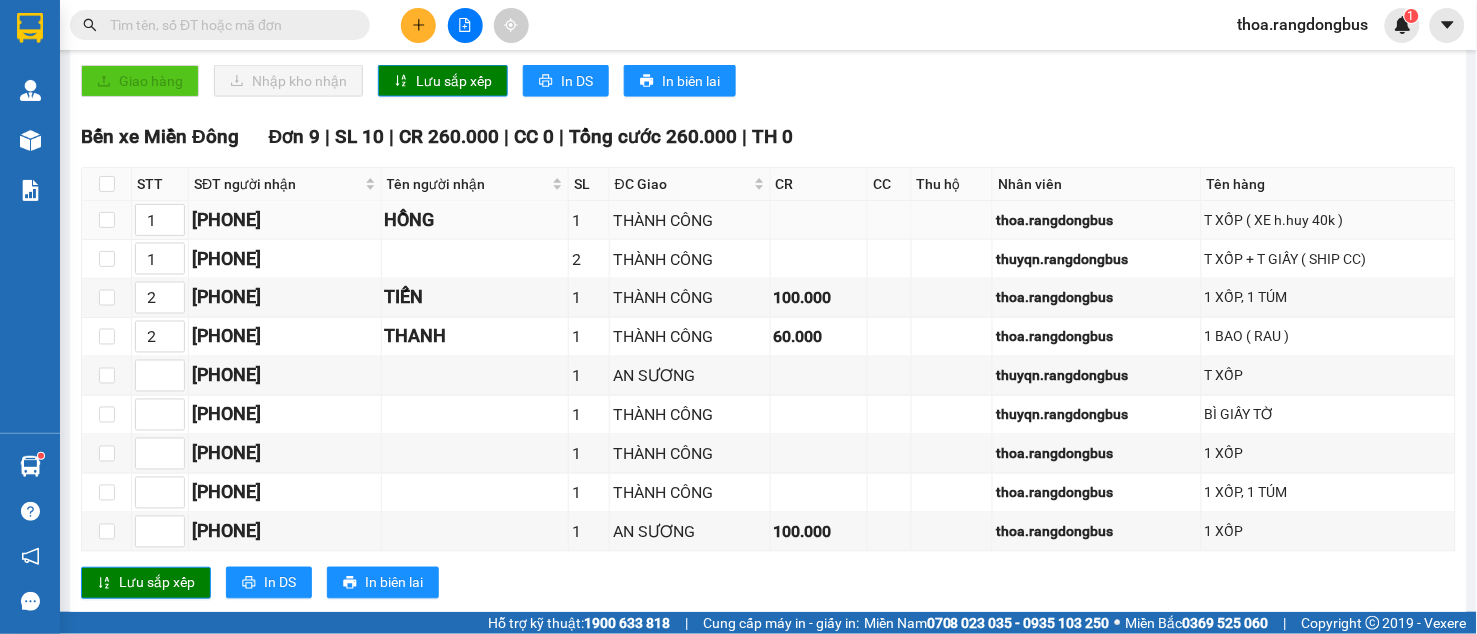 scroll, scrollTop: 666, scrollLeft: 0, axis: vertical 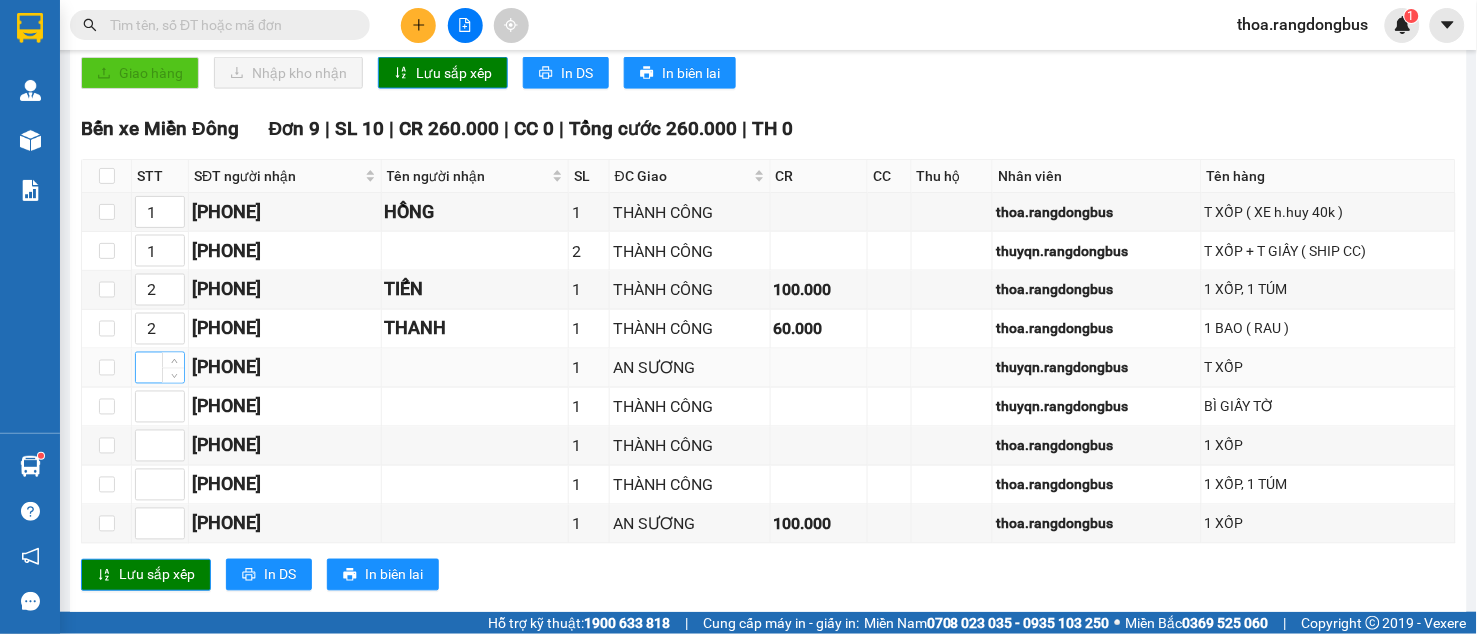 click at bounding box center (160, 368) 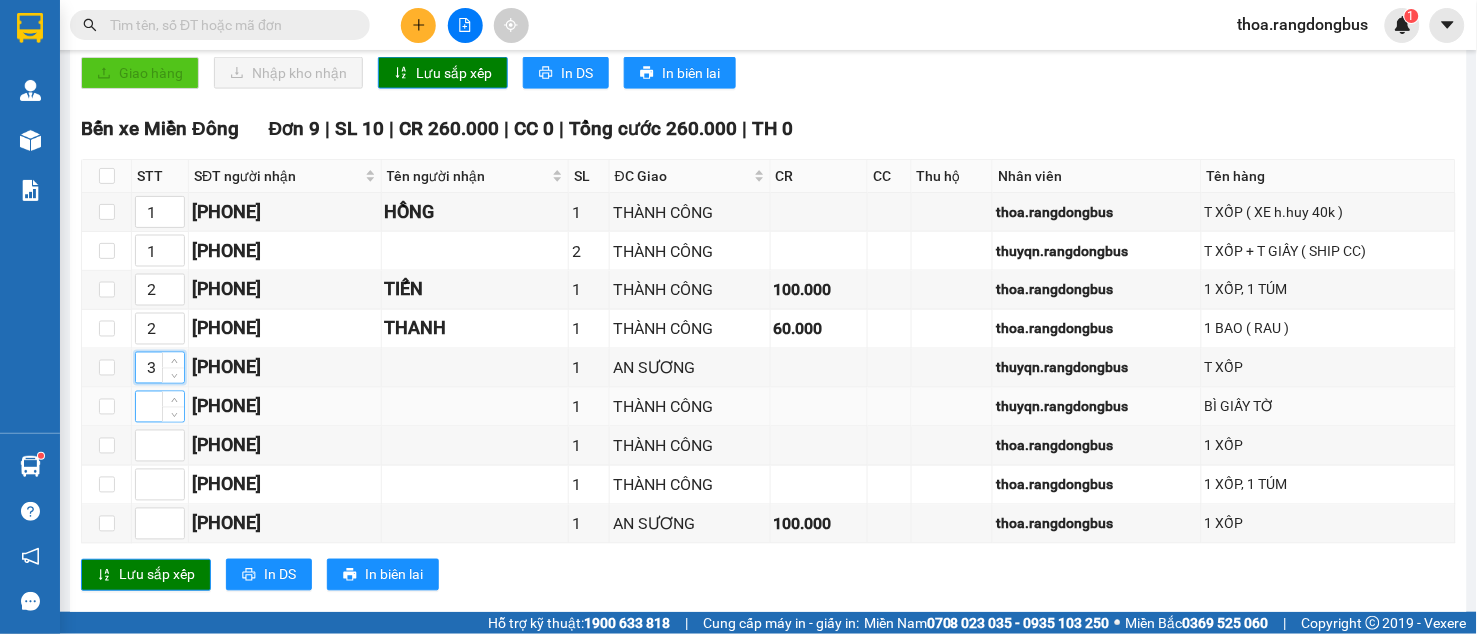 type on "3" 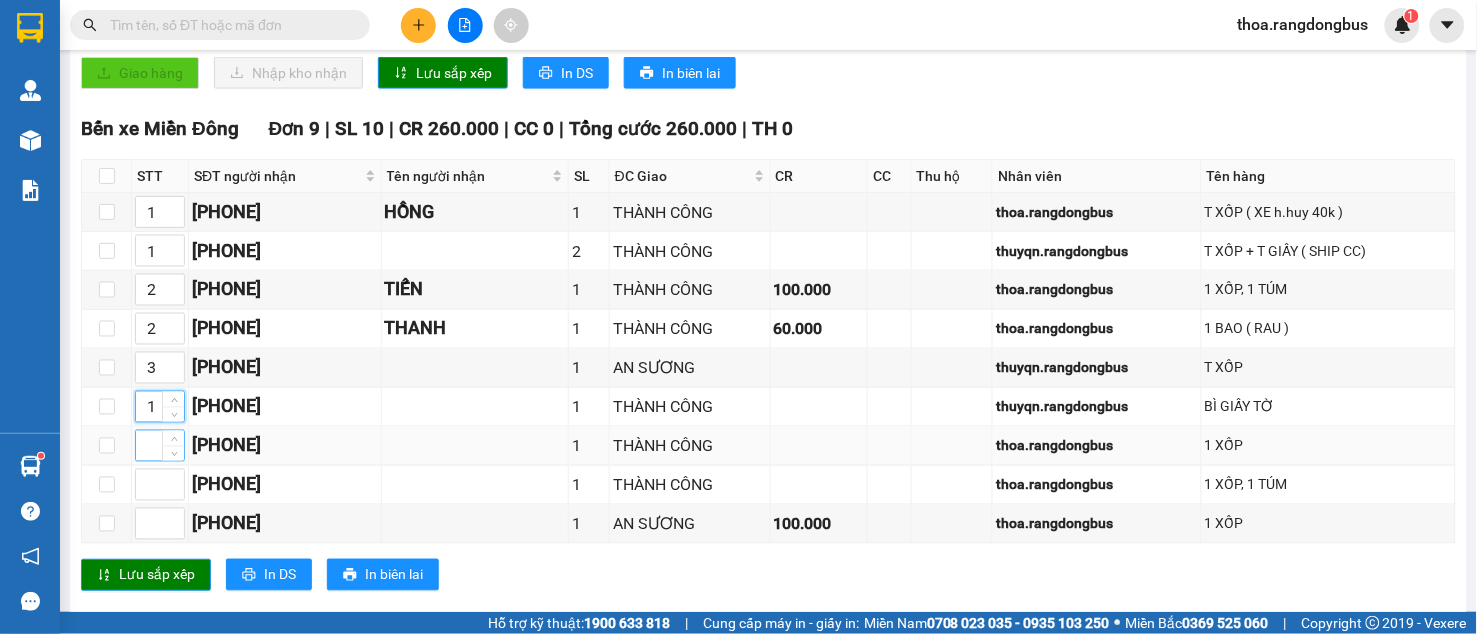 type on "1" 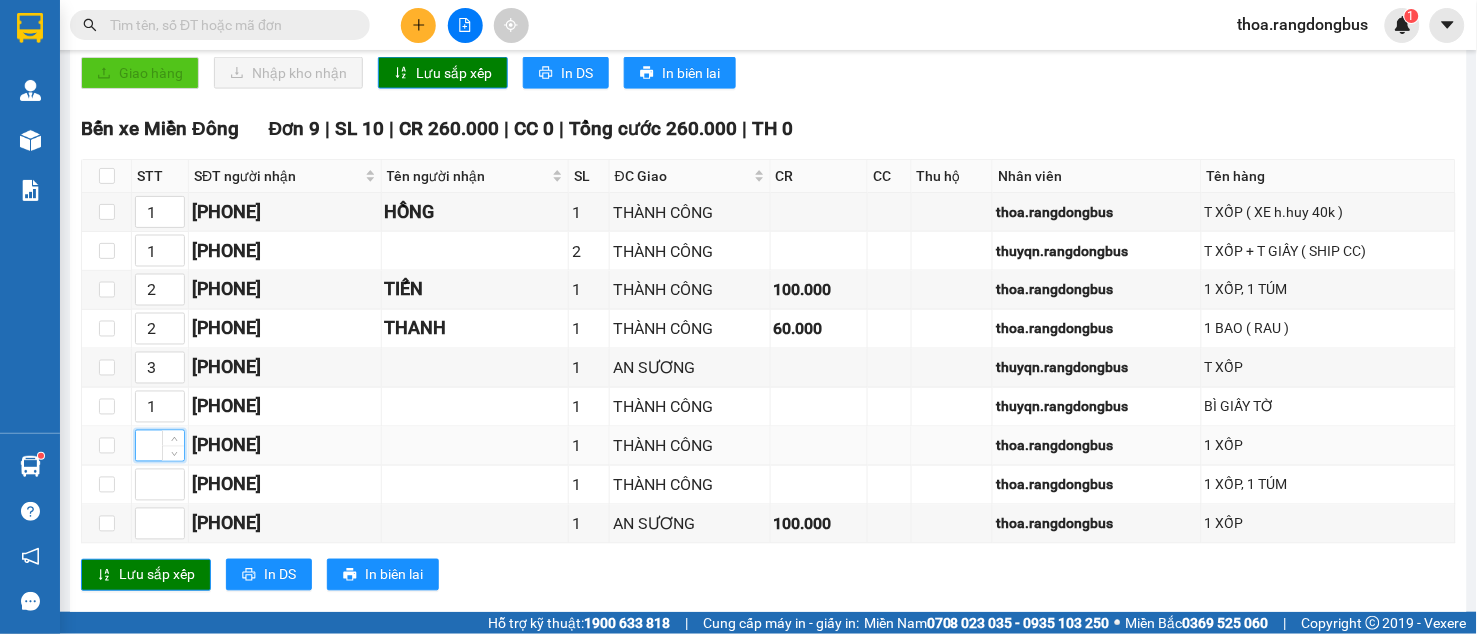 click at bounding box center (160, 446) 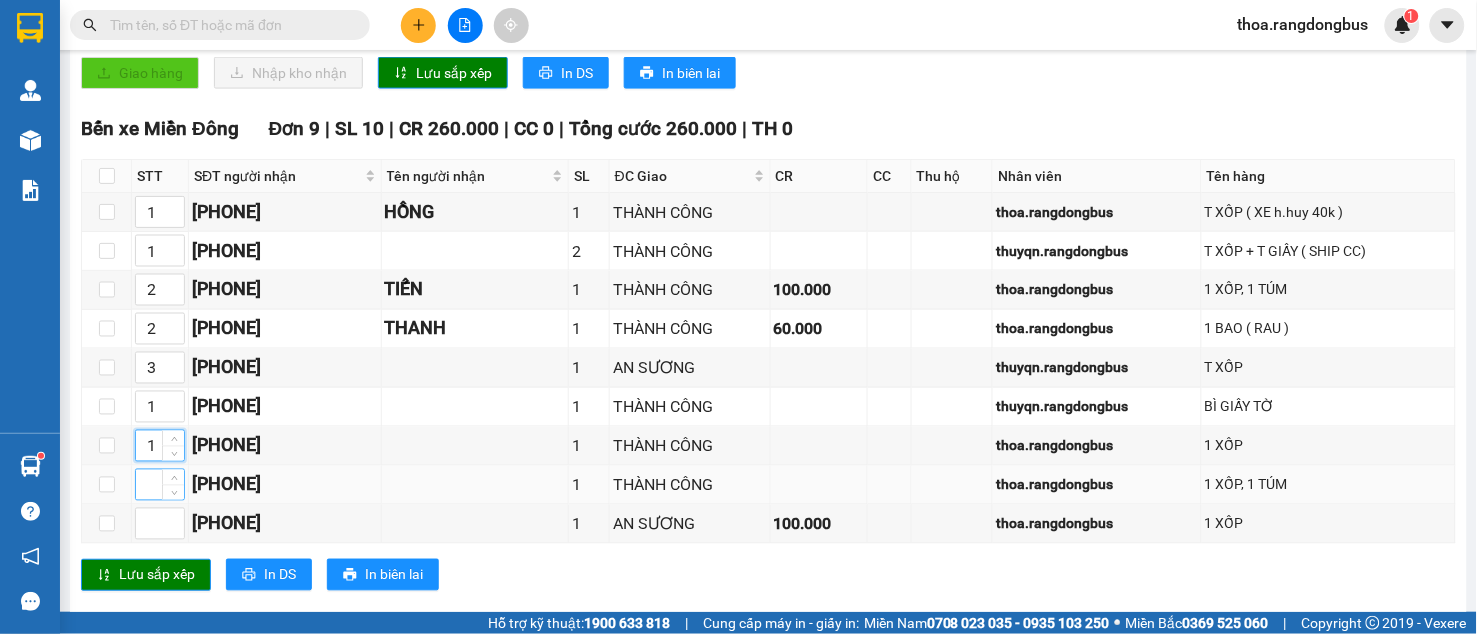type on "1" 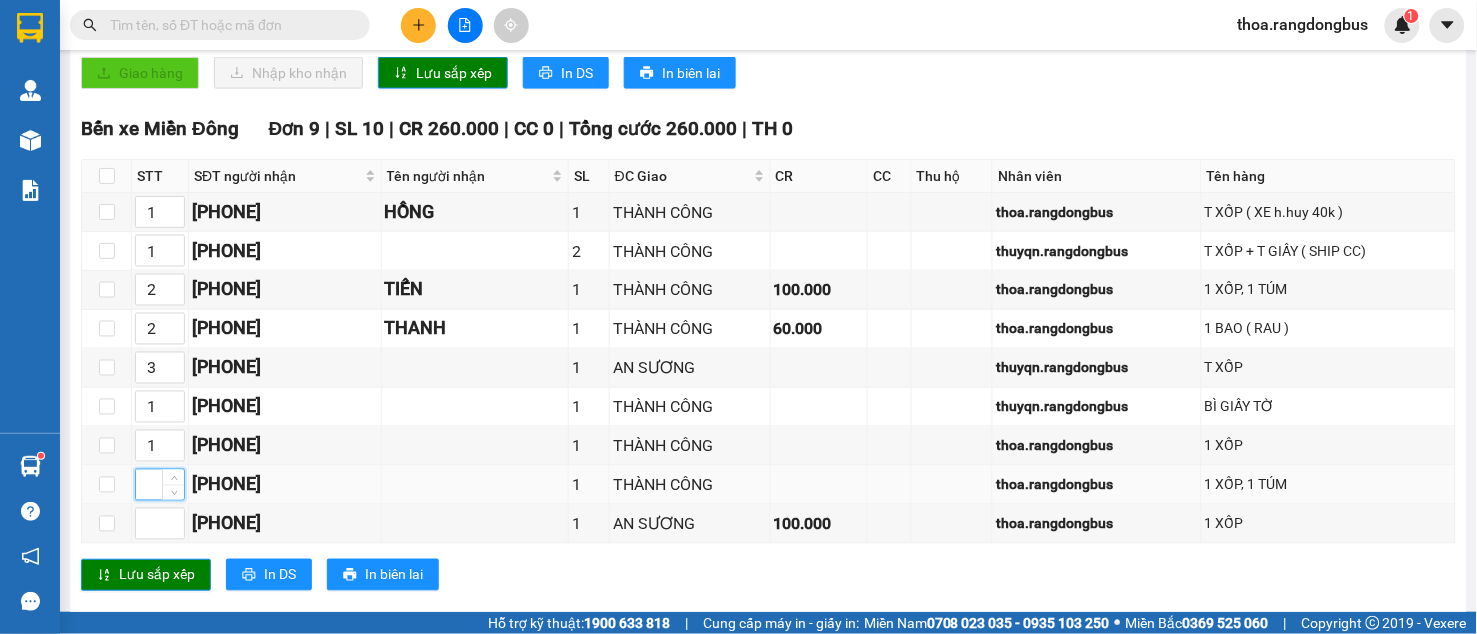 click at bounding box center (160, 485) 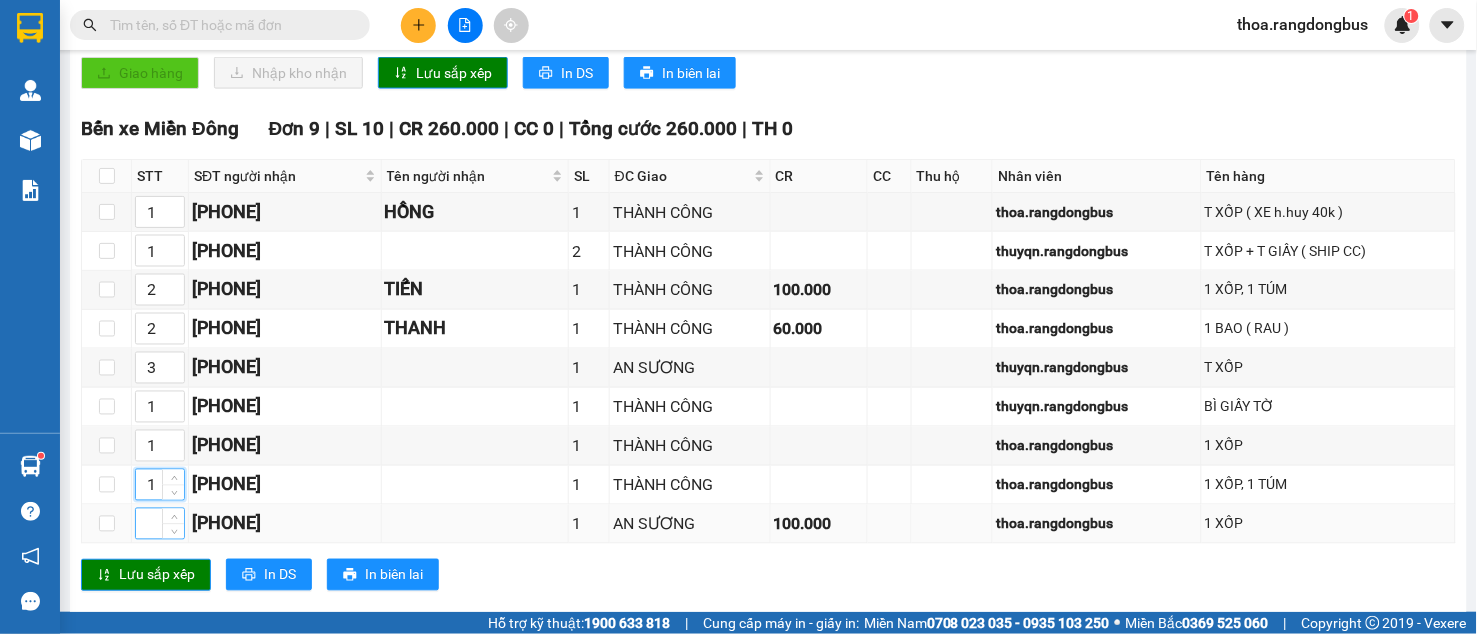 type on "1" 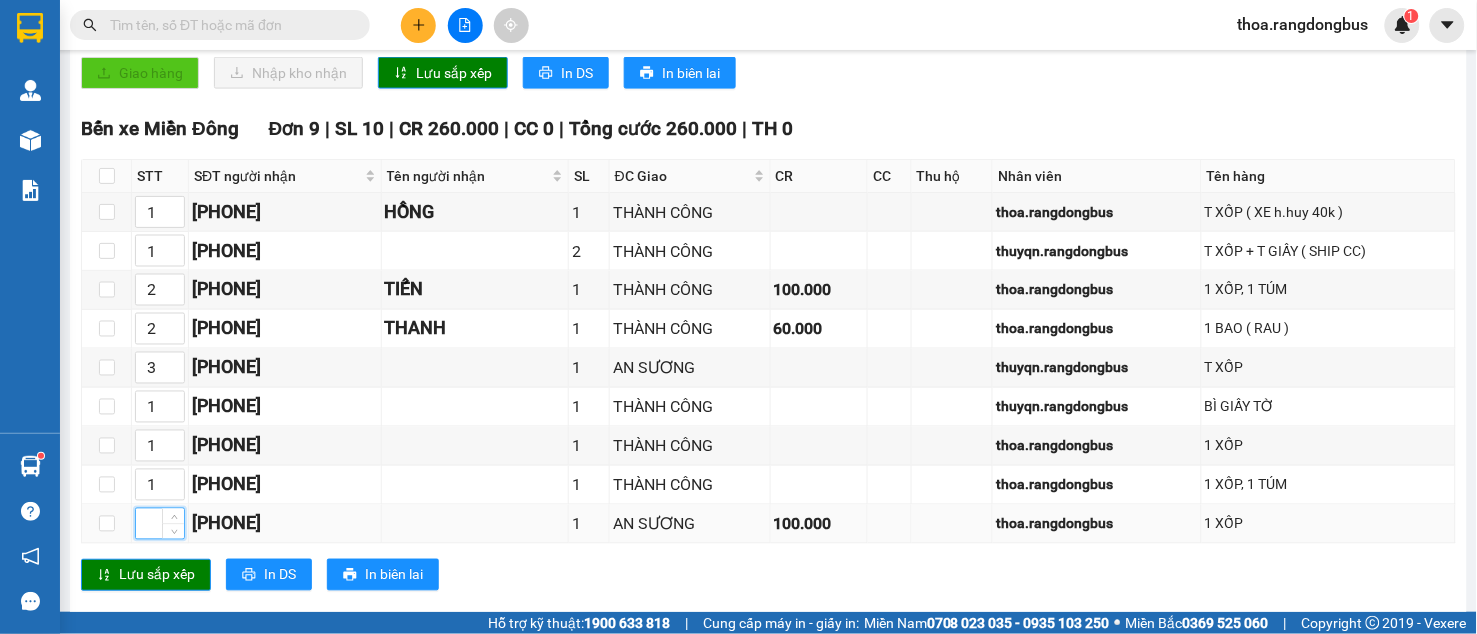 click at bounding box center [160, 524] 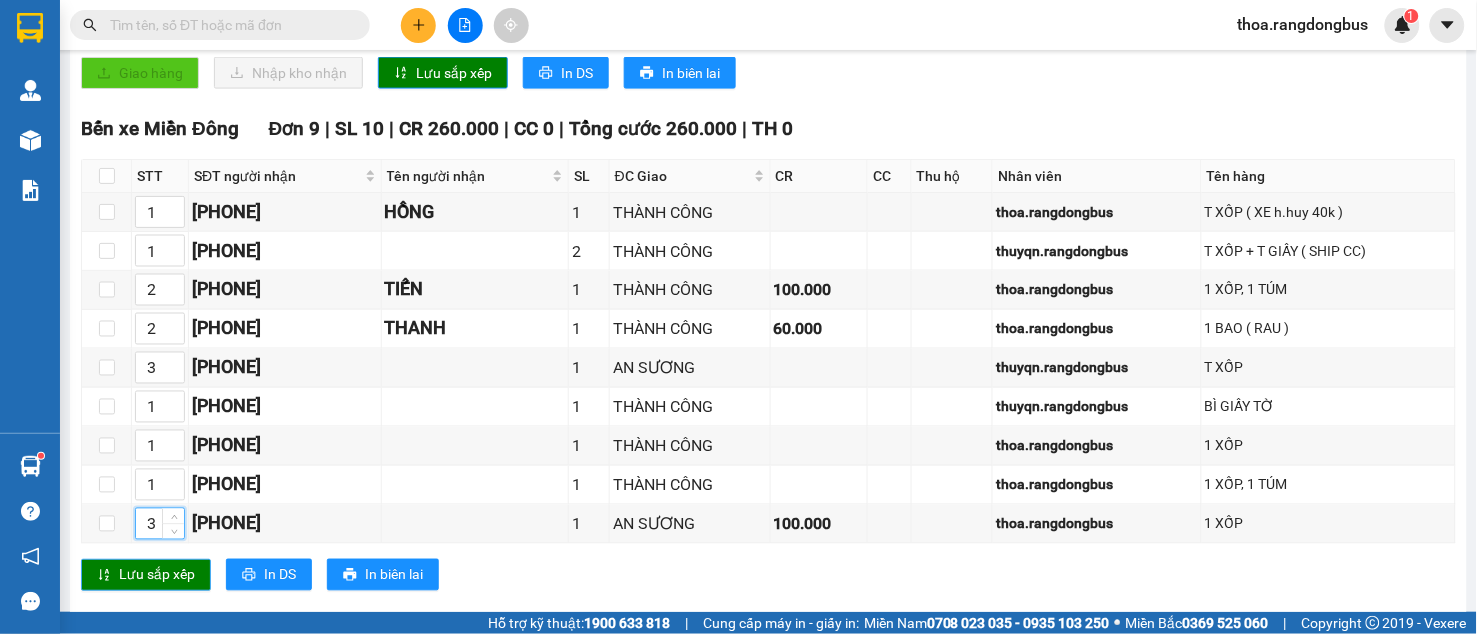 type on "3" 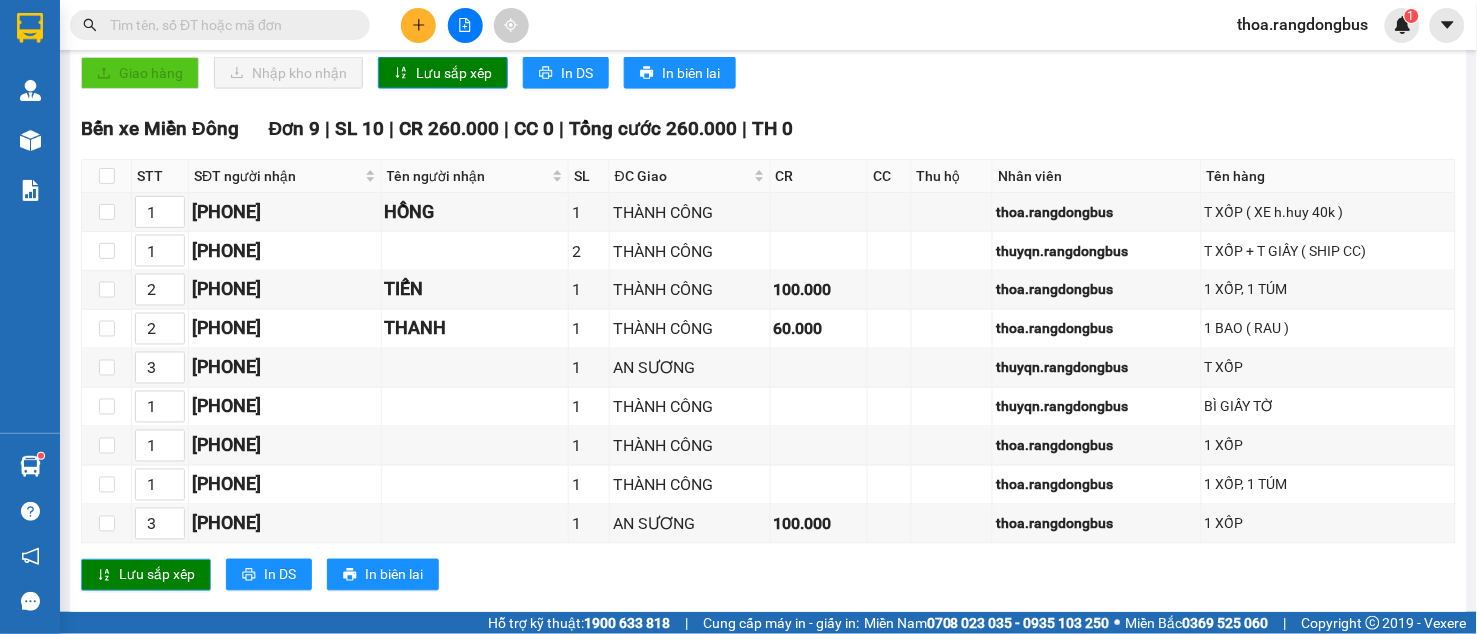 click on "Lưu sắp xếp" at bounding box center (157, 575) 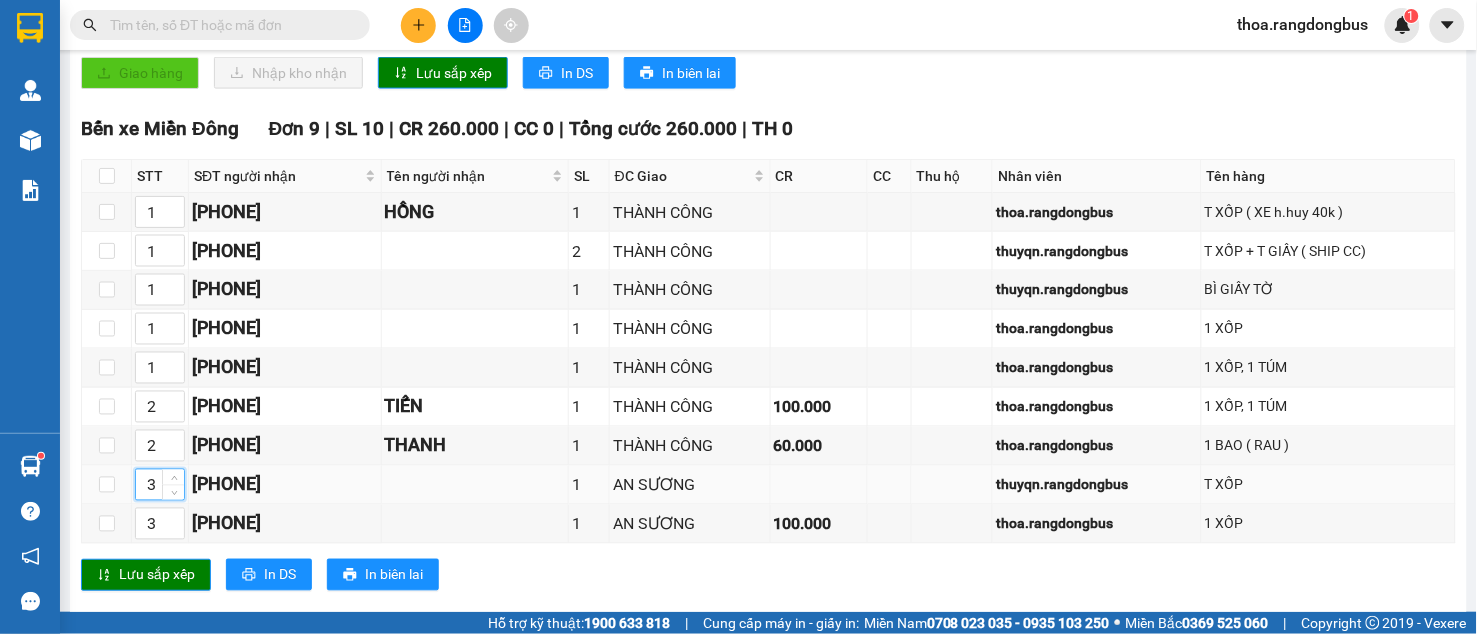drag, startPoint x: 157, startPoint y: 512, endPoint x: 132, endPoint y: 510, distance: 25.079872 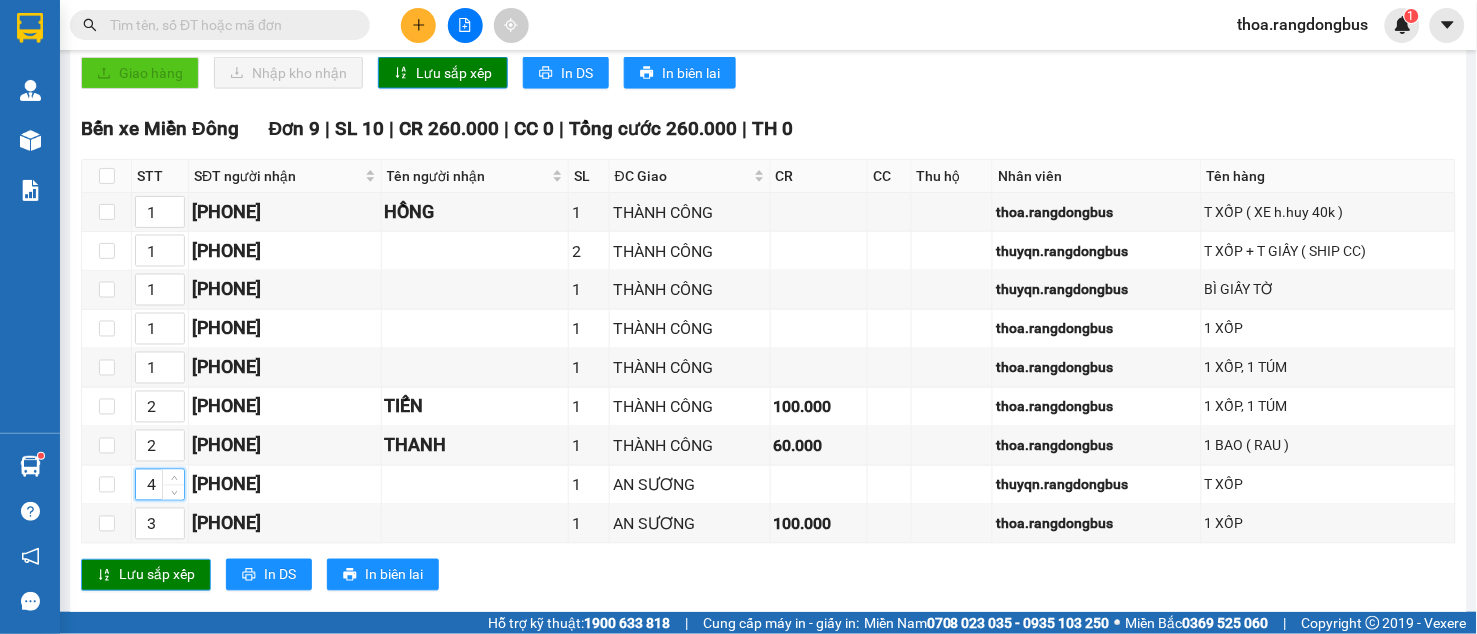 type on "4" 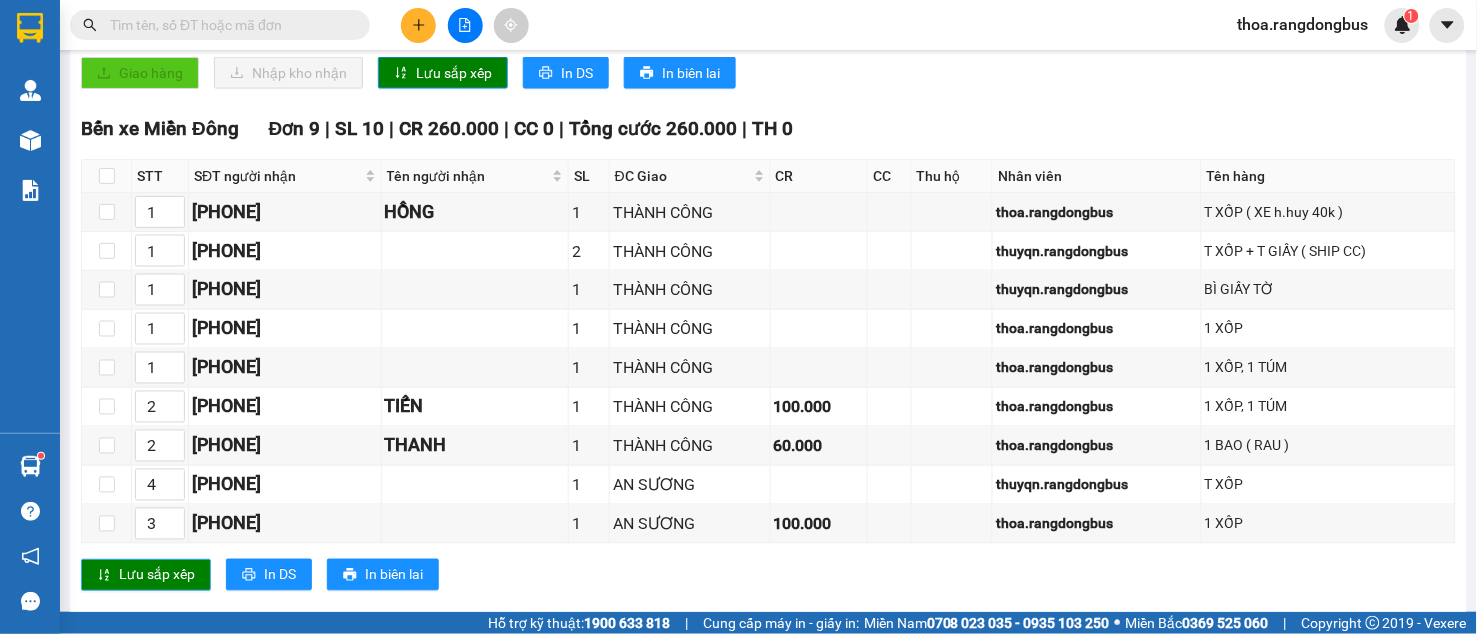 click on "Lưu sắp xếp" at bounding box center (146, 575) 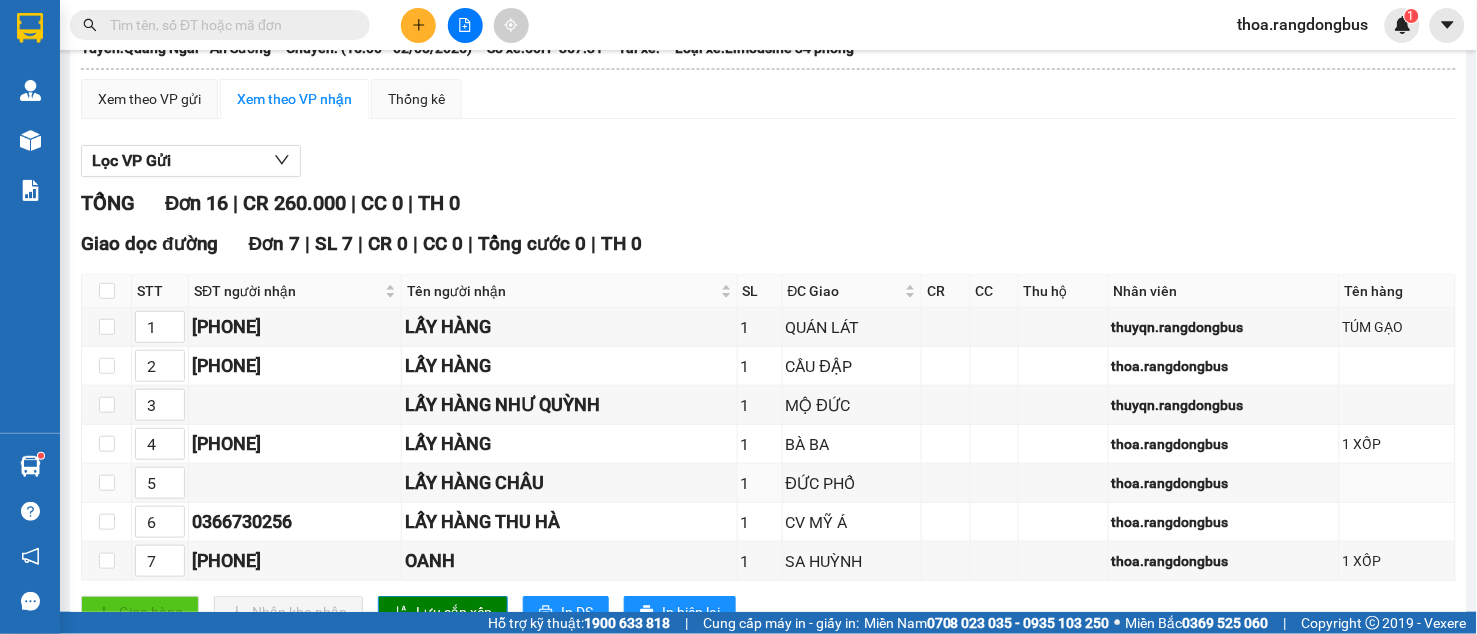 scroll, scrollTop: 0, scrollLeft: 0, axis: both 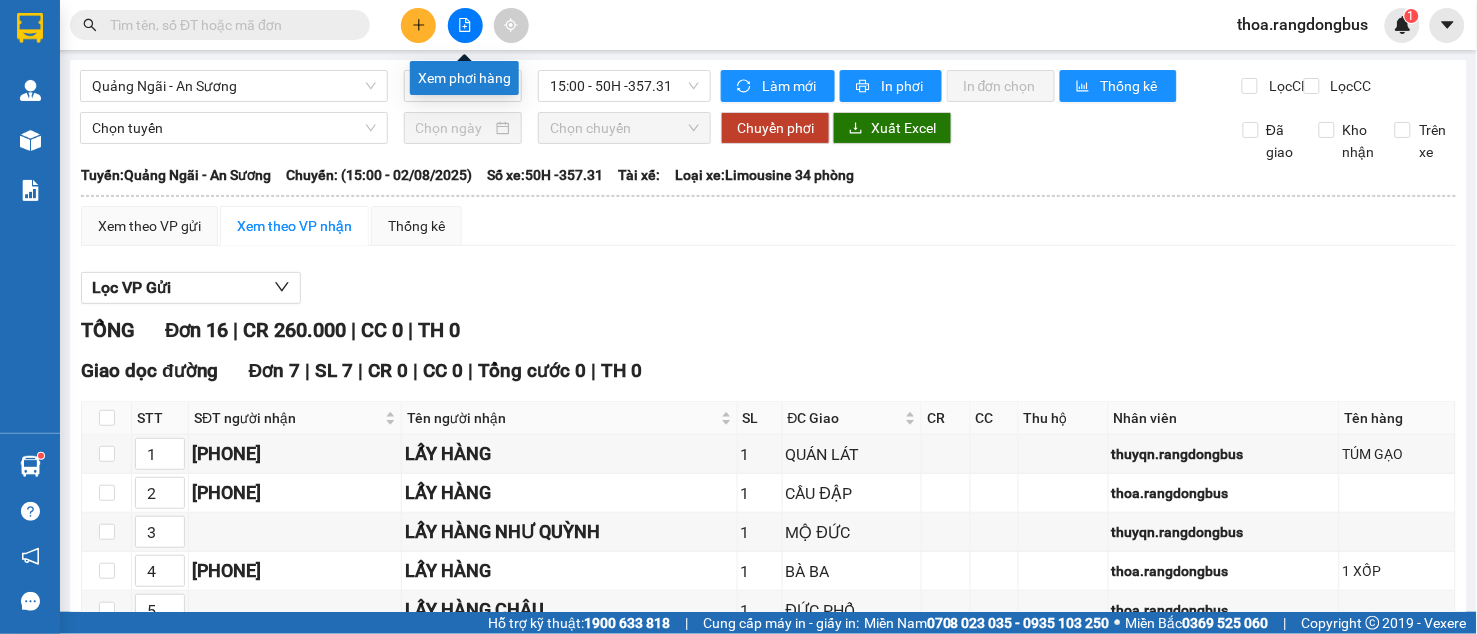 click 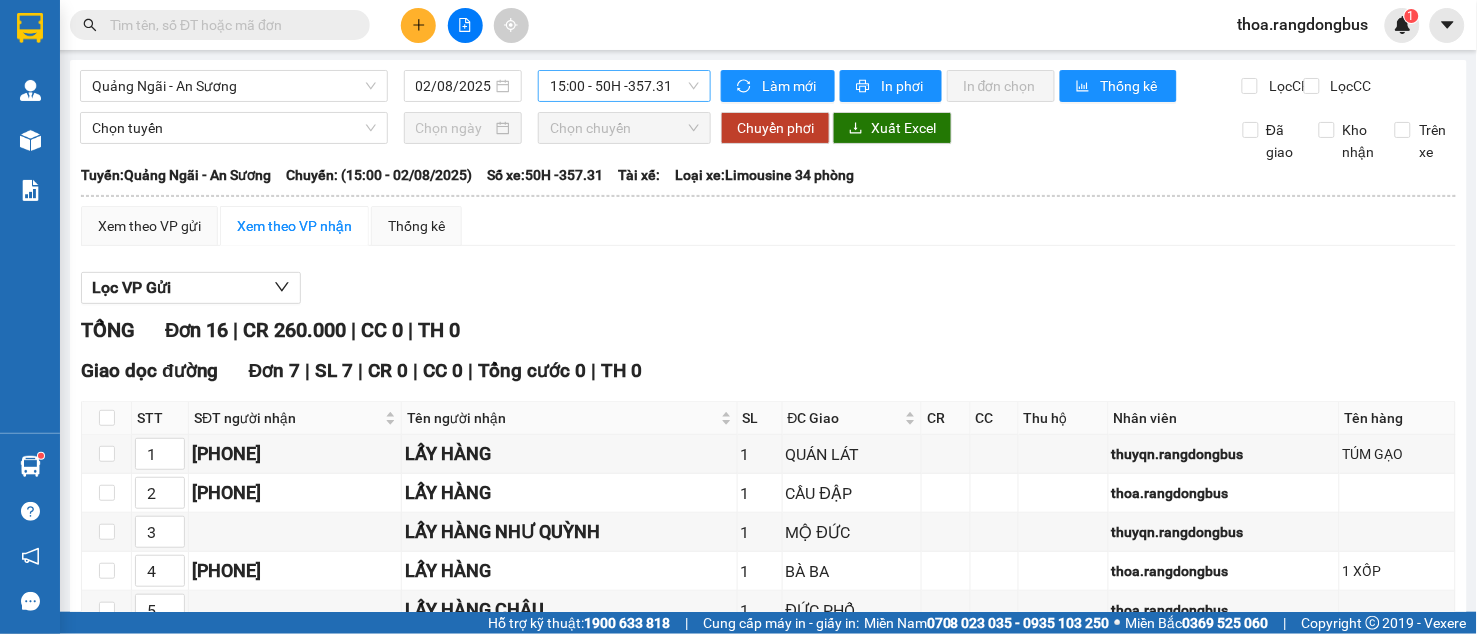 click on "15:00     - 50H -357.31" at bounding box center [624, 86] 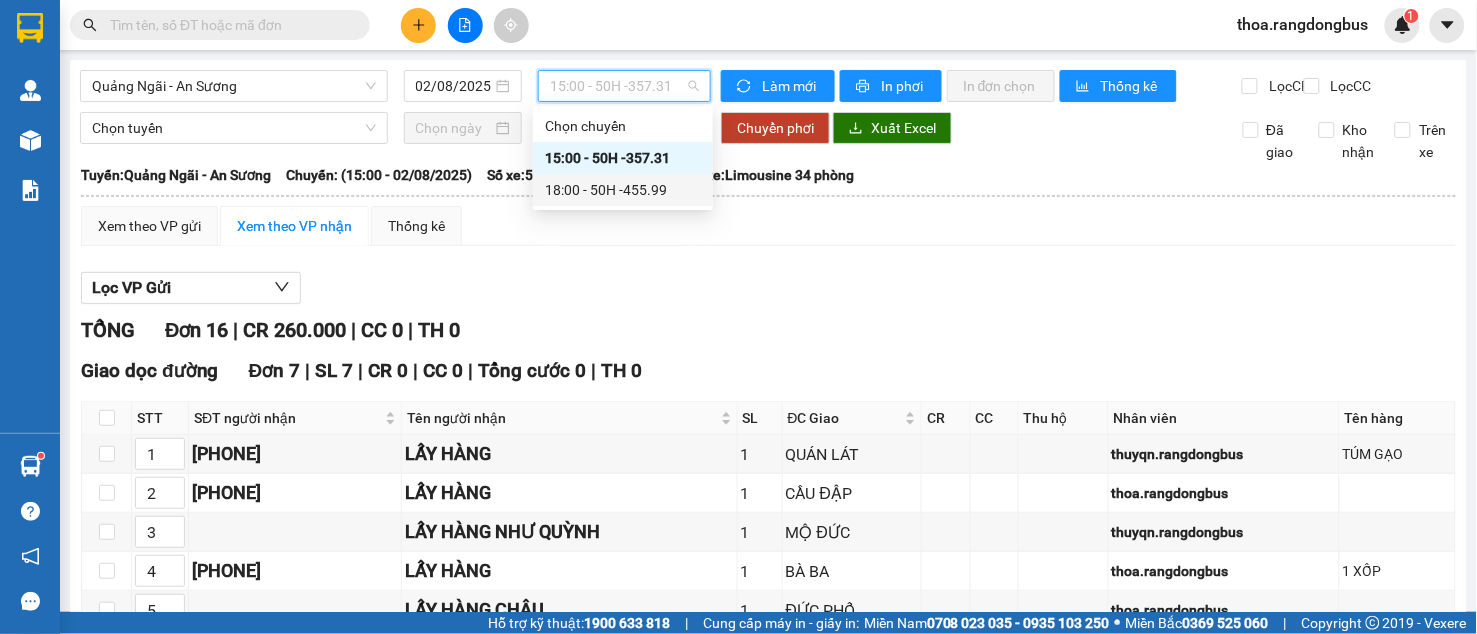click on "18:00     - 50H -455.99" at bounding box center [623, 190] 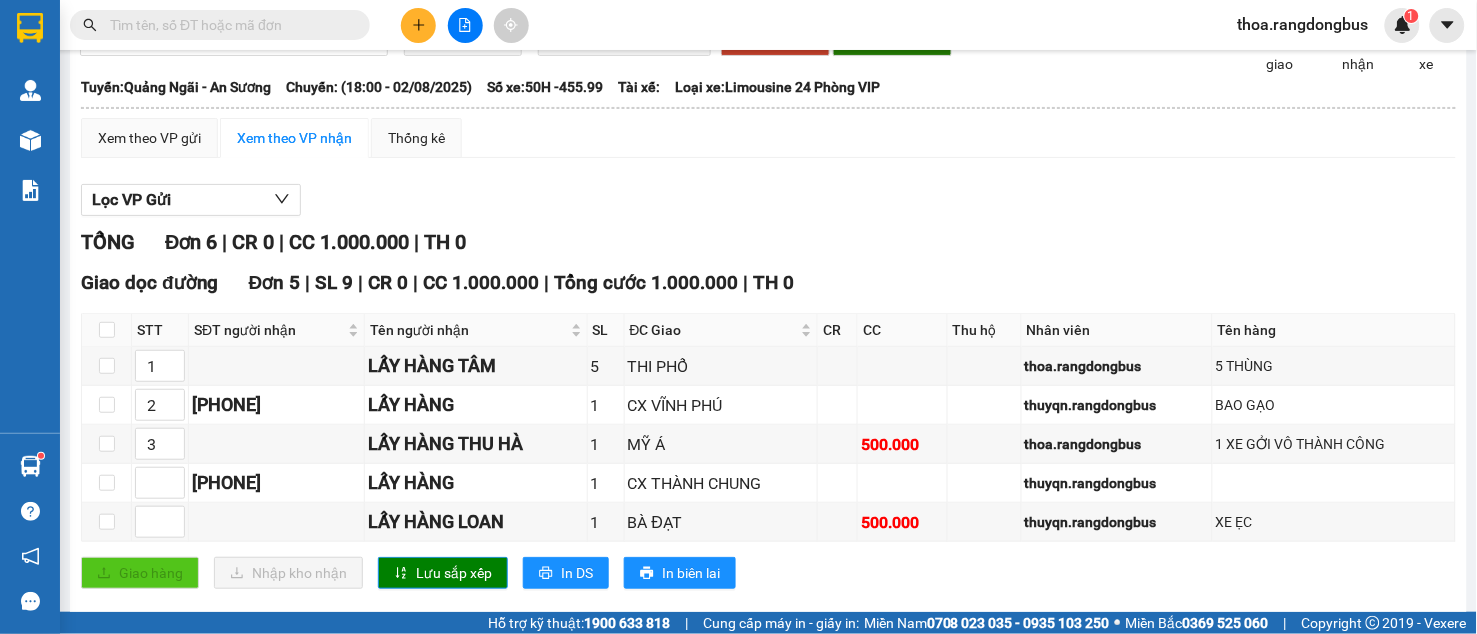 scroll, scrollTop: 0, scrollLeft: 0, axis: both 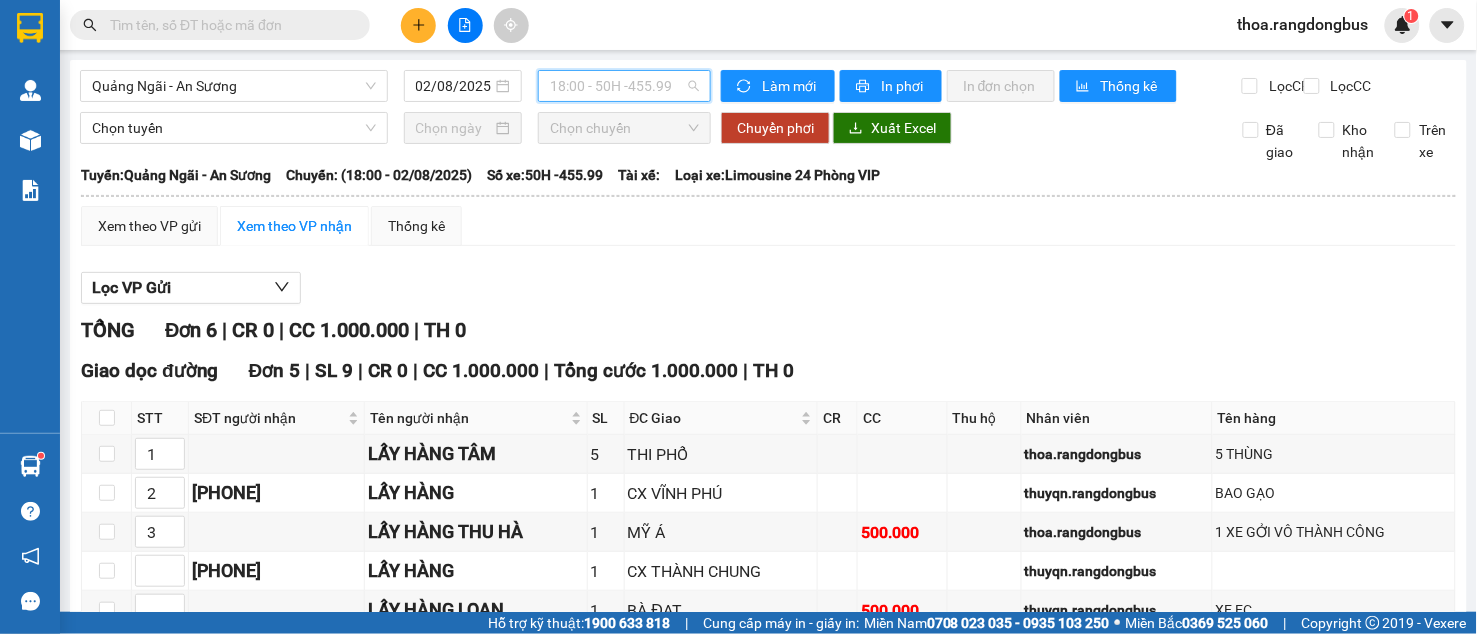 click on "18:00     - 50H -455.99" at bounding box center (624, 86) 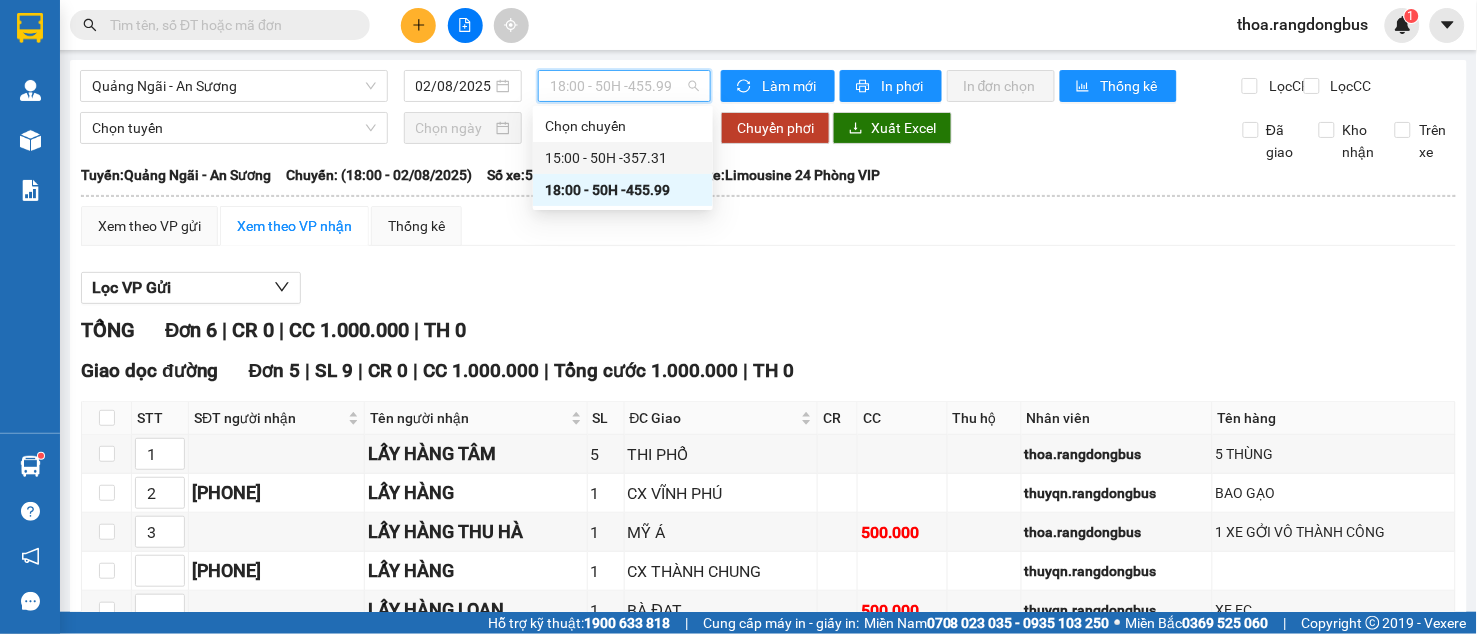 click on "15:00     - 50H -357.31" at bounding box center [623, 158] 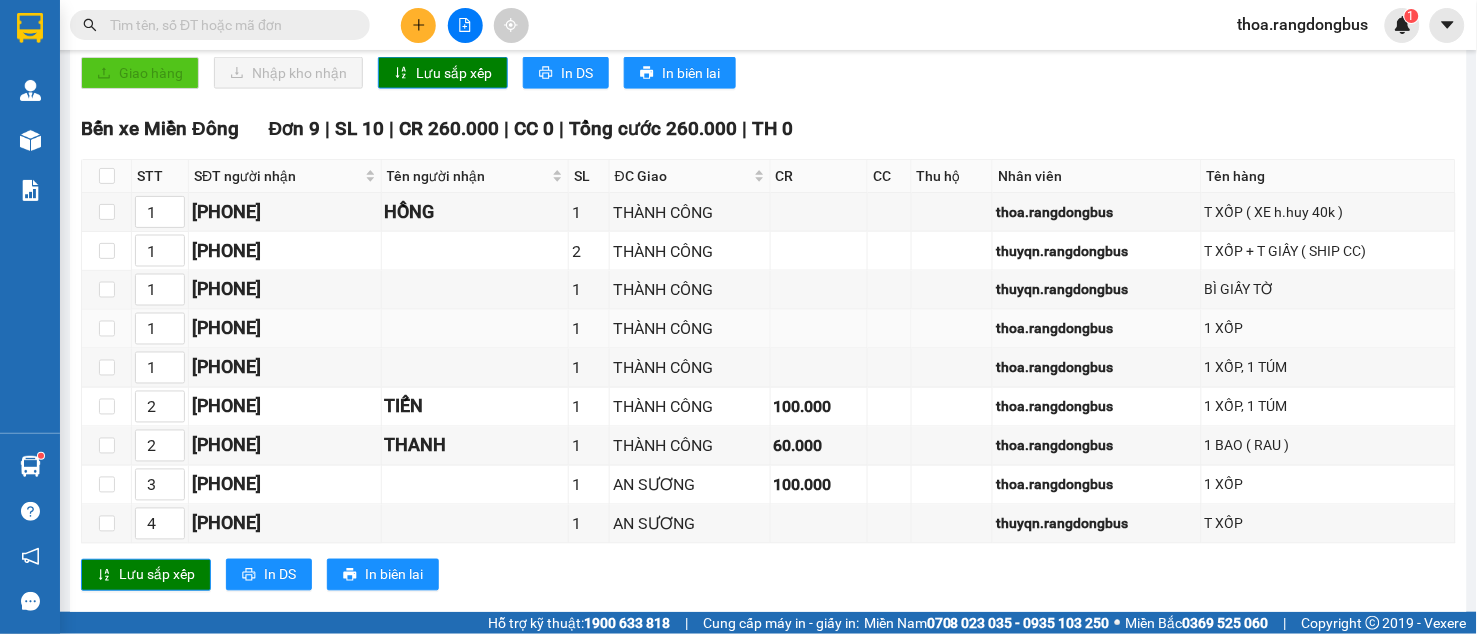 scroll, scrollTop: 723, scrollLeft: 0, axis: vertical 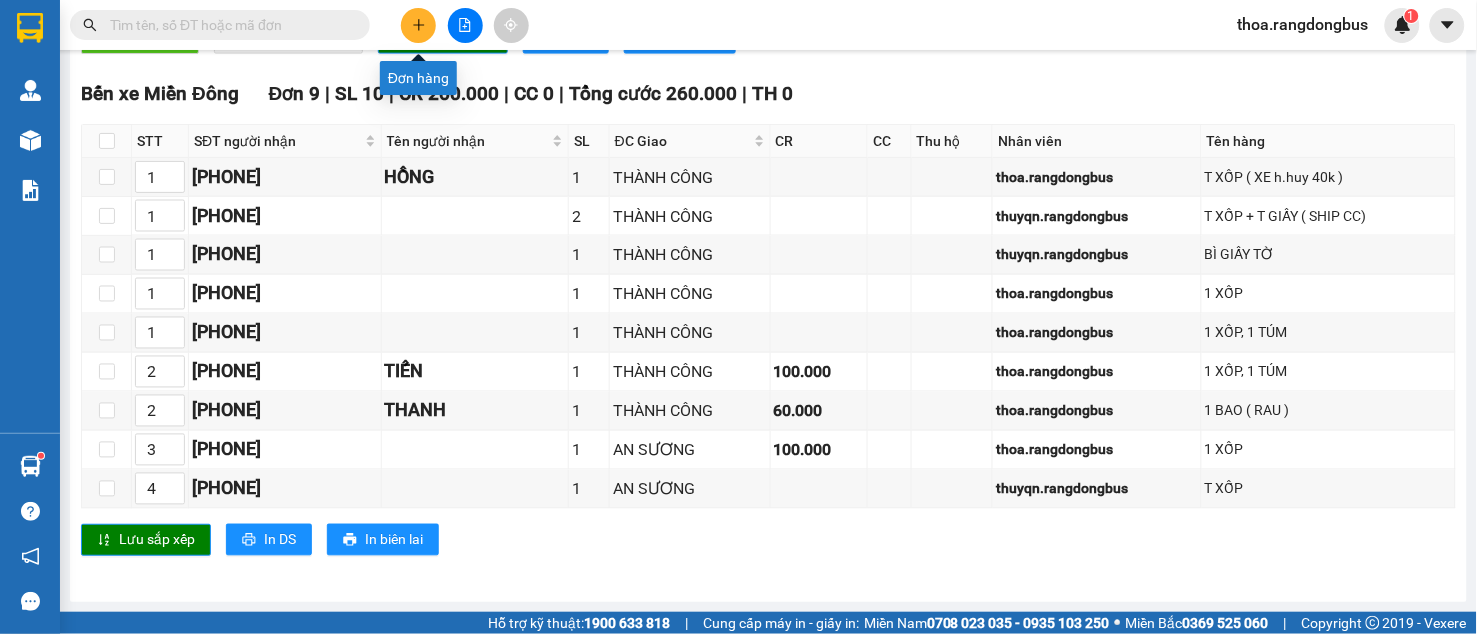 click 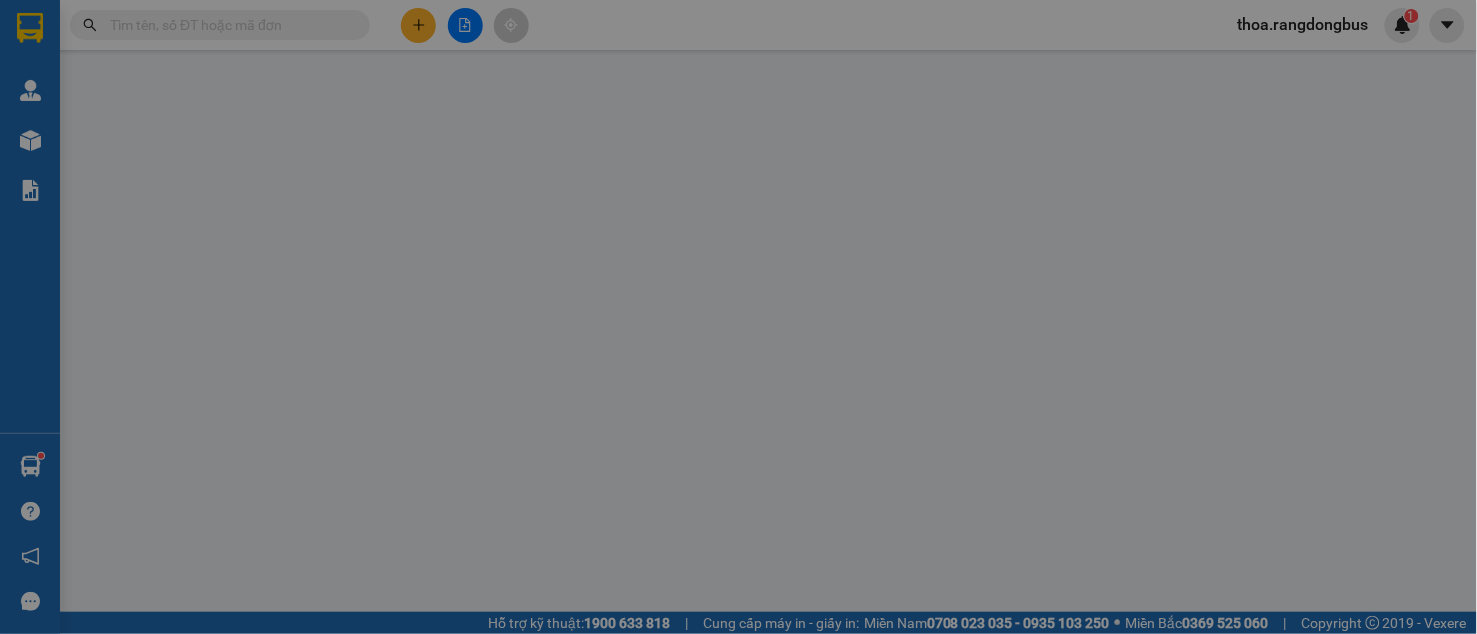 scroll, scrollTop: 0, scrollLeft: 0, axis: both 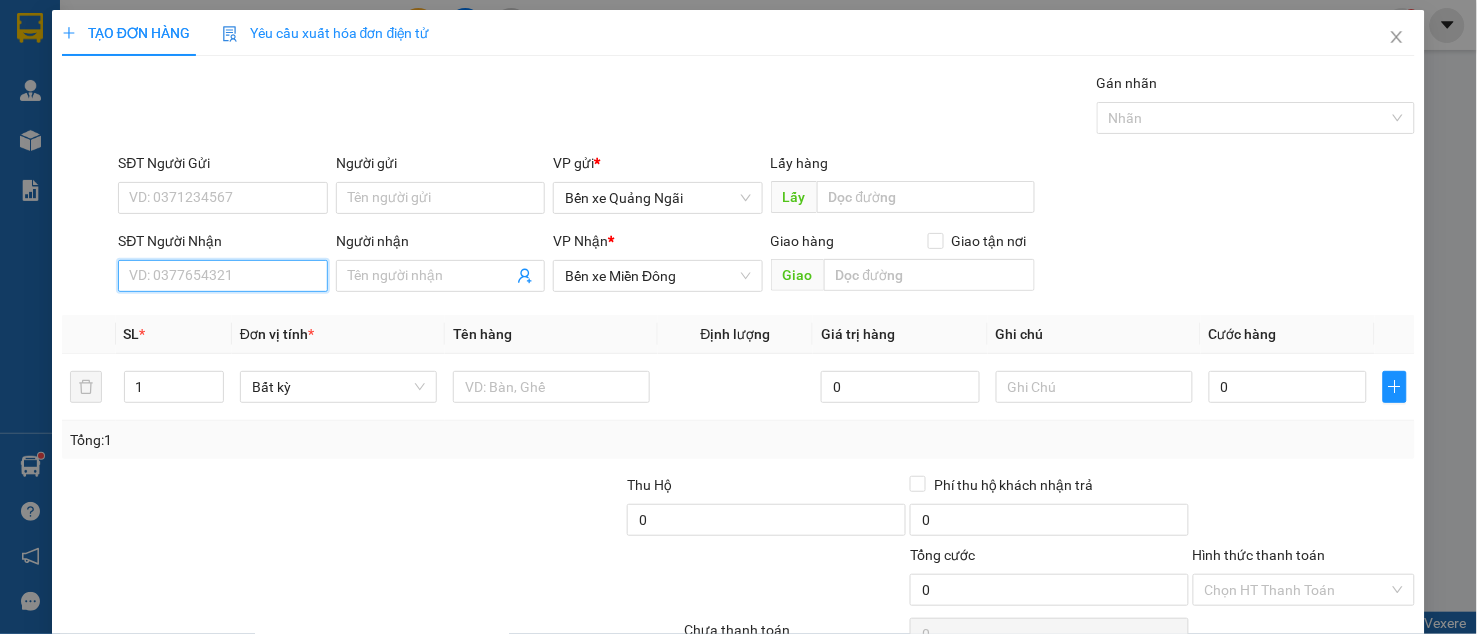 click on "SĐT Người Nhận" at bounding box center (223, 276) 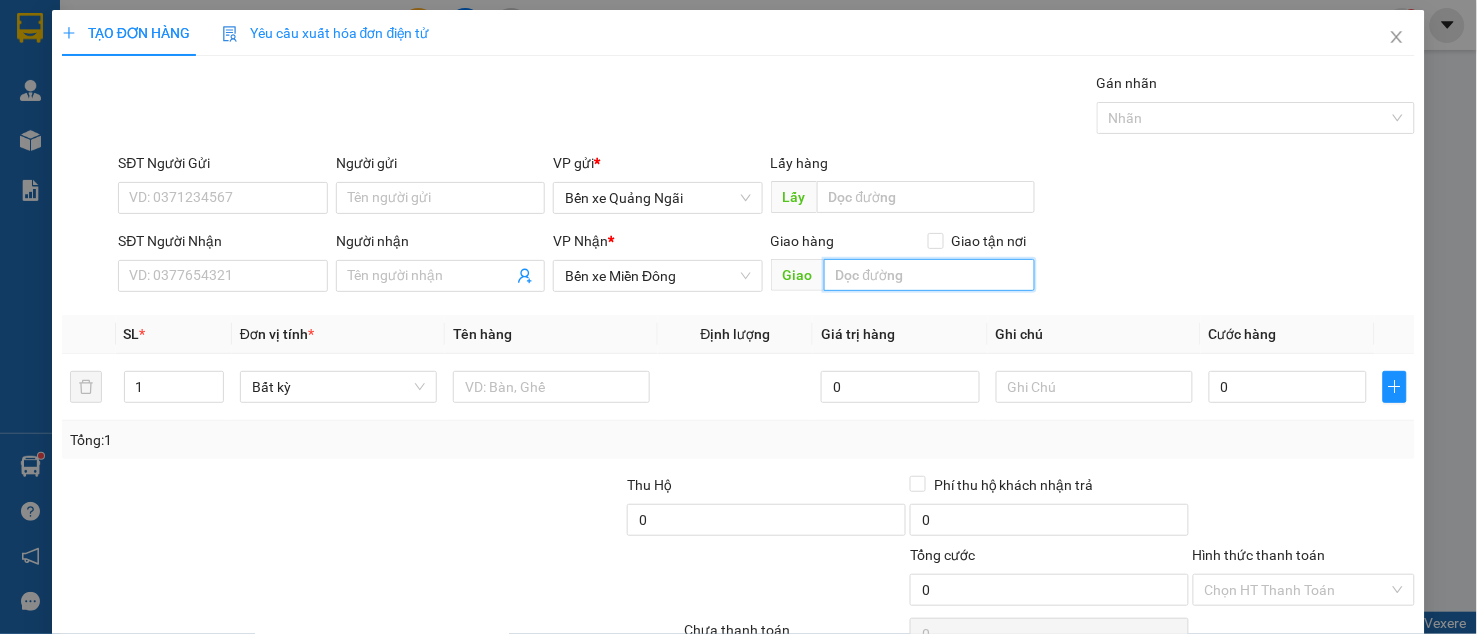 click at bounding box center [929, 275] 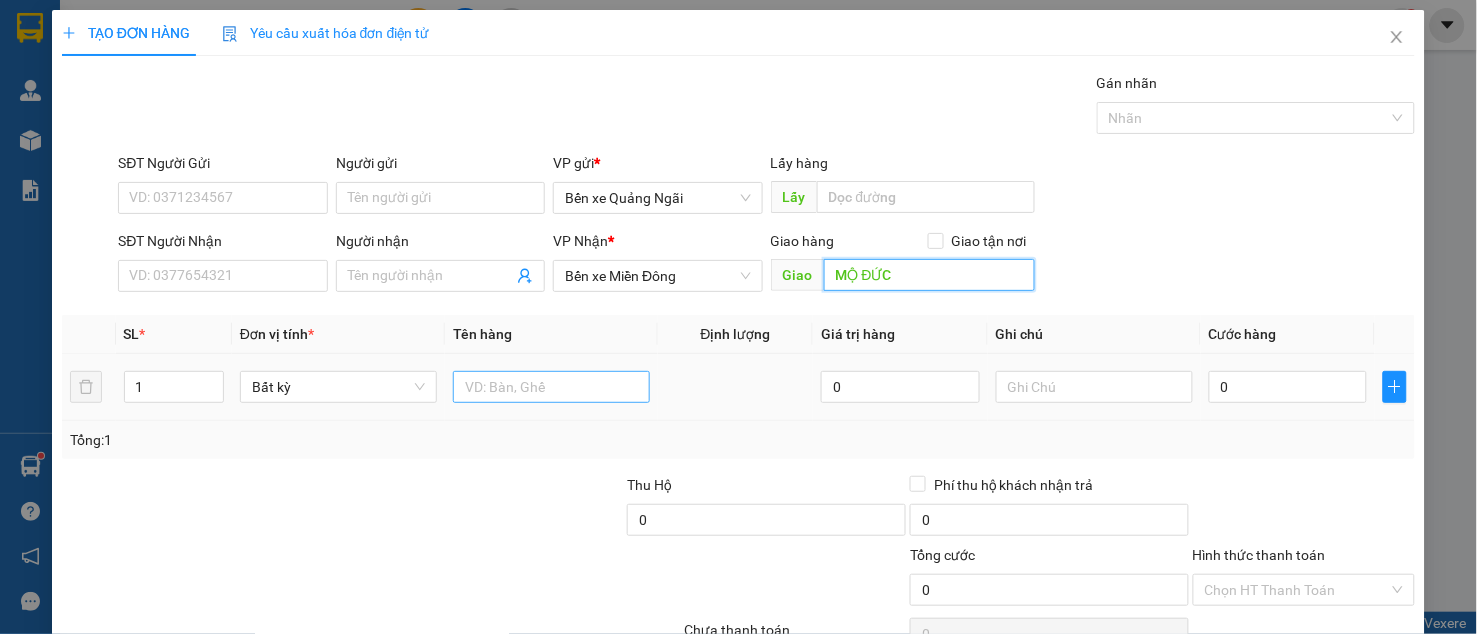type on "MỘ ĐỨC" 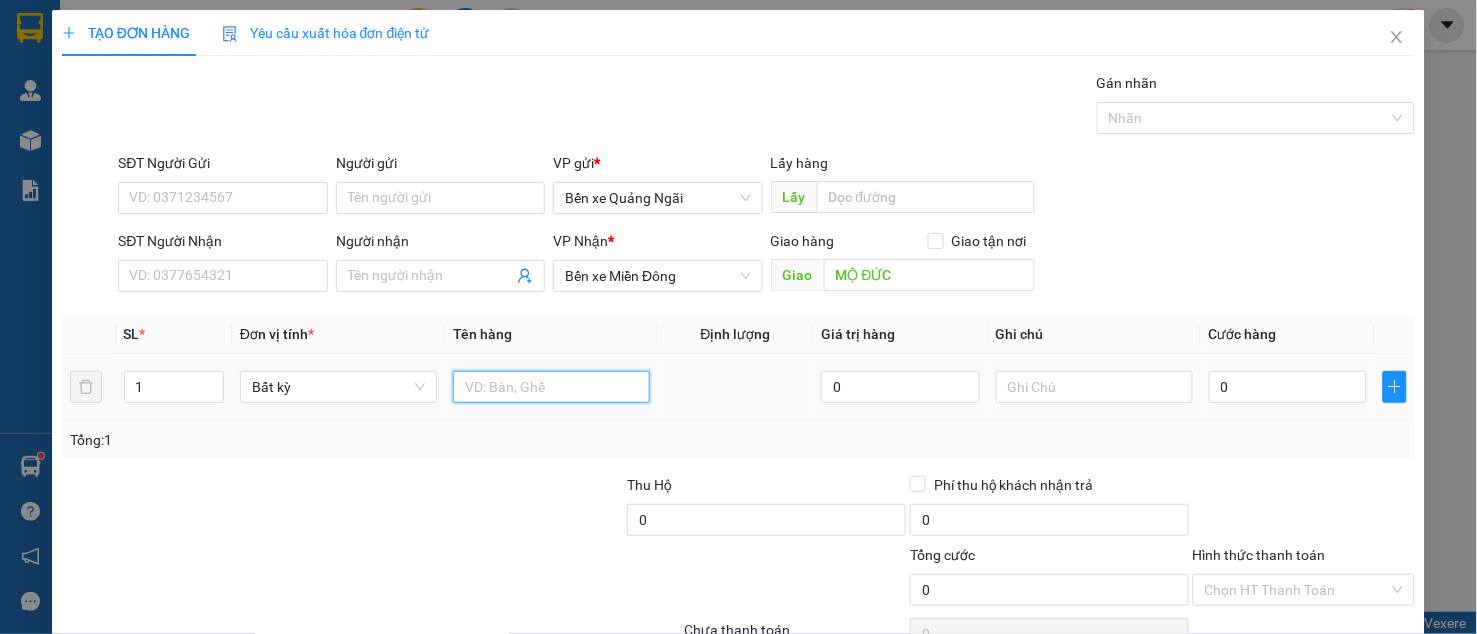 click at bounding box center (551, 387) 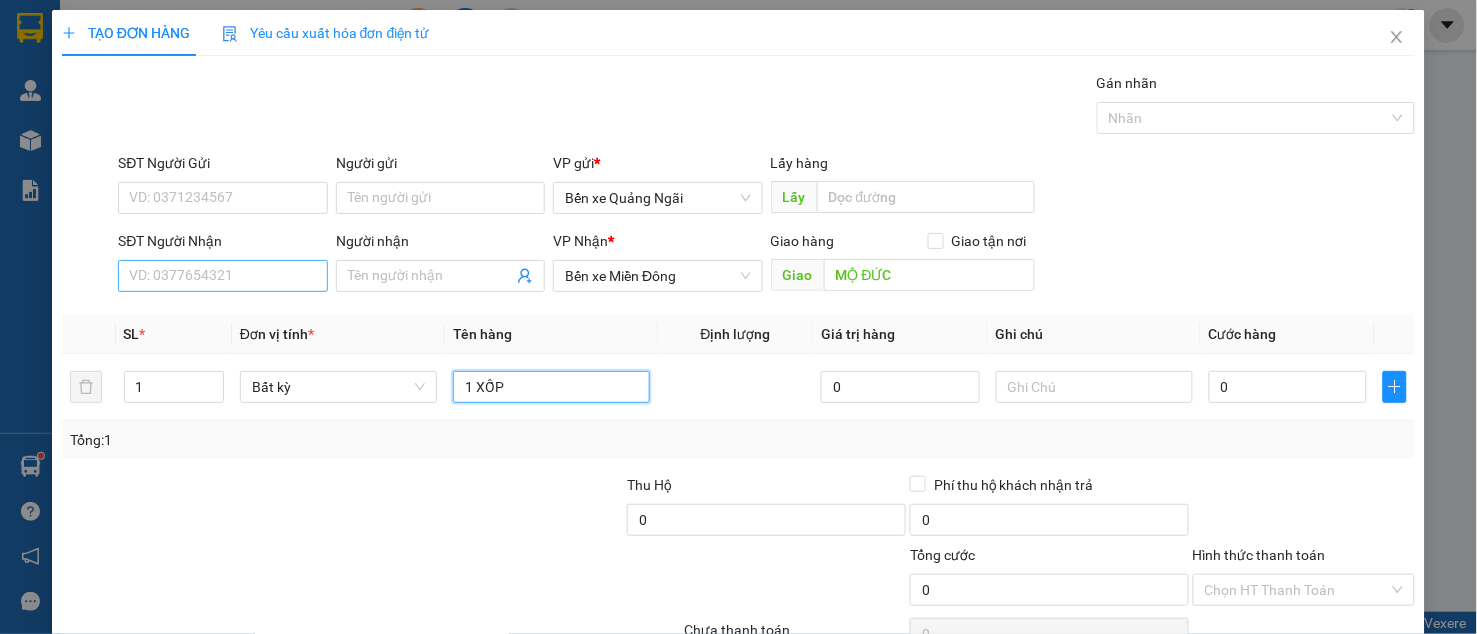 type on "1 XỐP" 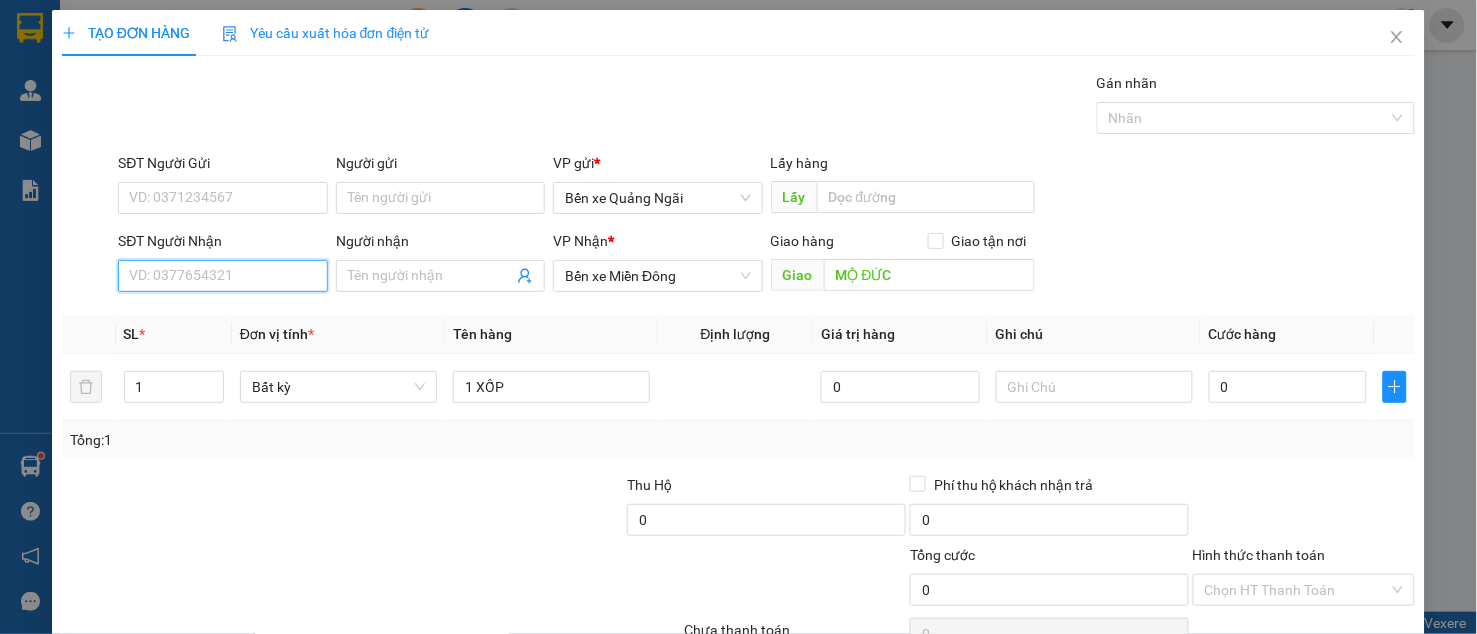 click on "SĐT Người Nhận" at bounding box center [223, 276] 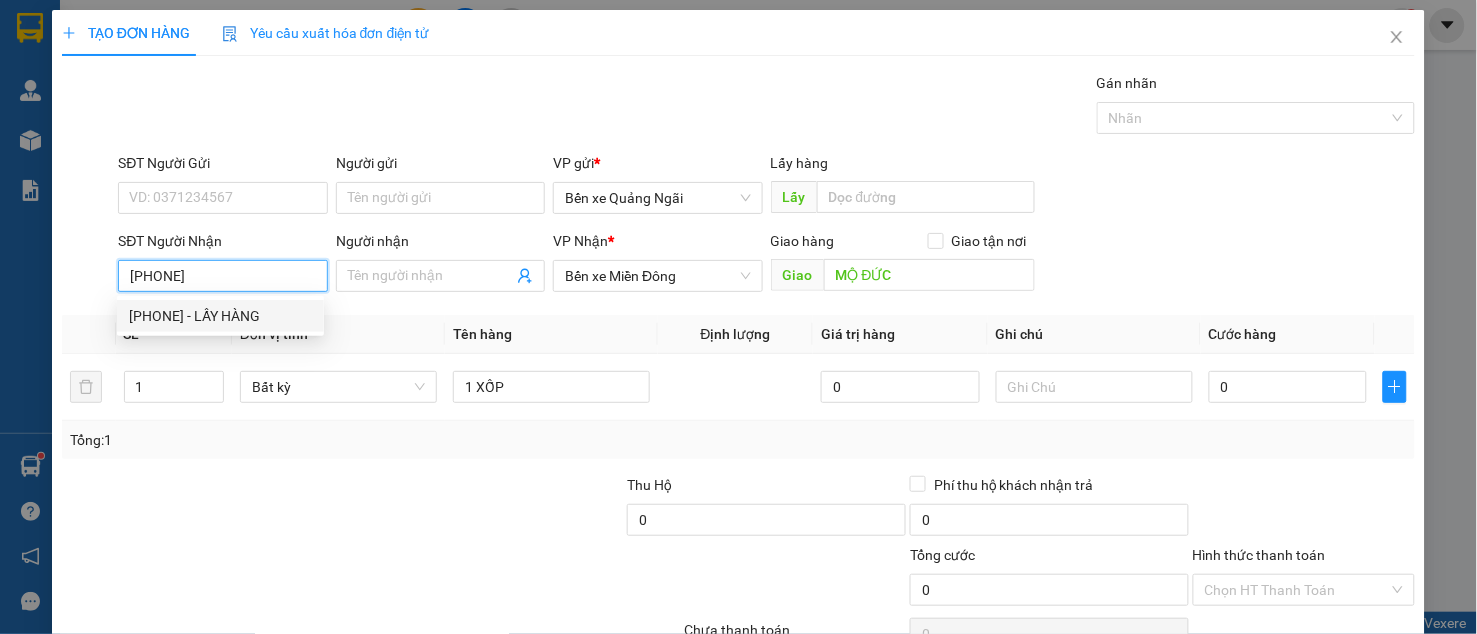 click on "[PHONE] - LẤY HÀNG" at bounding box center (220, 316) 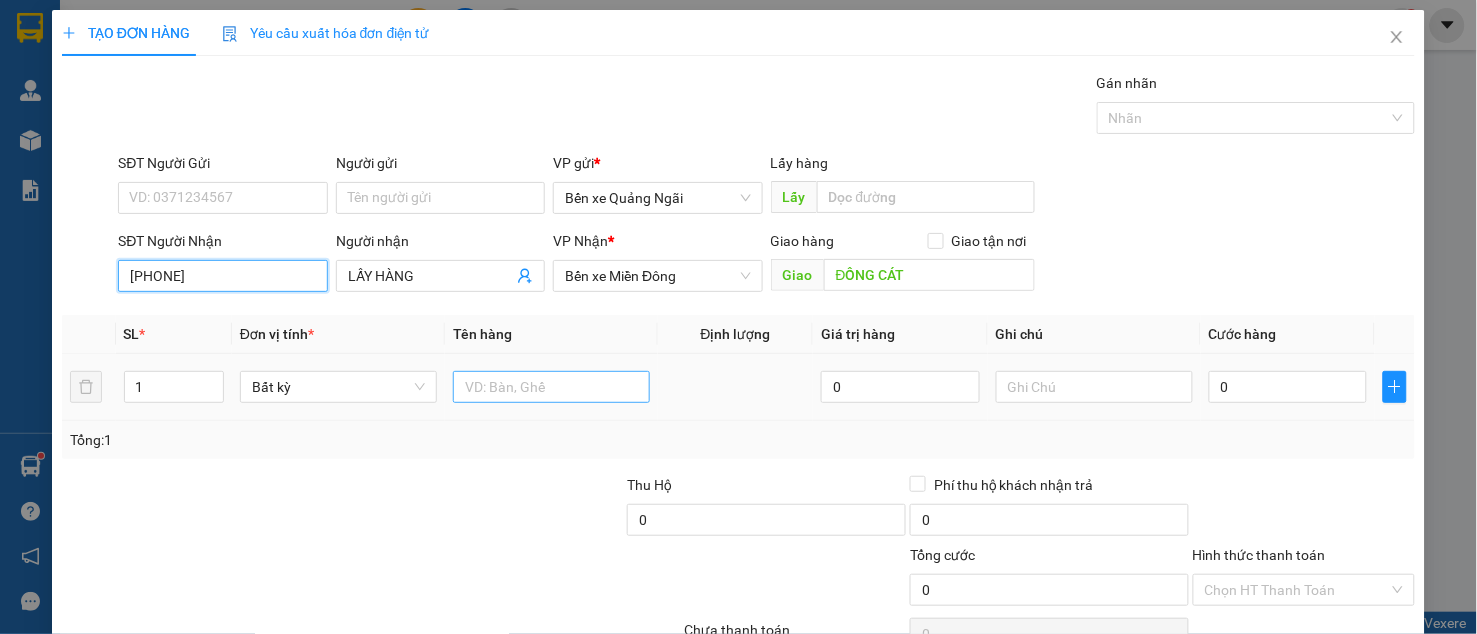 type on "[PHONE]" 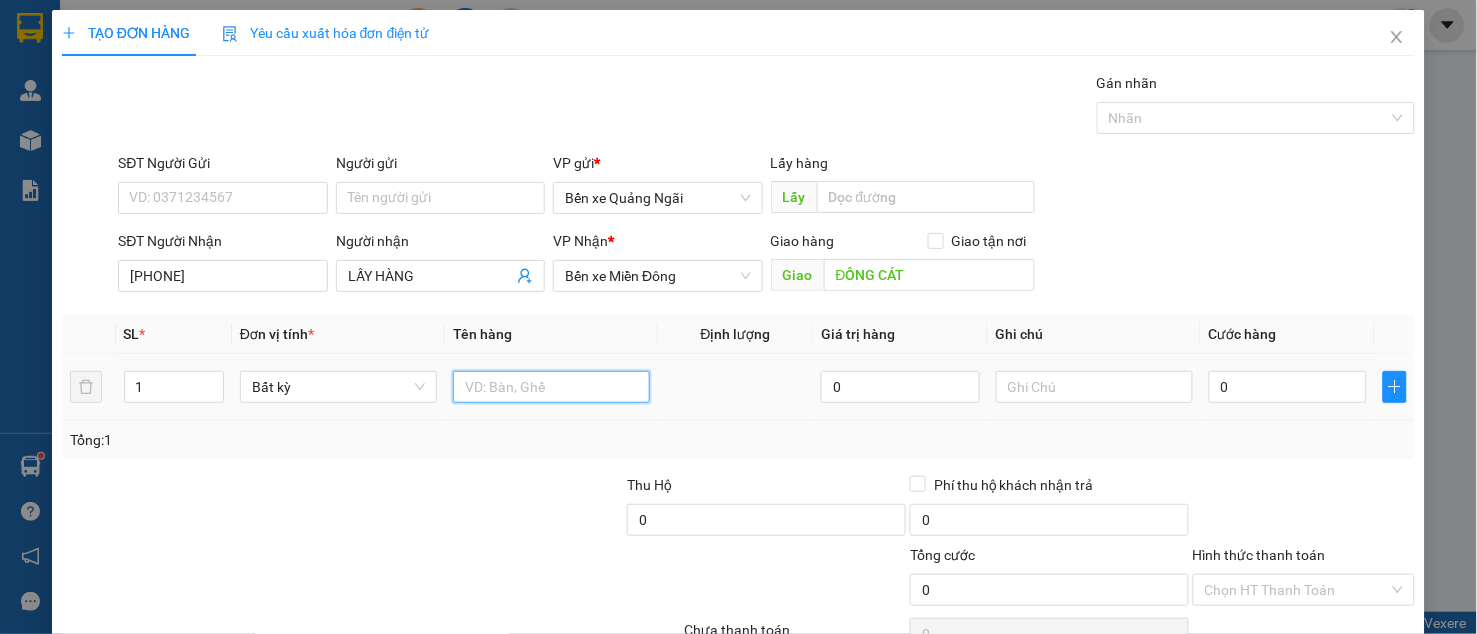 click at bounding box center (551, 387) 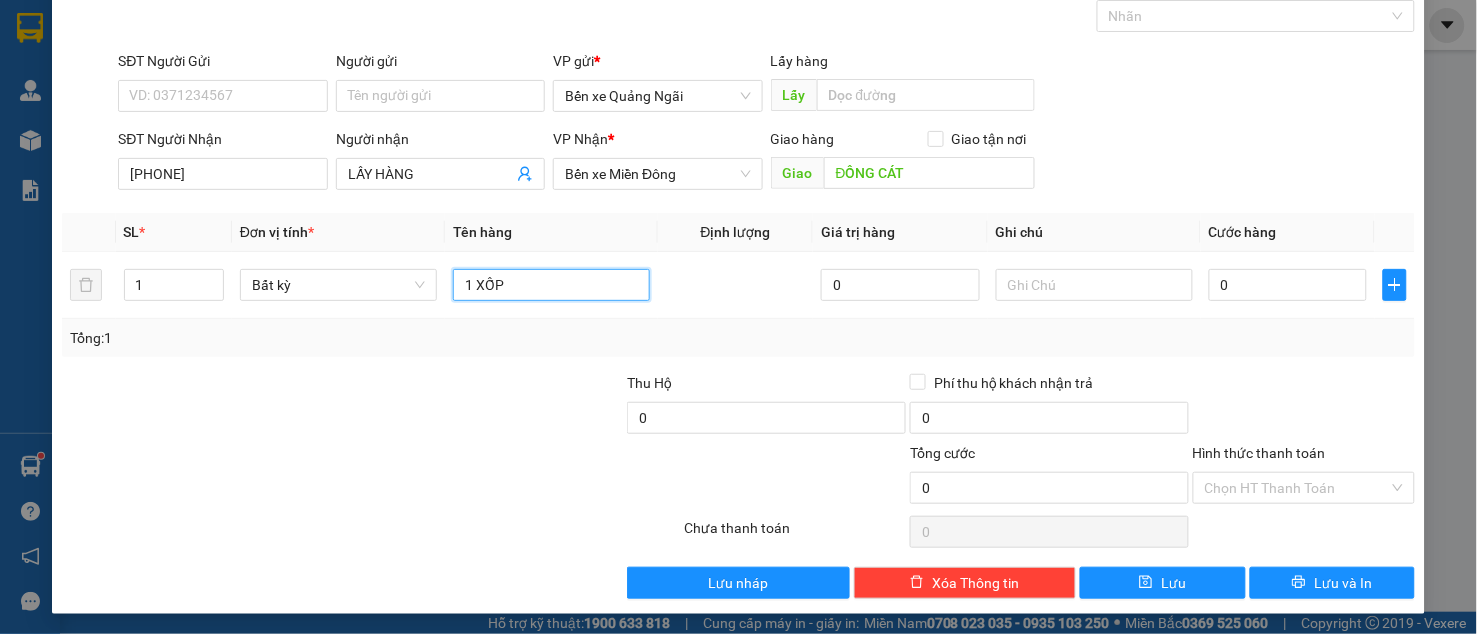scroll, scrollTop: 105, scrollLeft: 0, axis: vertical 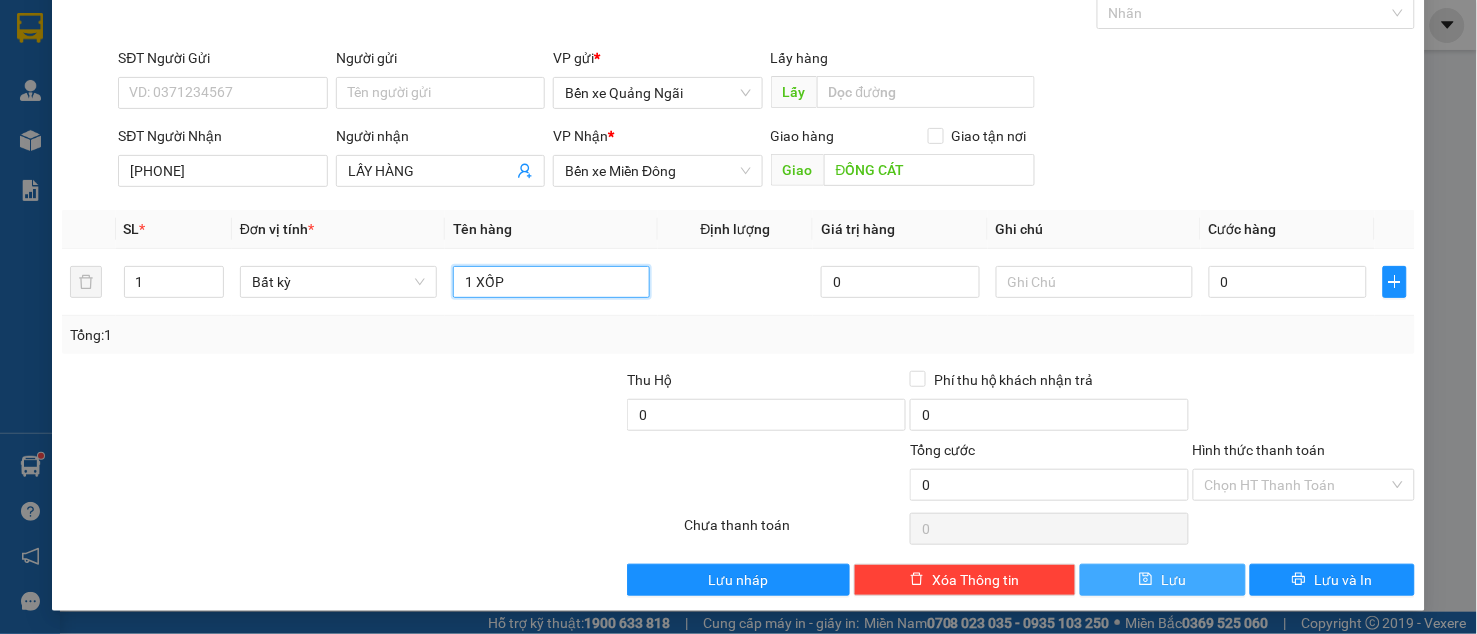 type on "1 XỐP" 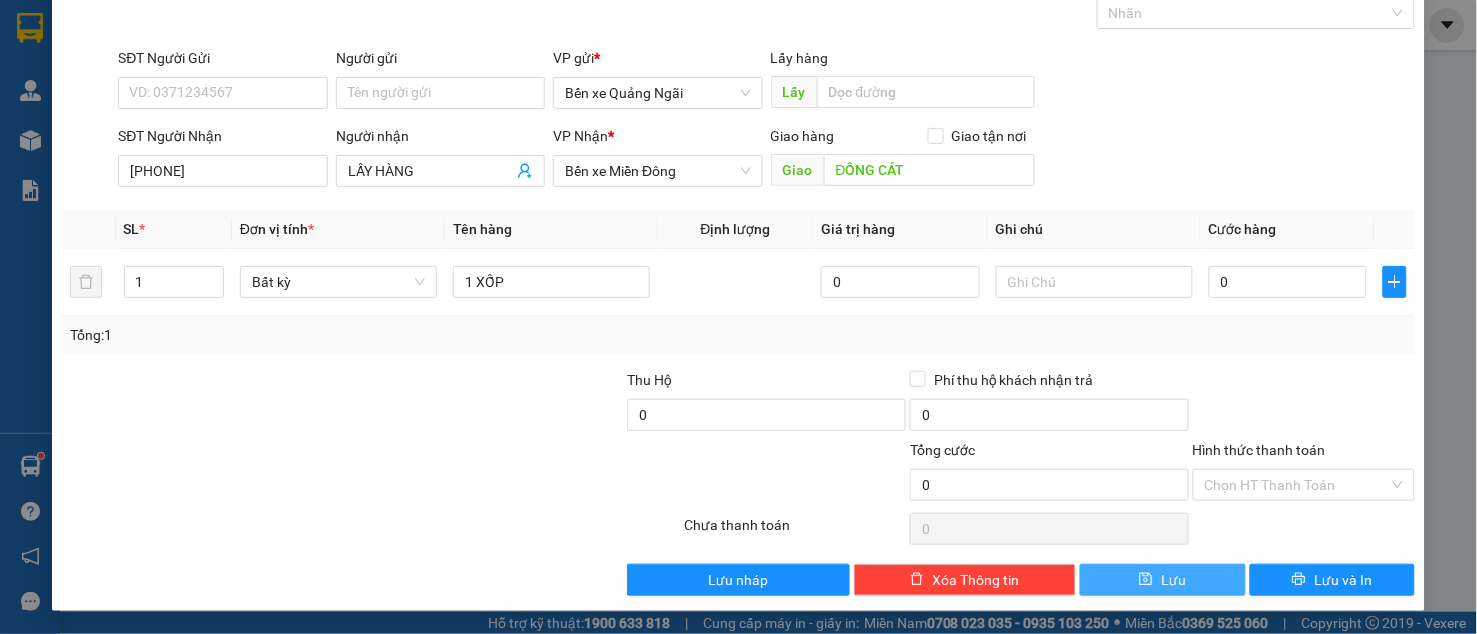 click 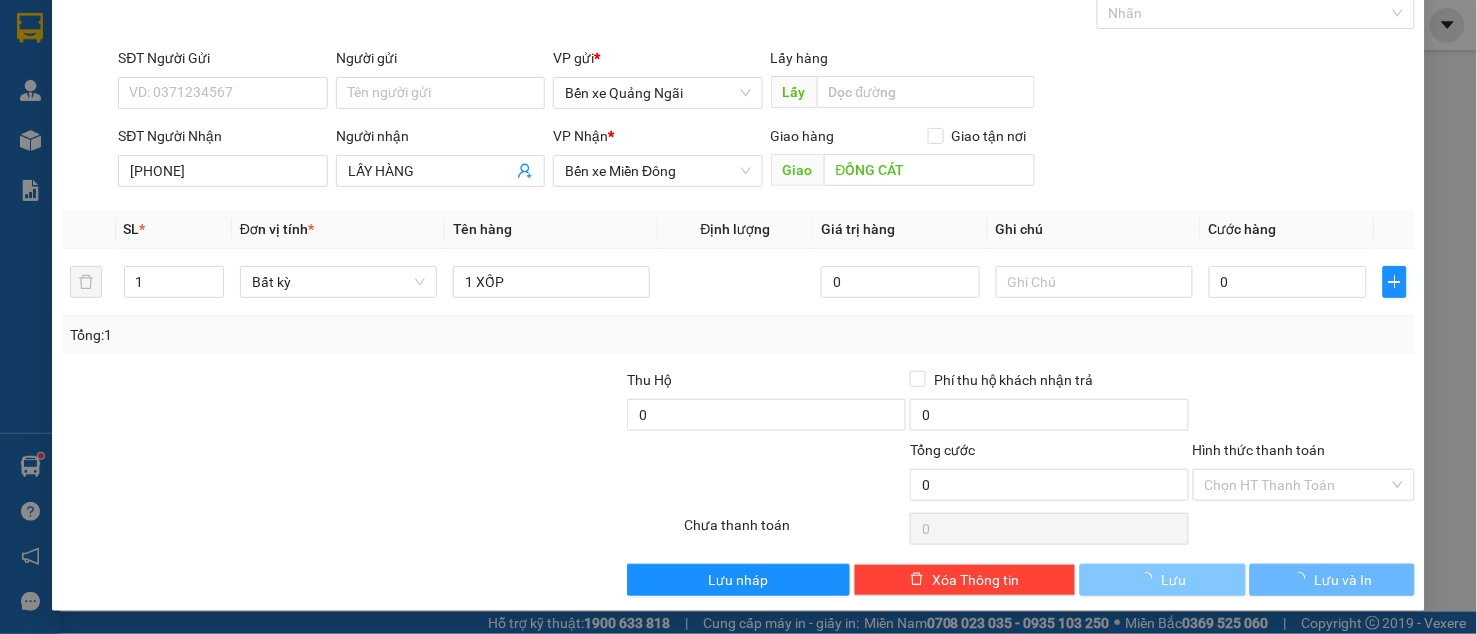 type 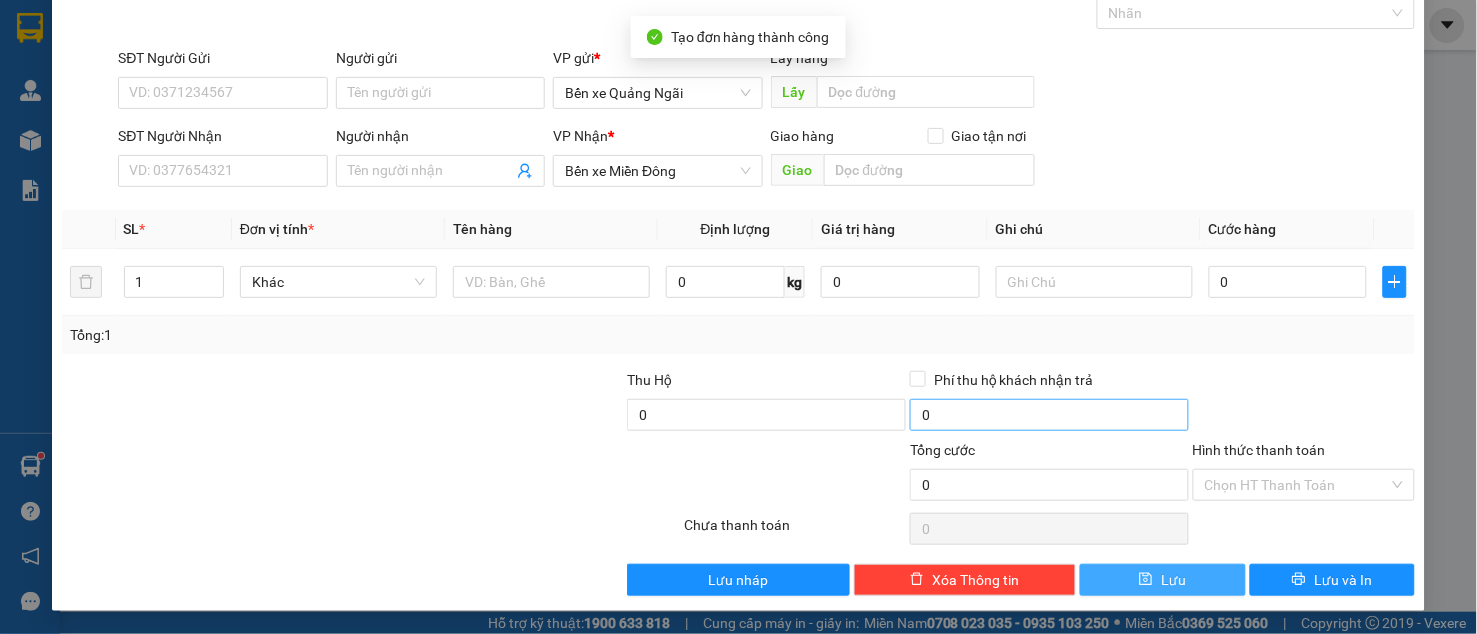 scroll, scrollTop: 0, scrollLeft: 0, axis: both 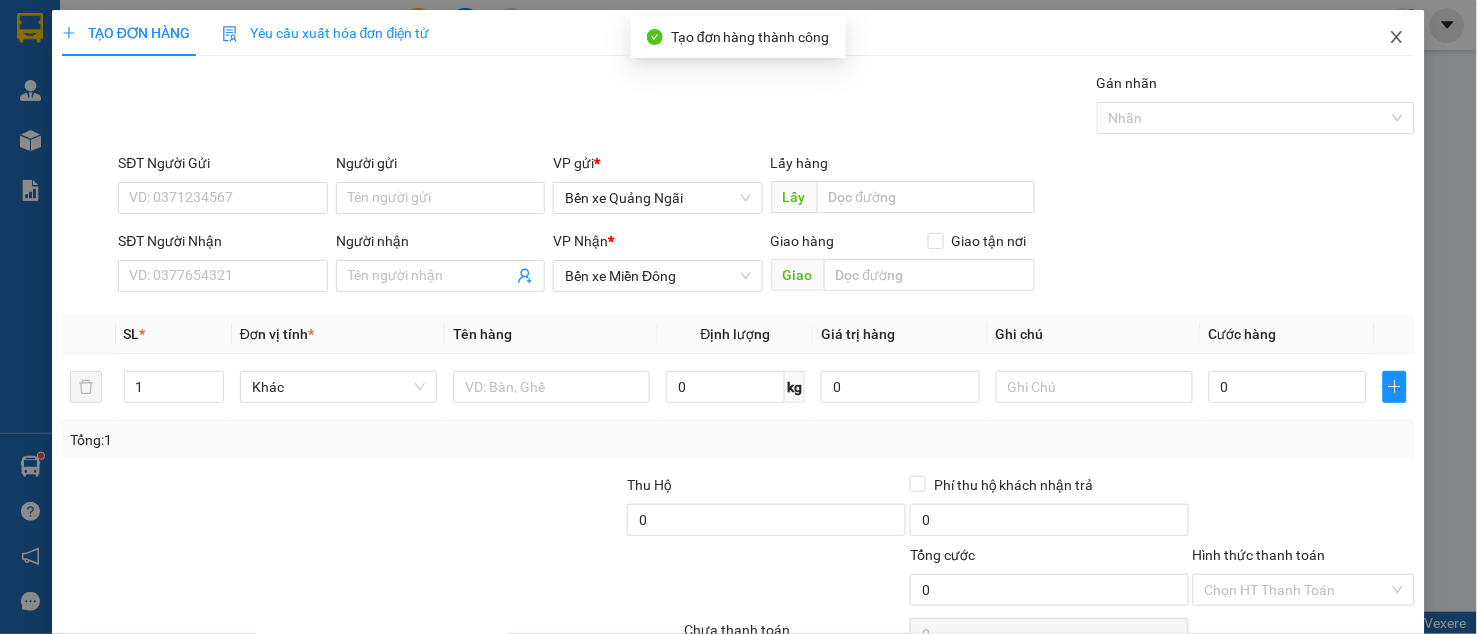 click 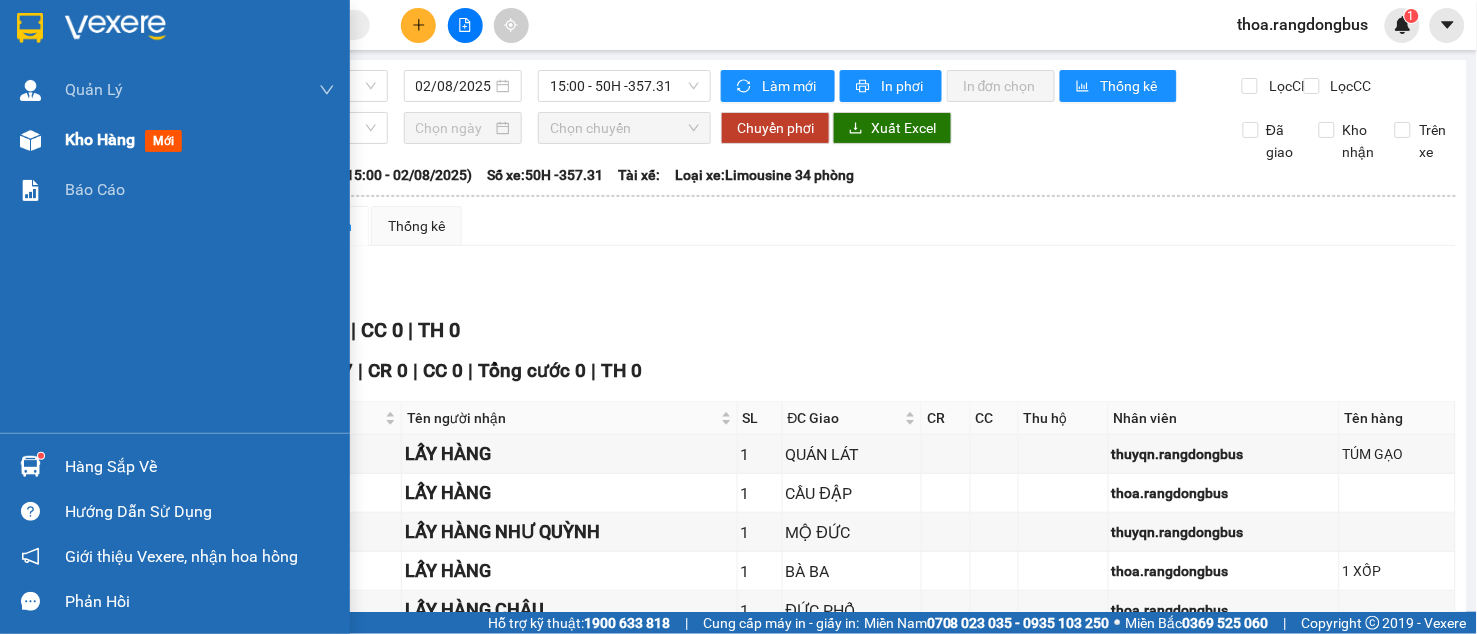 click on "Kho hàng mới" at bounding box center [175, 140] 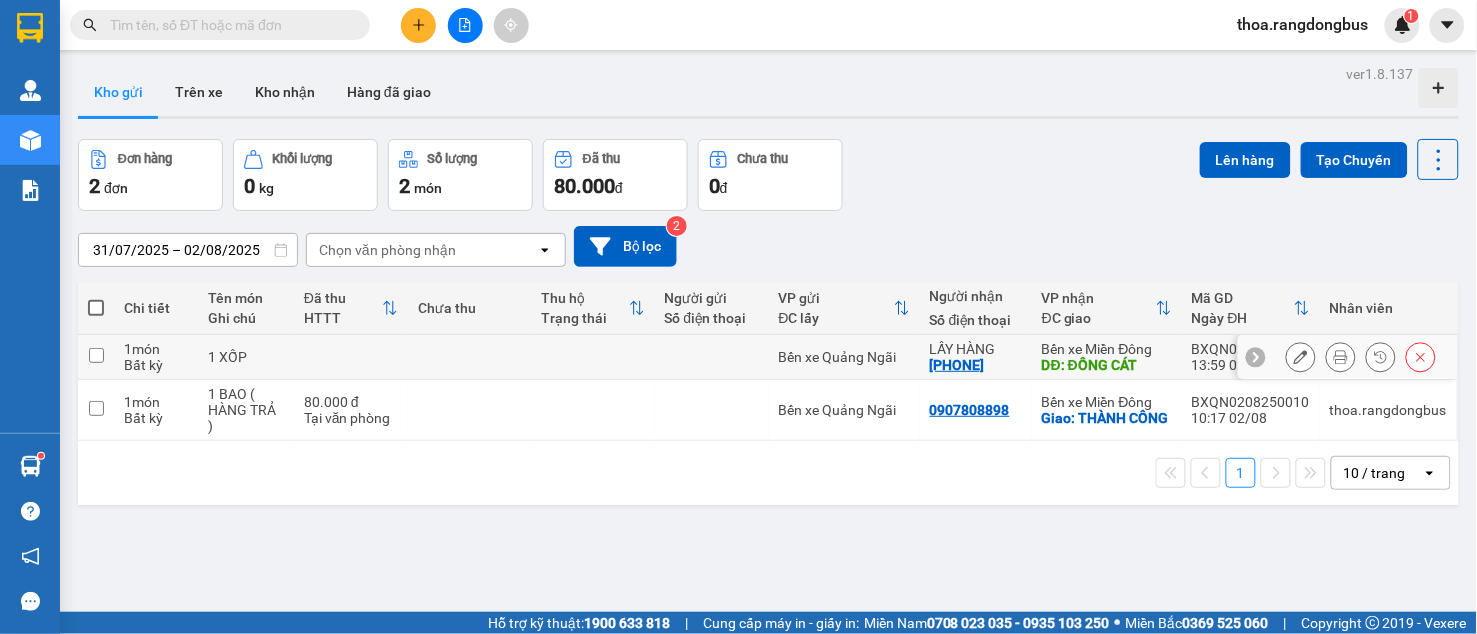 click at bounding box center (96, 355) 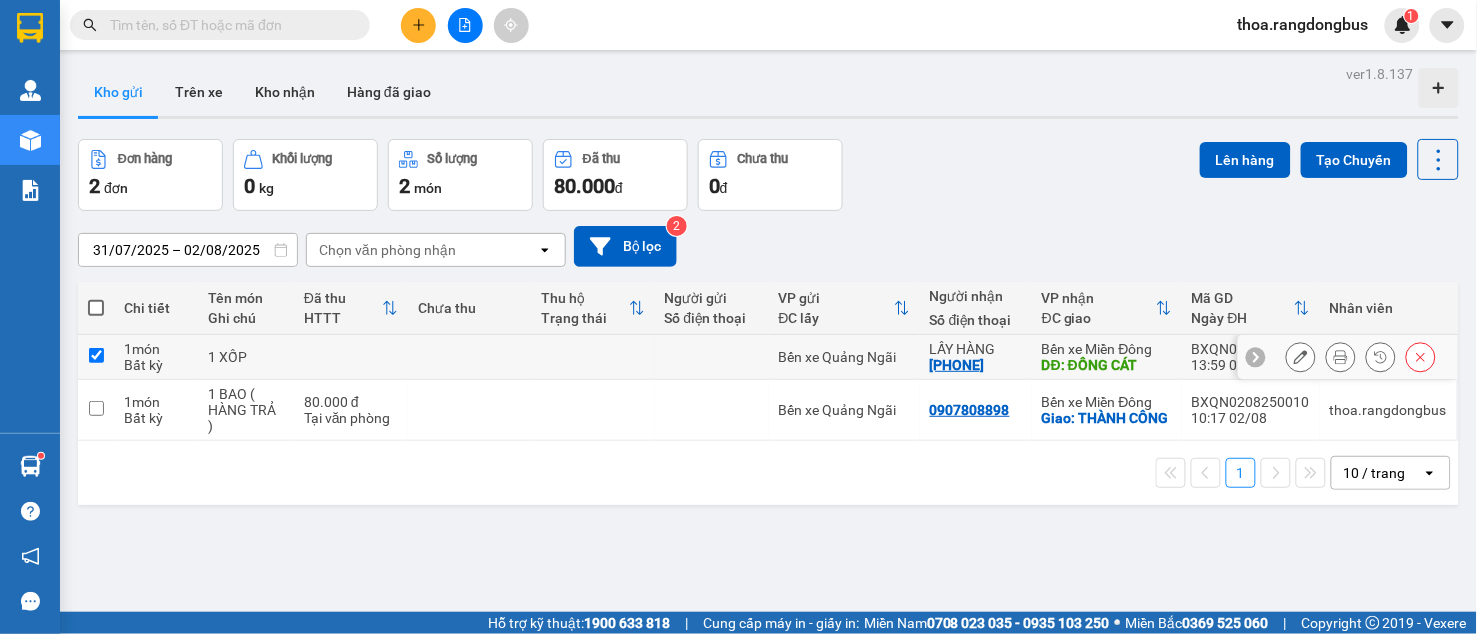 checkbox on "true" 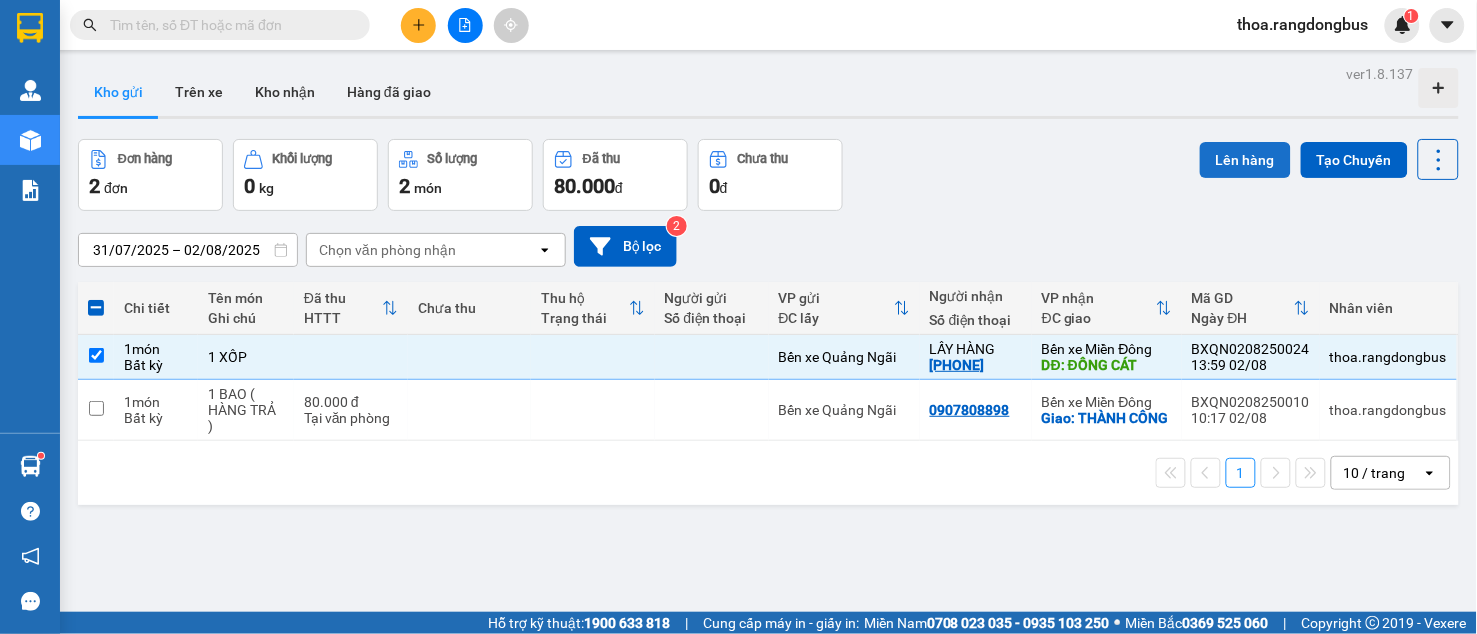 click on "Lên hàng" at bounding box center (1245, 160) 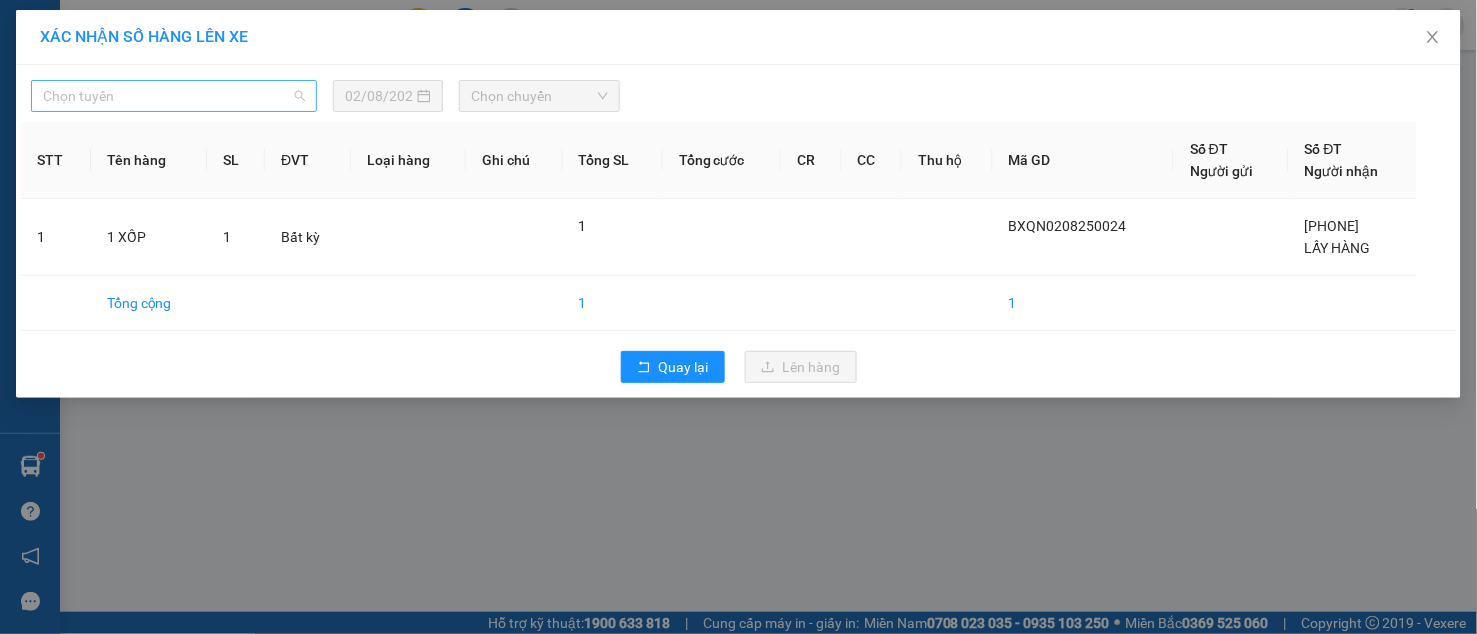 click on "Chọn tuyến" at bounding box center [174, 96] 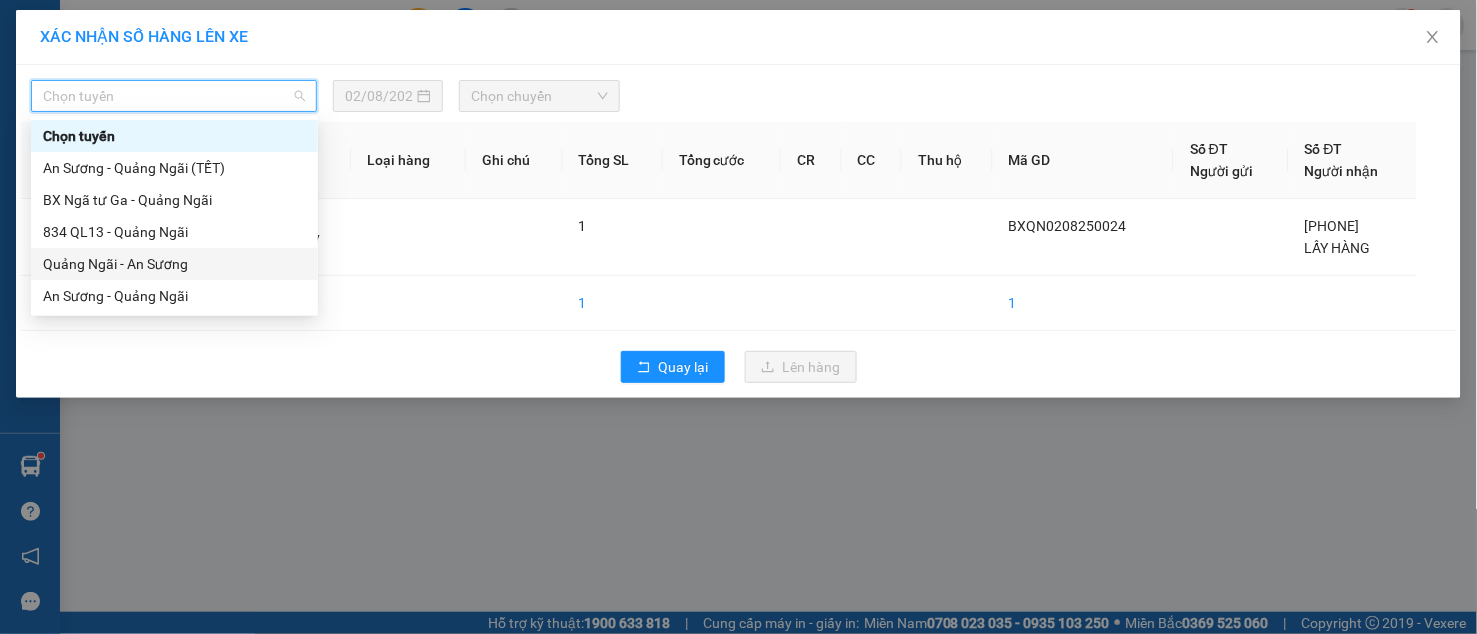 click on "Quảng Ngãi - An Sương" at bounding box center [174, 264] 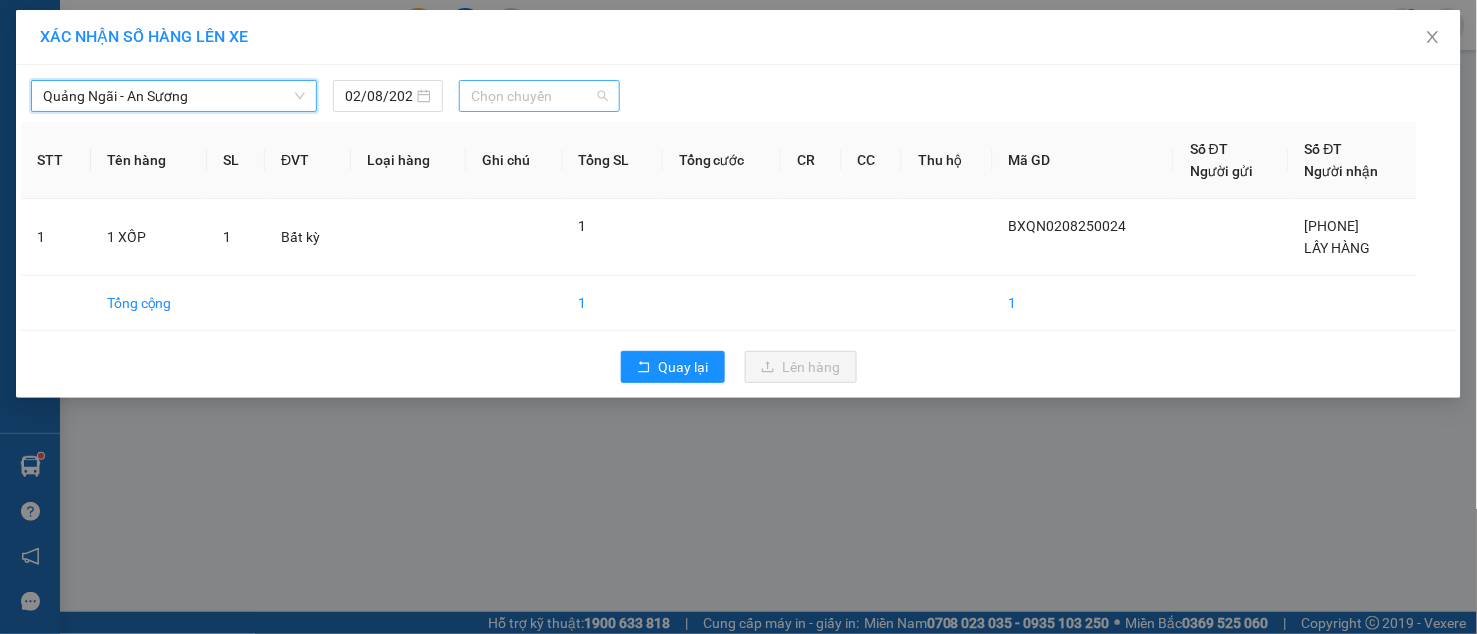 click on "Chọn chuyến" at bounding box center (539, 96) 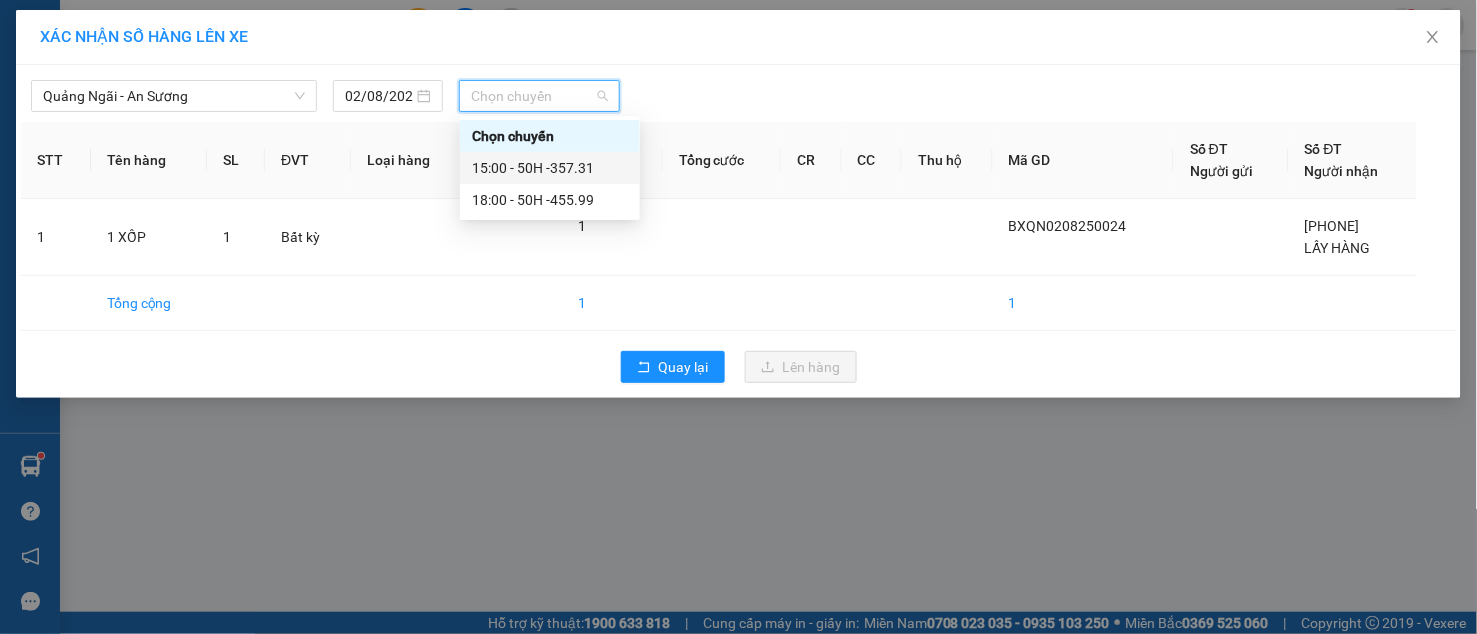 click on "15:00     - 50H -357.31" at bounding box center (550, 168) 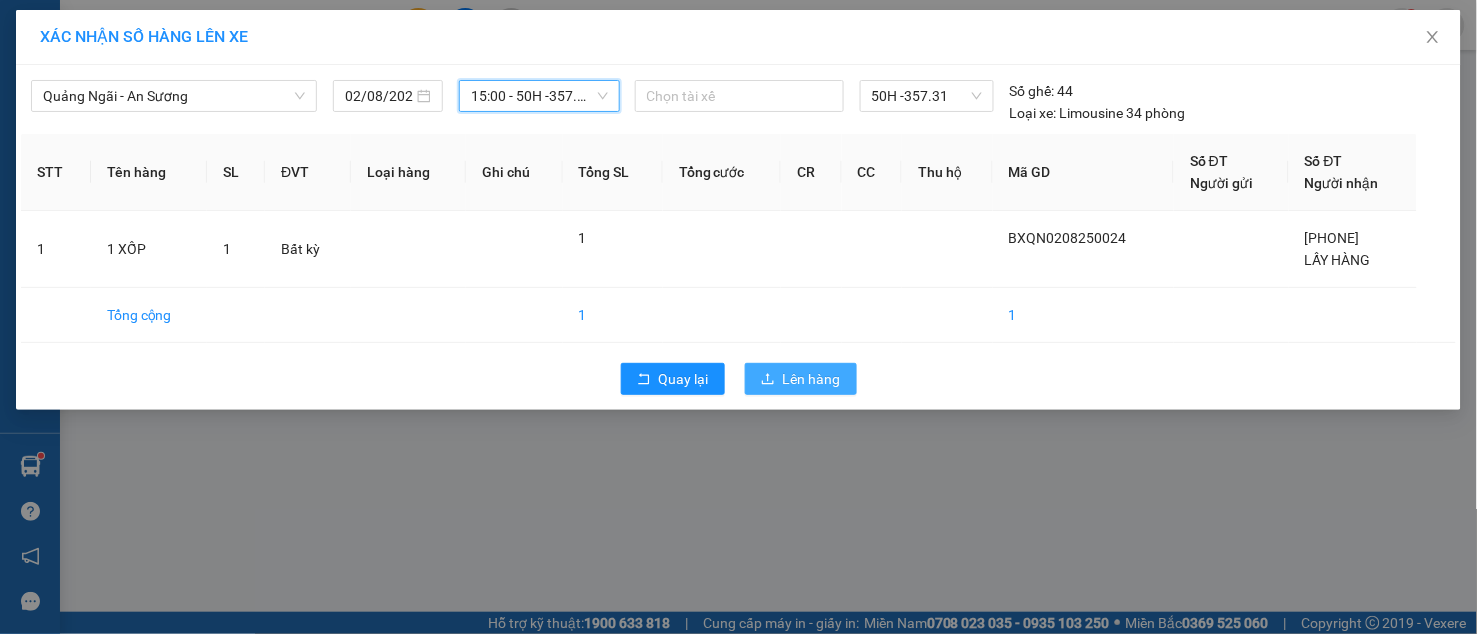 click on "Lên hàng" at bounding box center [812, 379] 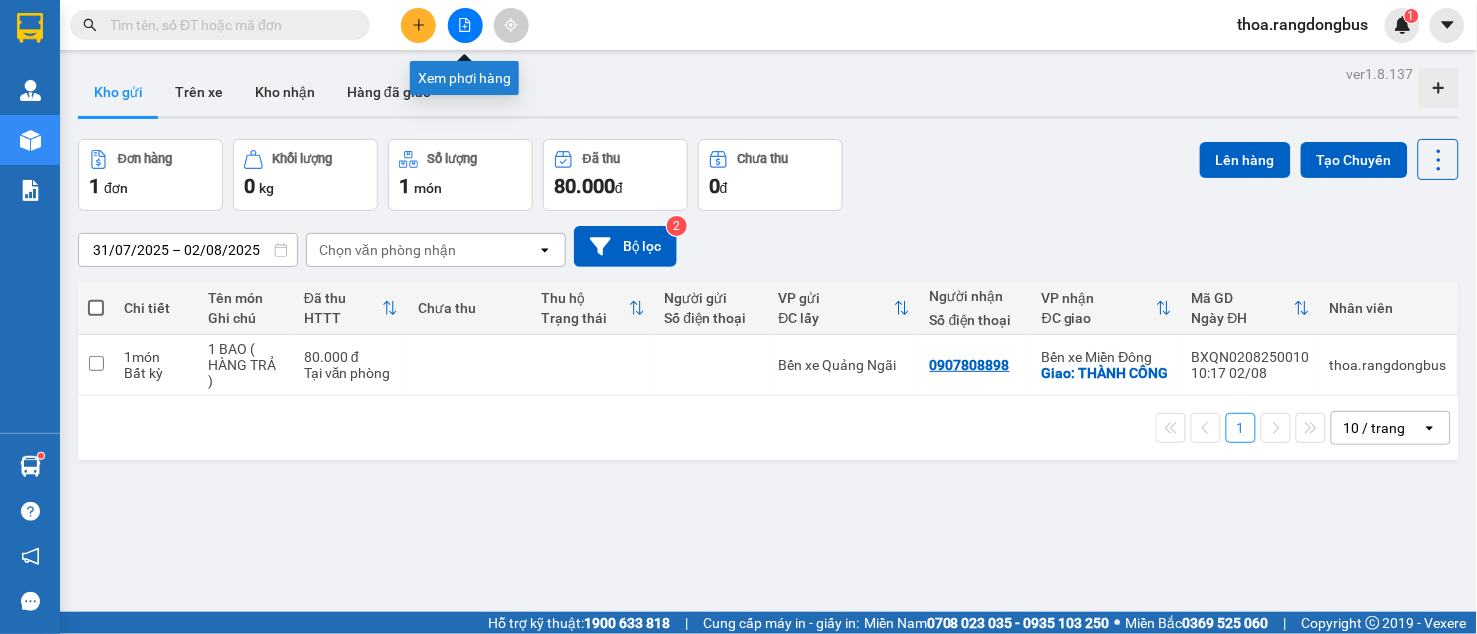 click at bounding box center (465, 25) 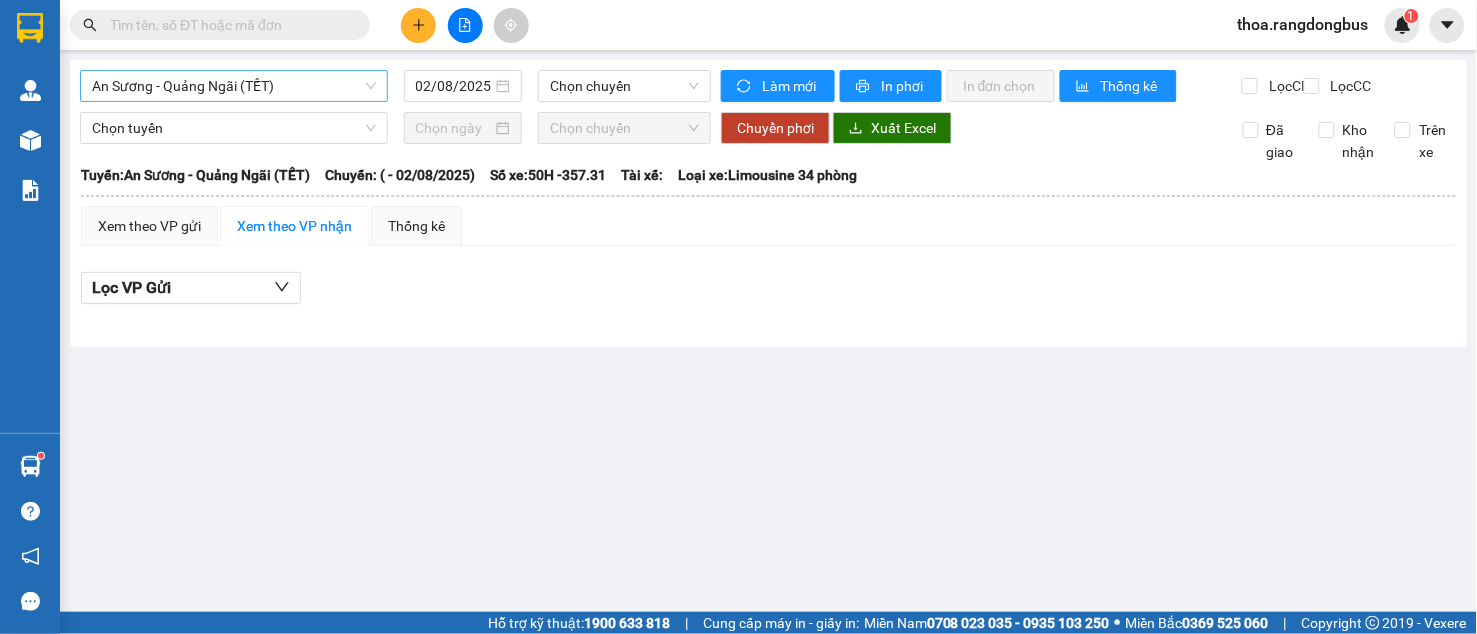 click on "An Sương - Quảng Ngãi (TẾT)" at bounding box center [234, 86] 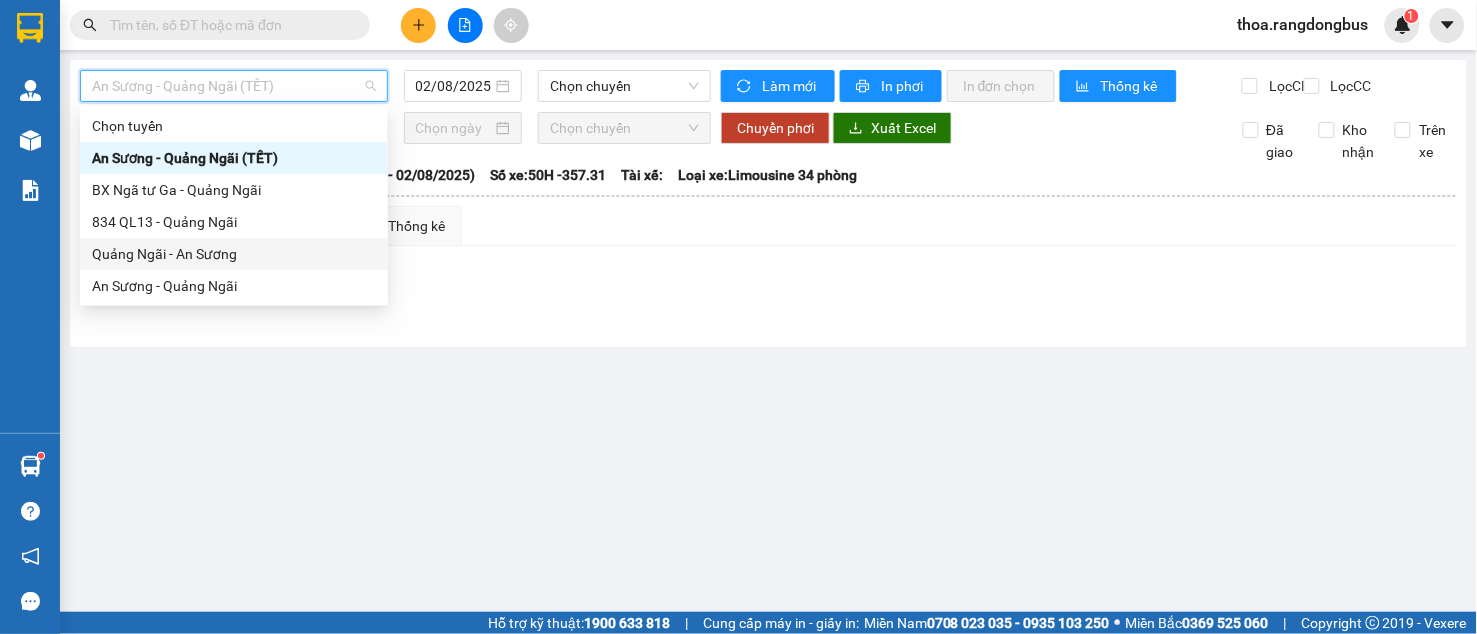 click on "Quảng Ngãi - An Sương" at bounding box center (234, 254) 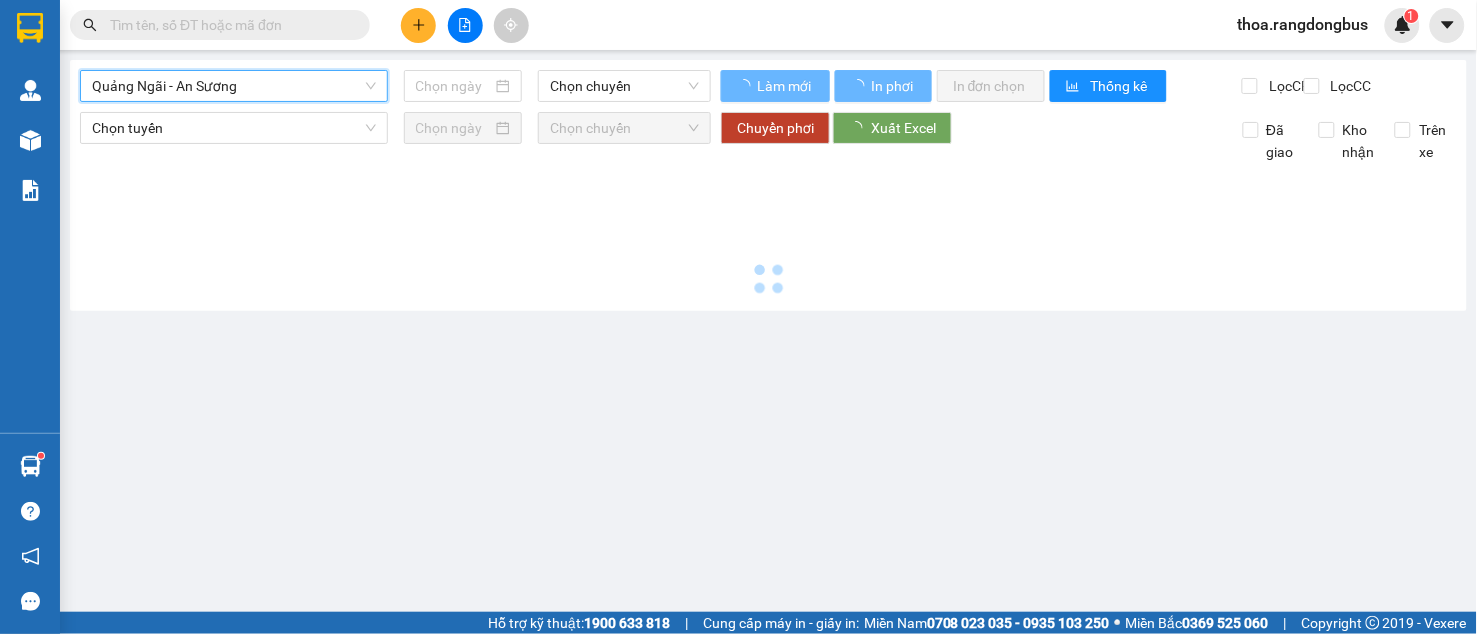 type on "02/08/2025" 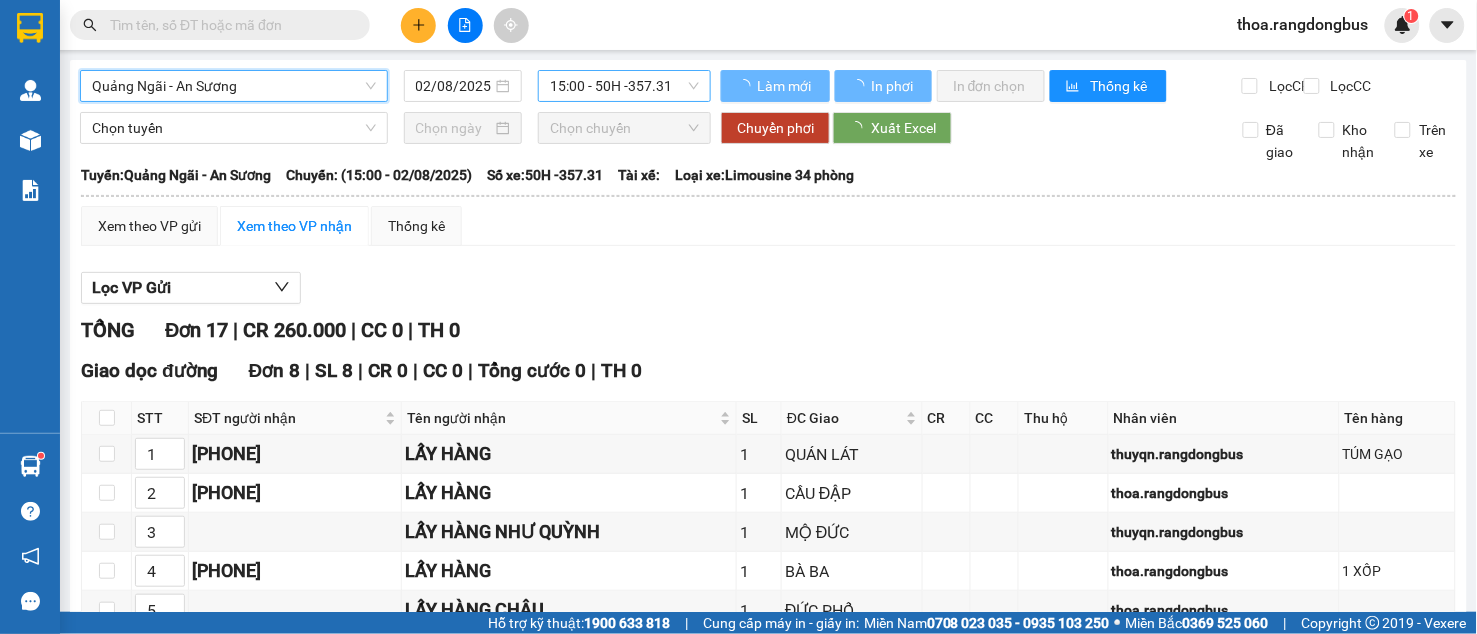 click on "15:00     - 50H -357.31" at bounding box center [624, 86] 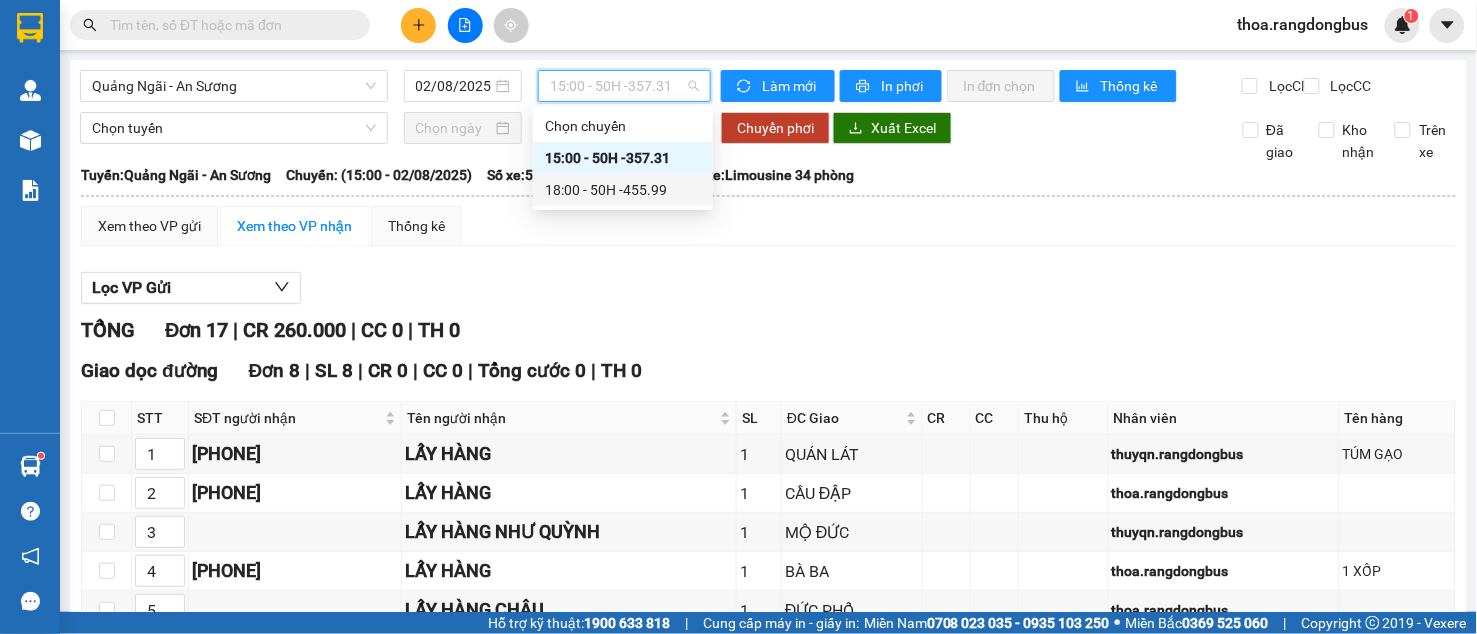 click on "18:00     - 50H -455.99" at bounding box center (623, 190) 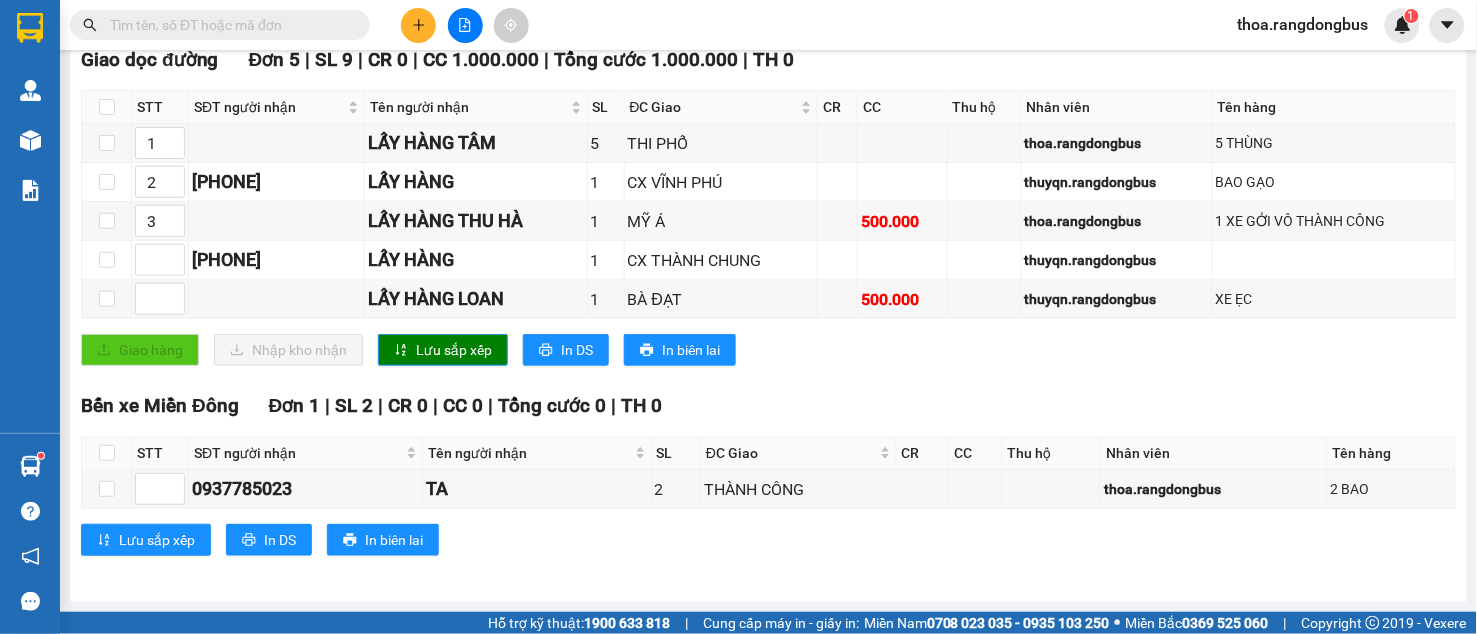 scroll, scrollTop: 0, scrollLeft: 0, axis: both 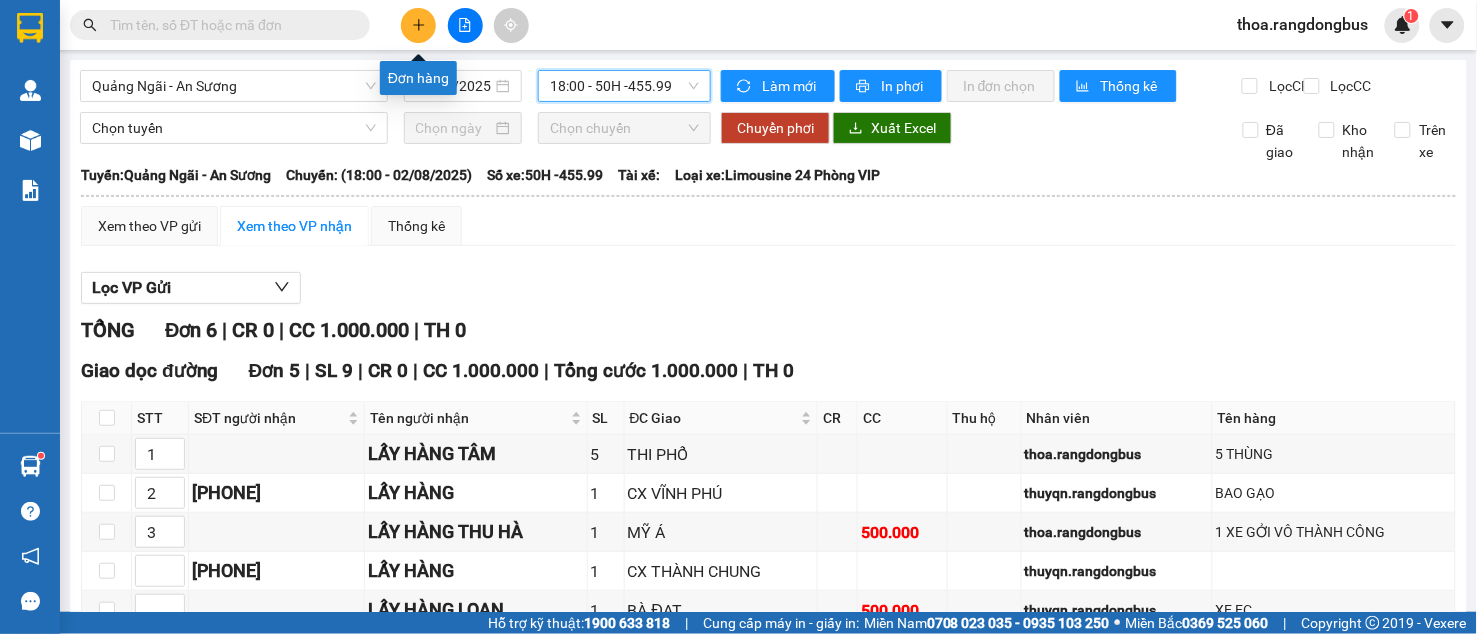 click at bounding box center [418, 25] 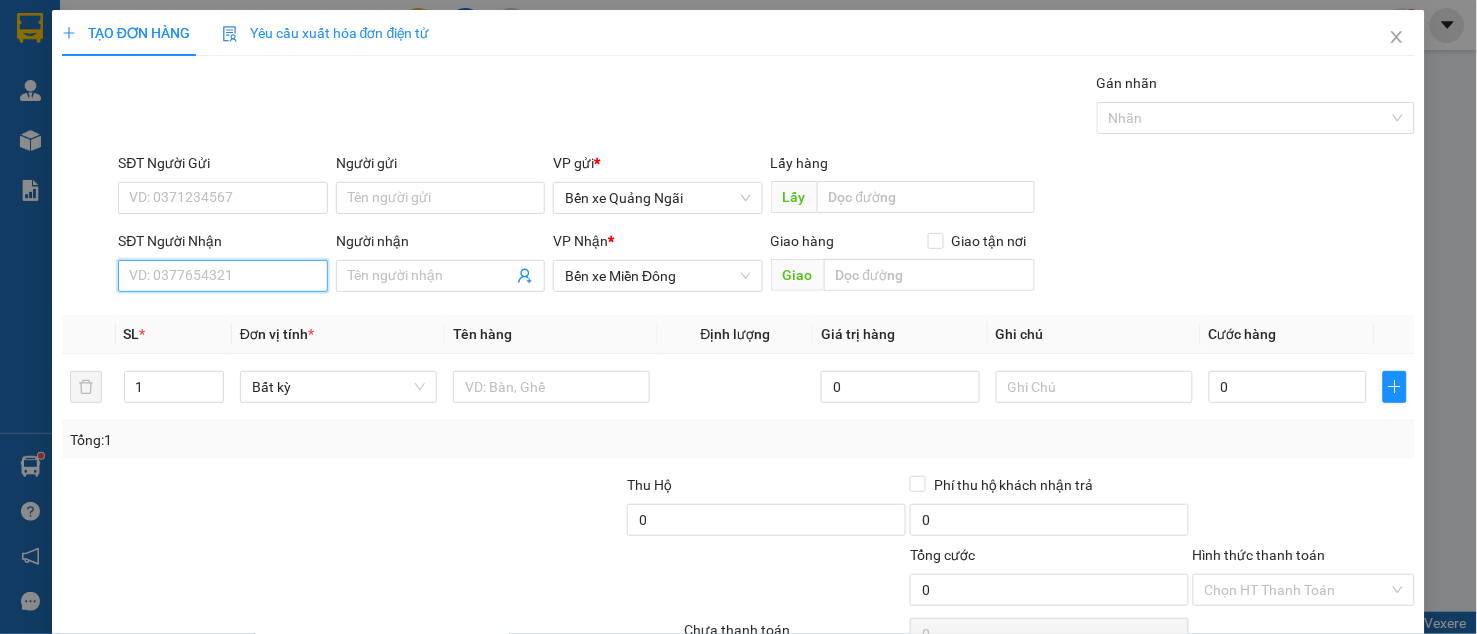 click on "SĐT Người Nhận" at bounding box center (223, 276) 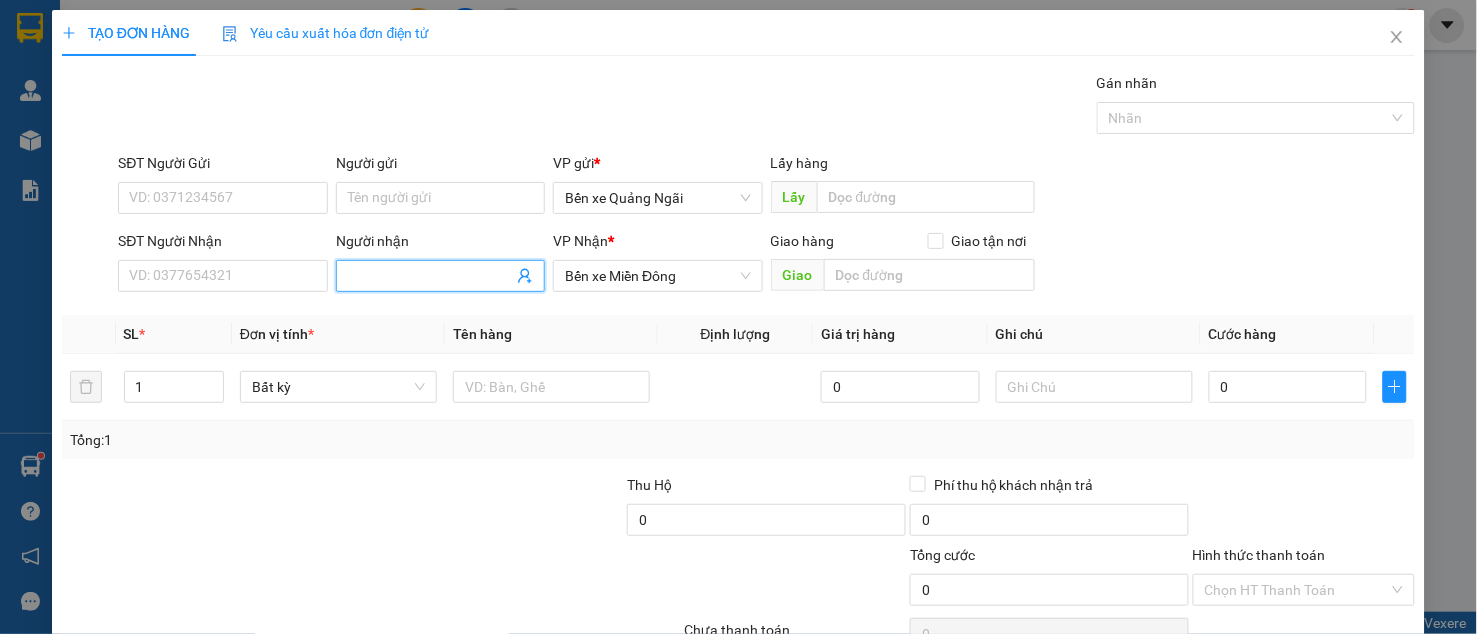 click on "Người nhận" at bounding box center [431, 276] 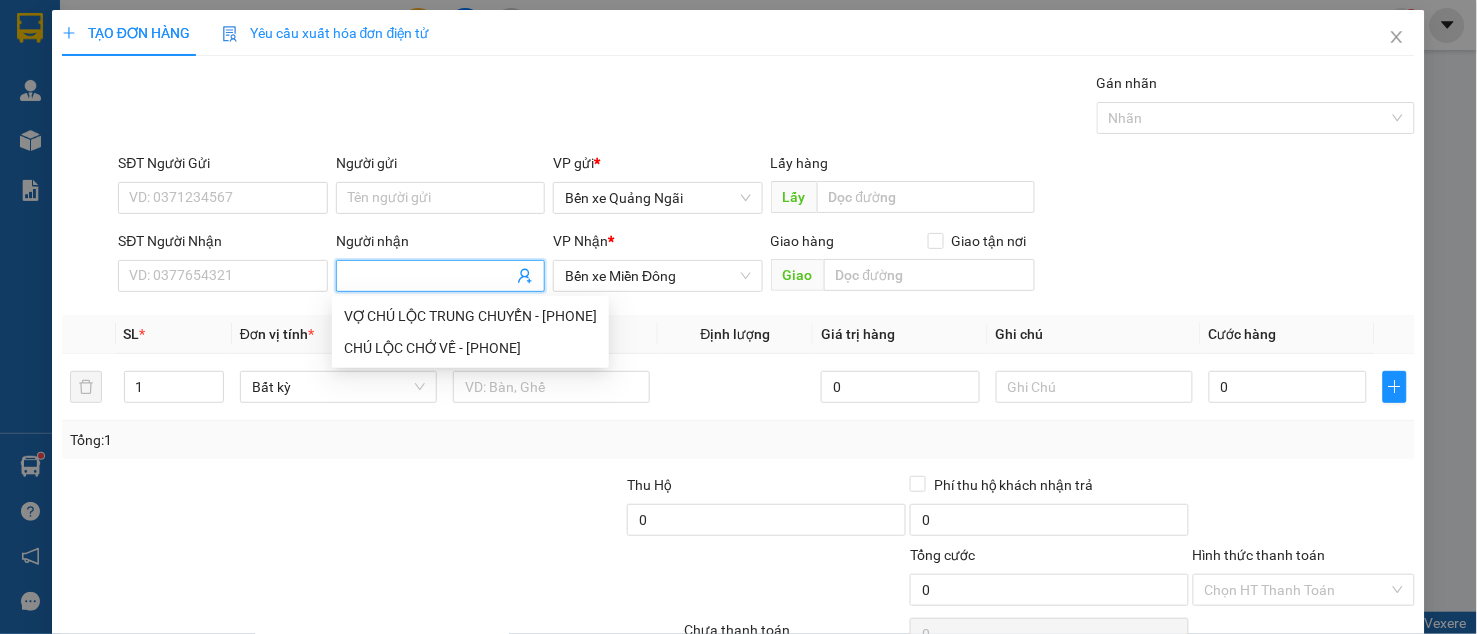 type on "R" 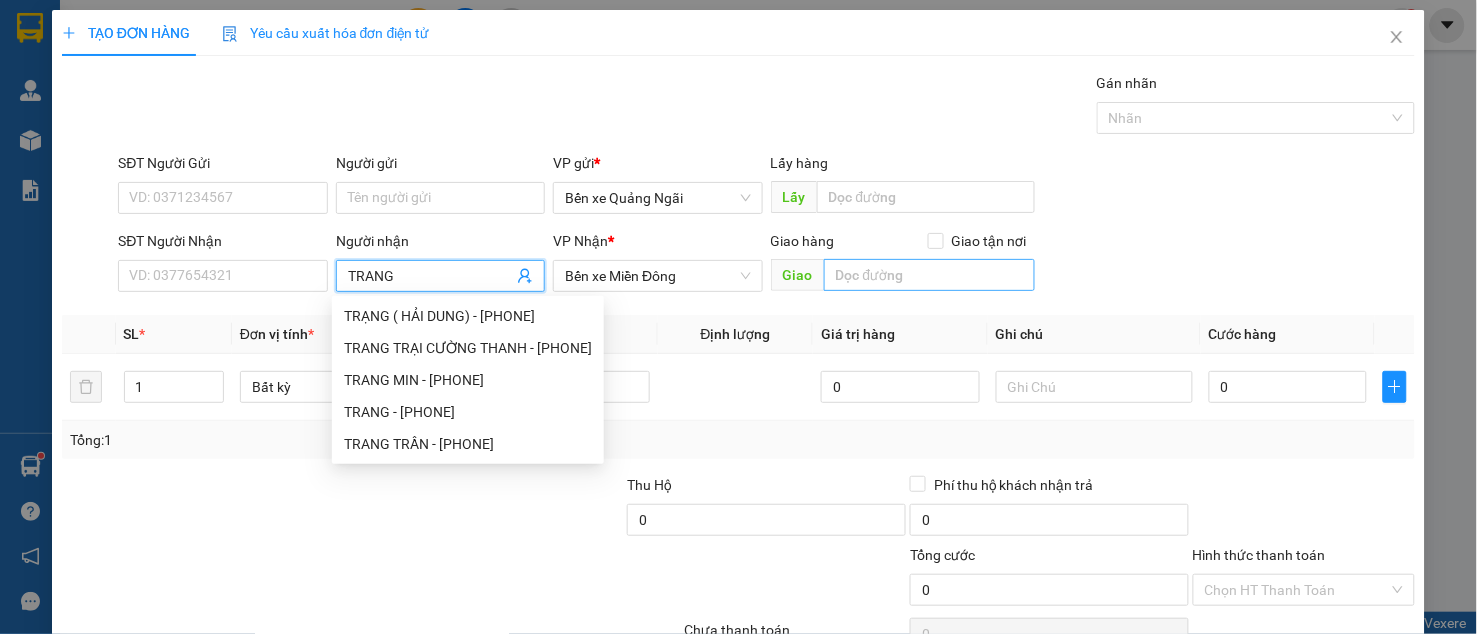 type on "TRANG" 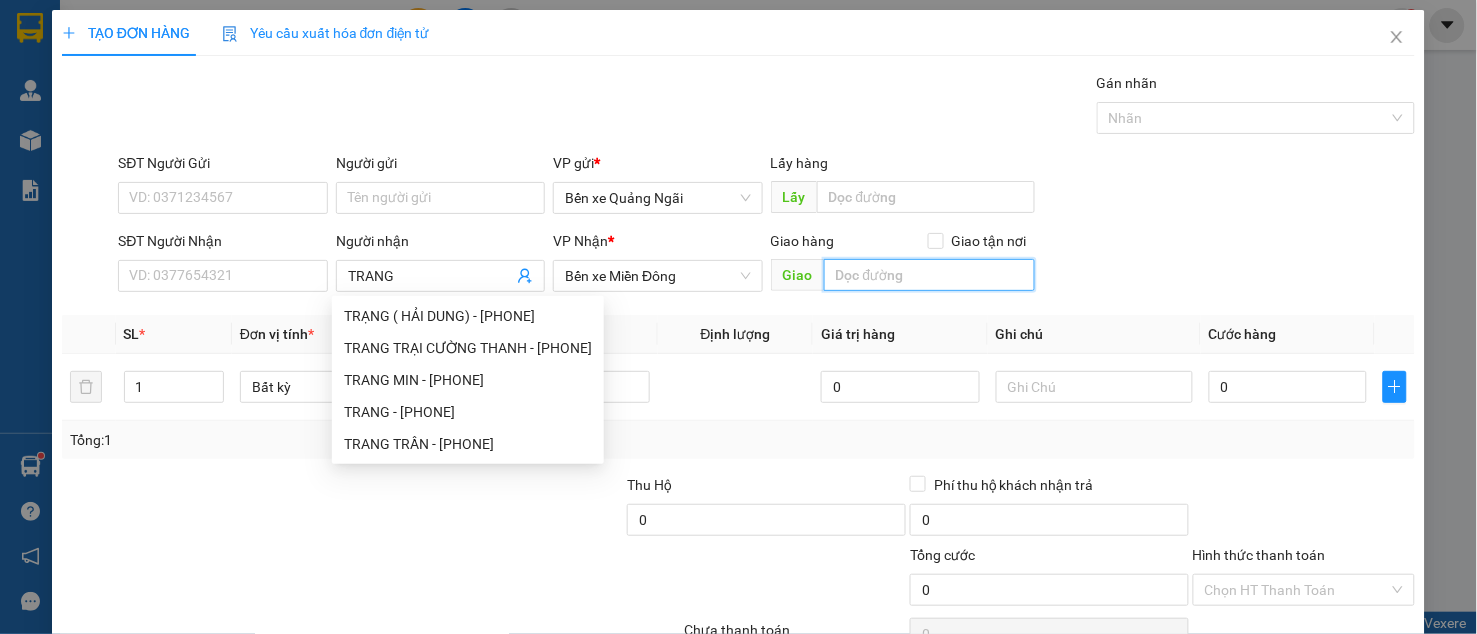 click at bounding box center (929, 275) 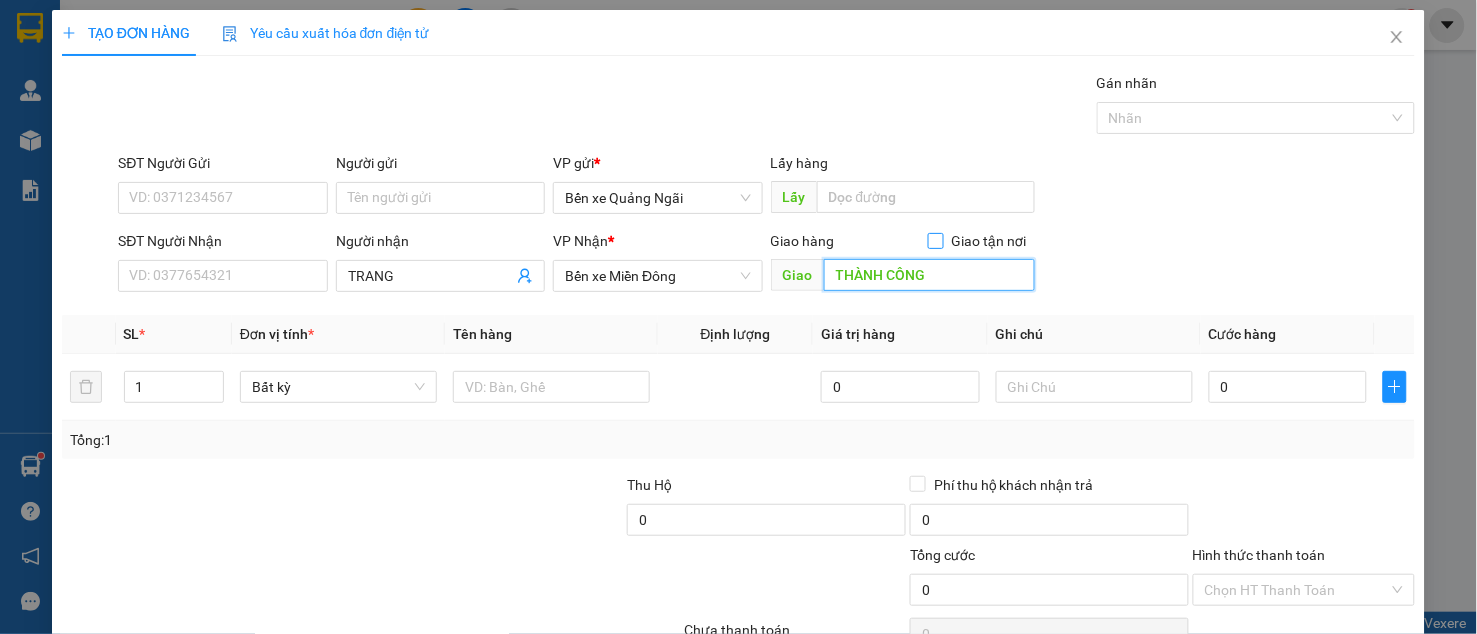 type on "THÀNH CÔNG" 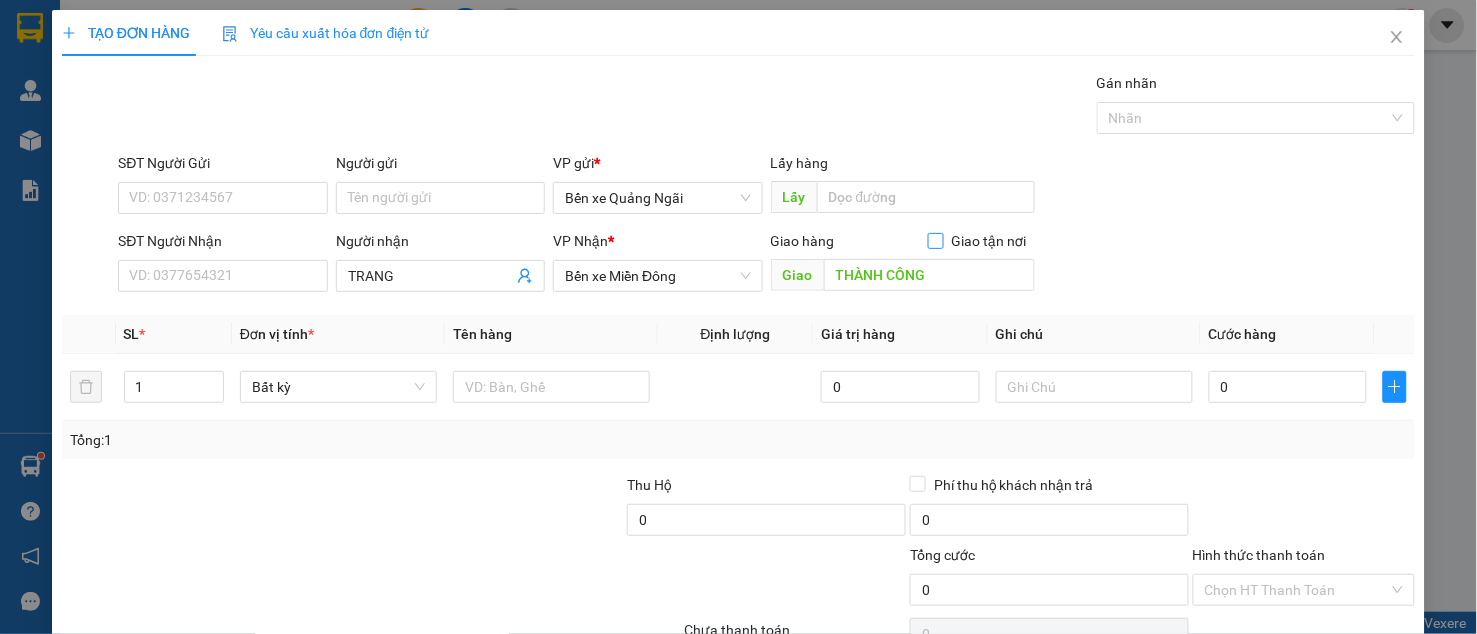 click on "Giao tận nơi" at bounding box center [935, 240] 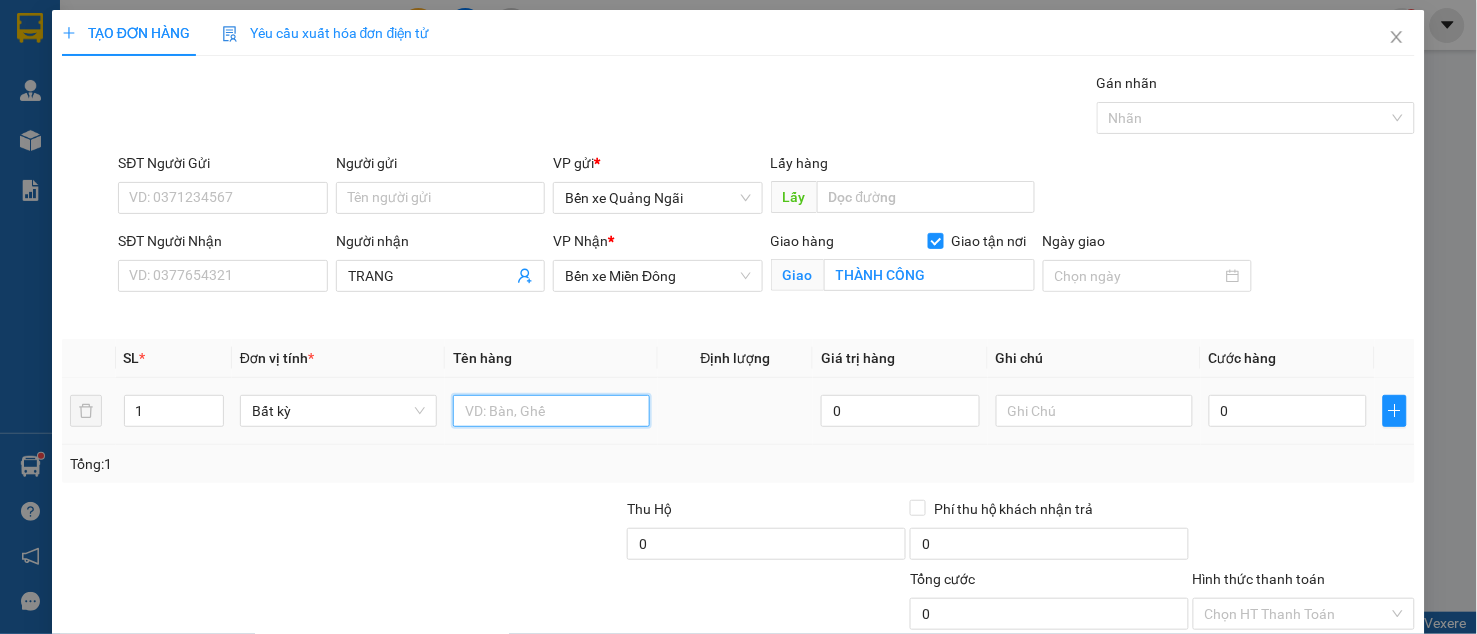click at bounding box center (551, 411) 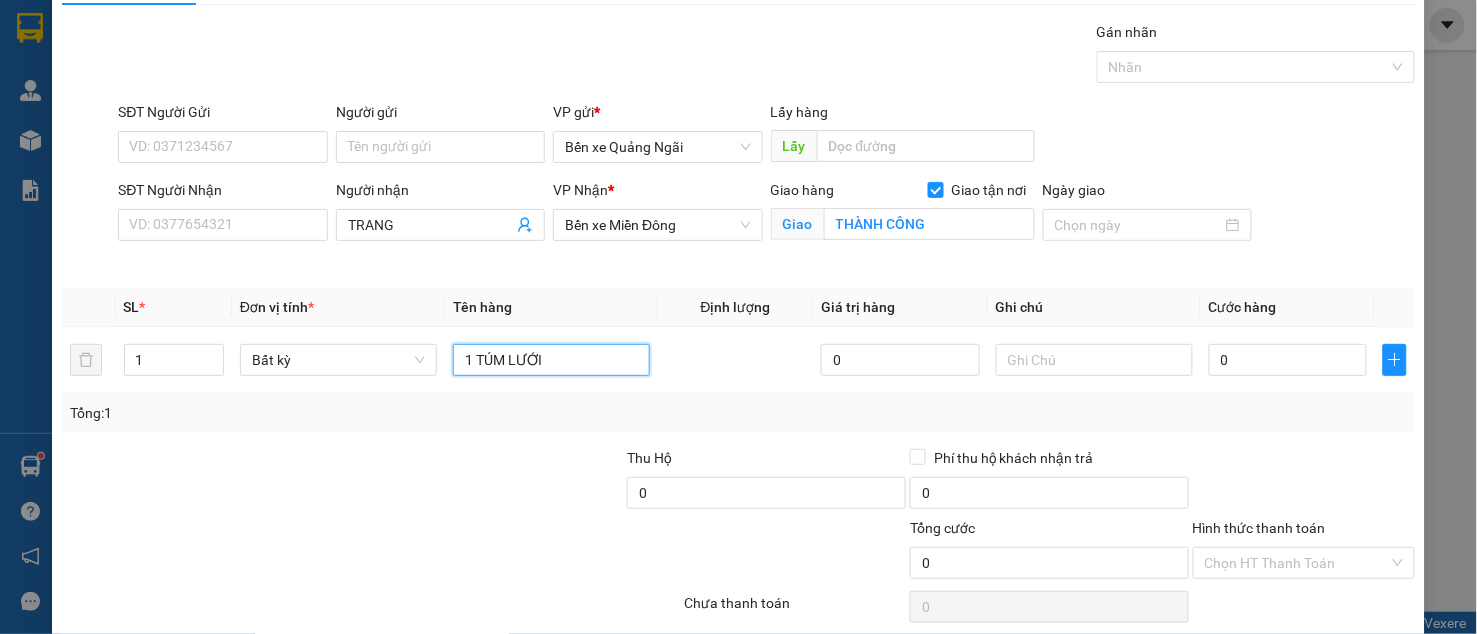 scroll, scrollTop: 130, scrollLeft: 0, axis: vertical 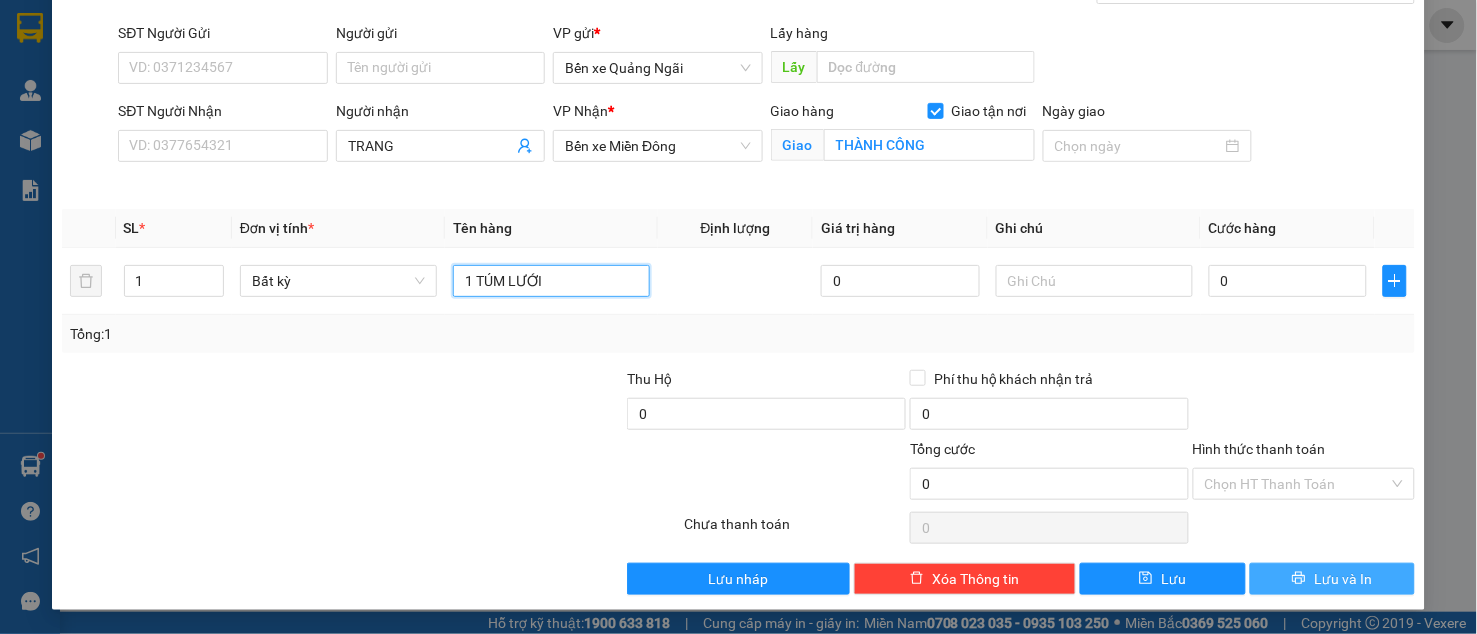 type on "1 TÚM LƯỚI" 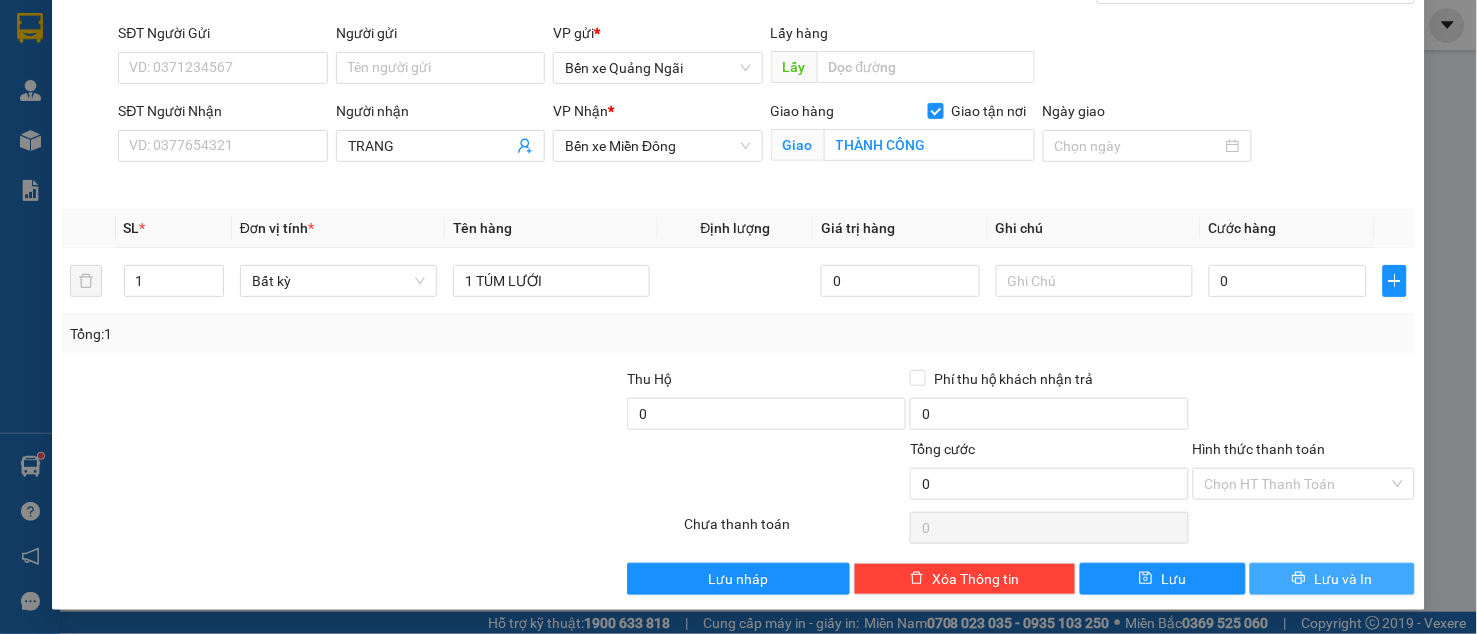 click on "Lưu và In" at bounding box center (1333, 579) 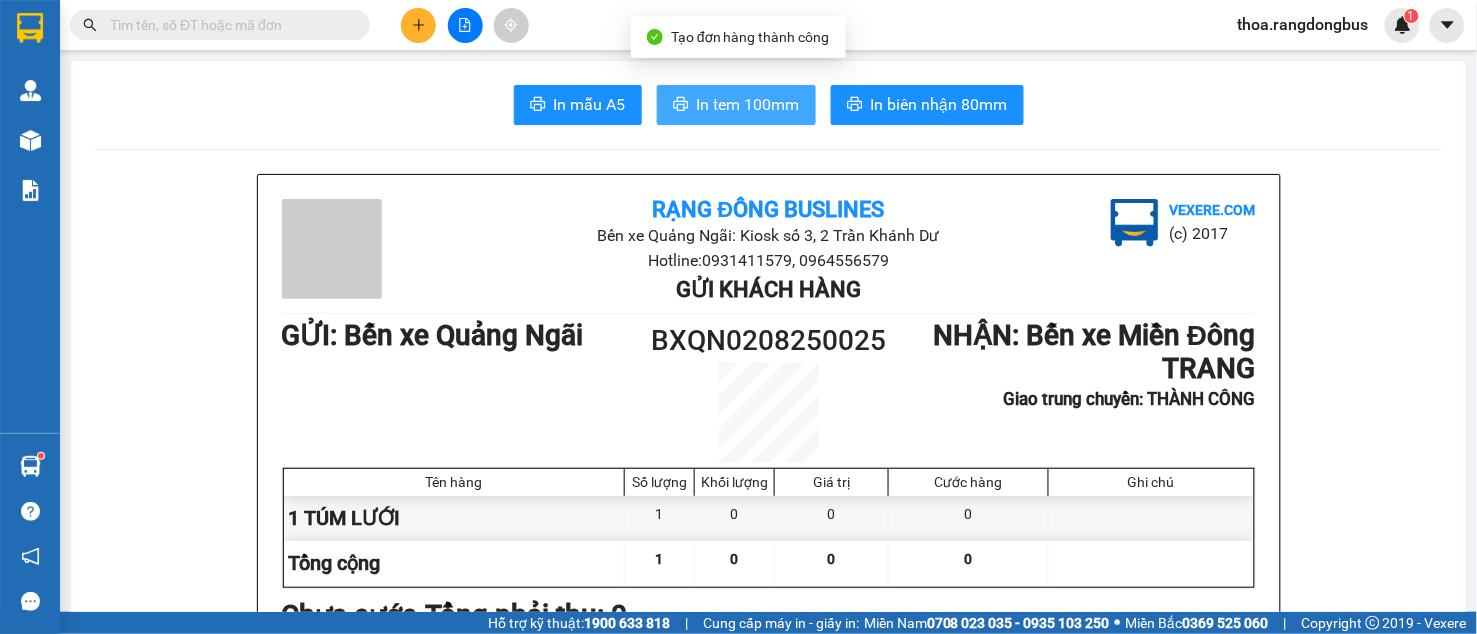 click on "In tem 100mm" at bounding box center [748, 104] 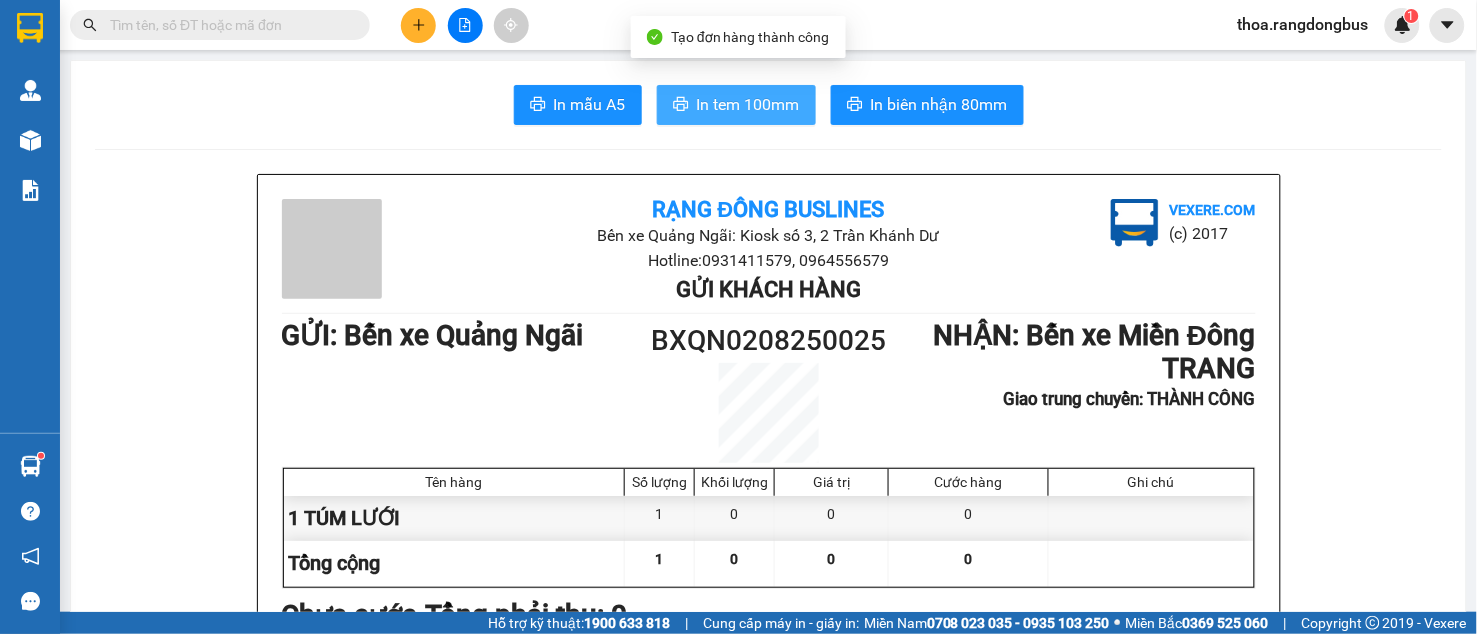 scroll, scrollTop: 0, scrollLeft: 0, axis: both 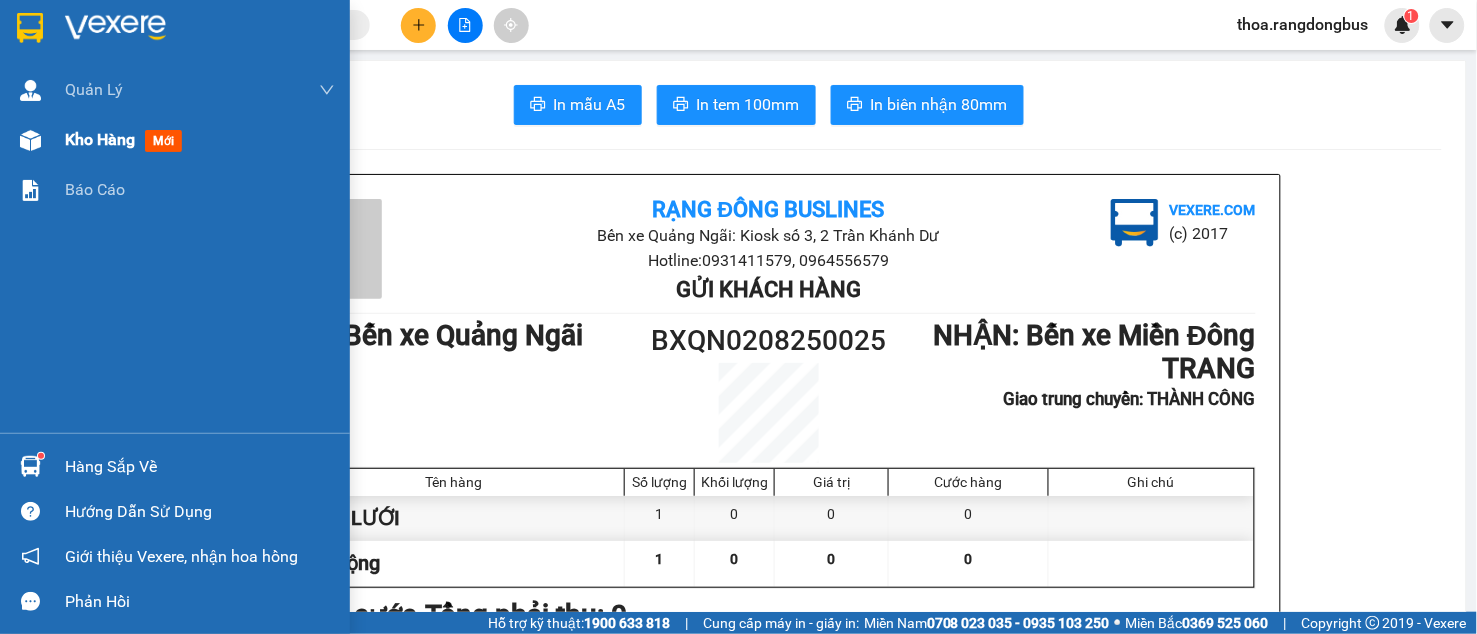 click on "Kho hàng mới" at bounding box center [200, 140] 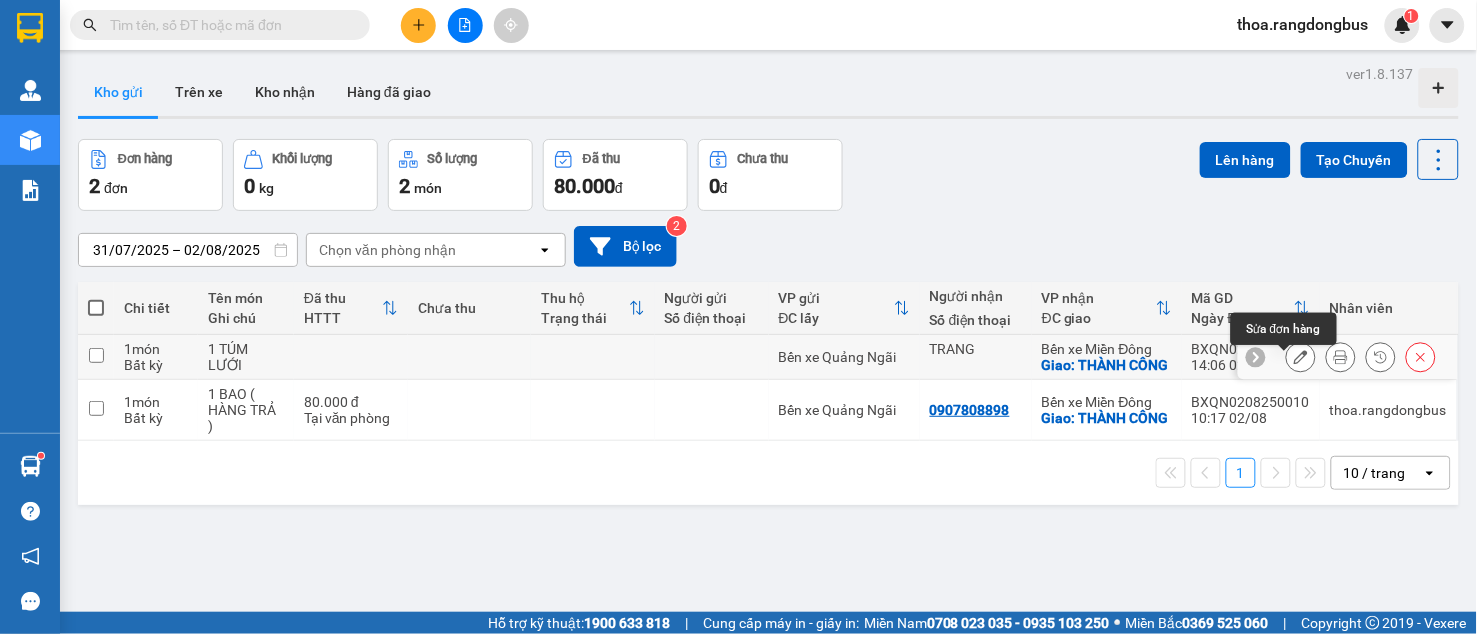click 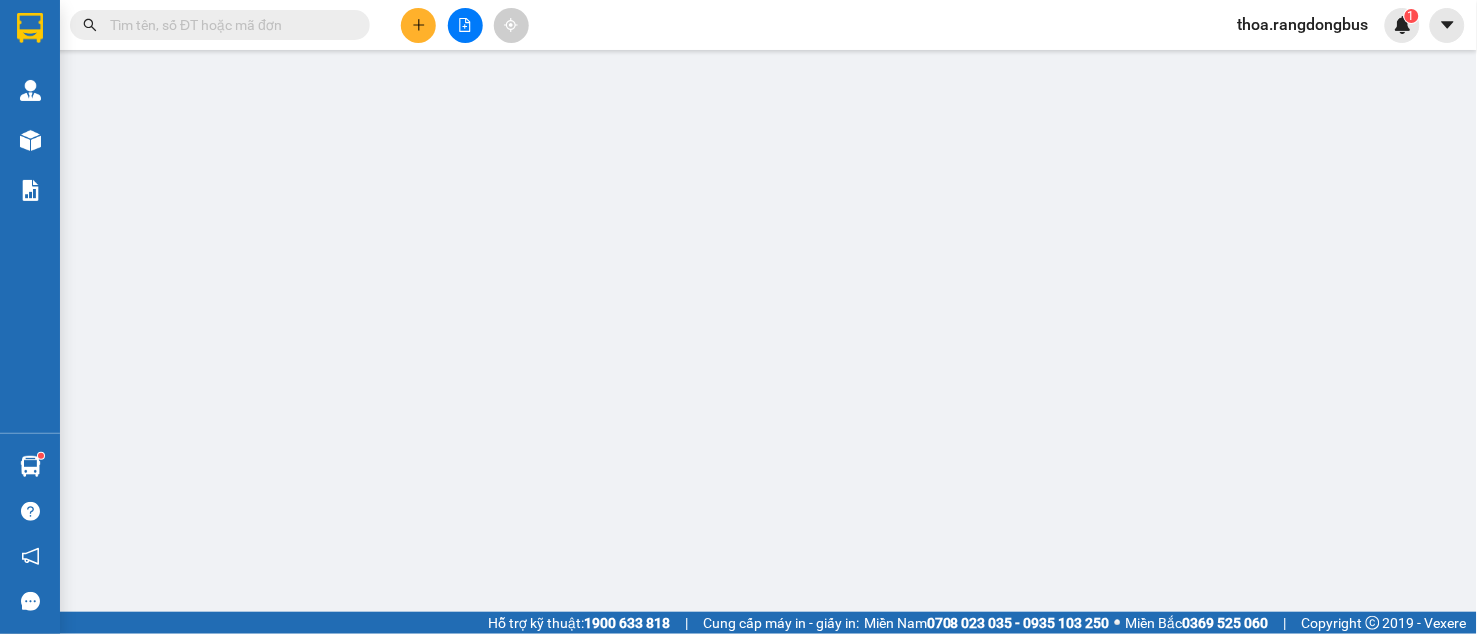 type on "TRANG" 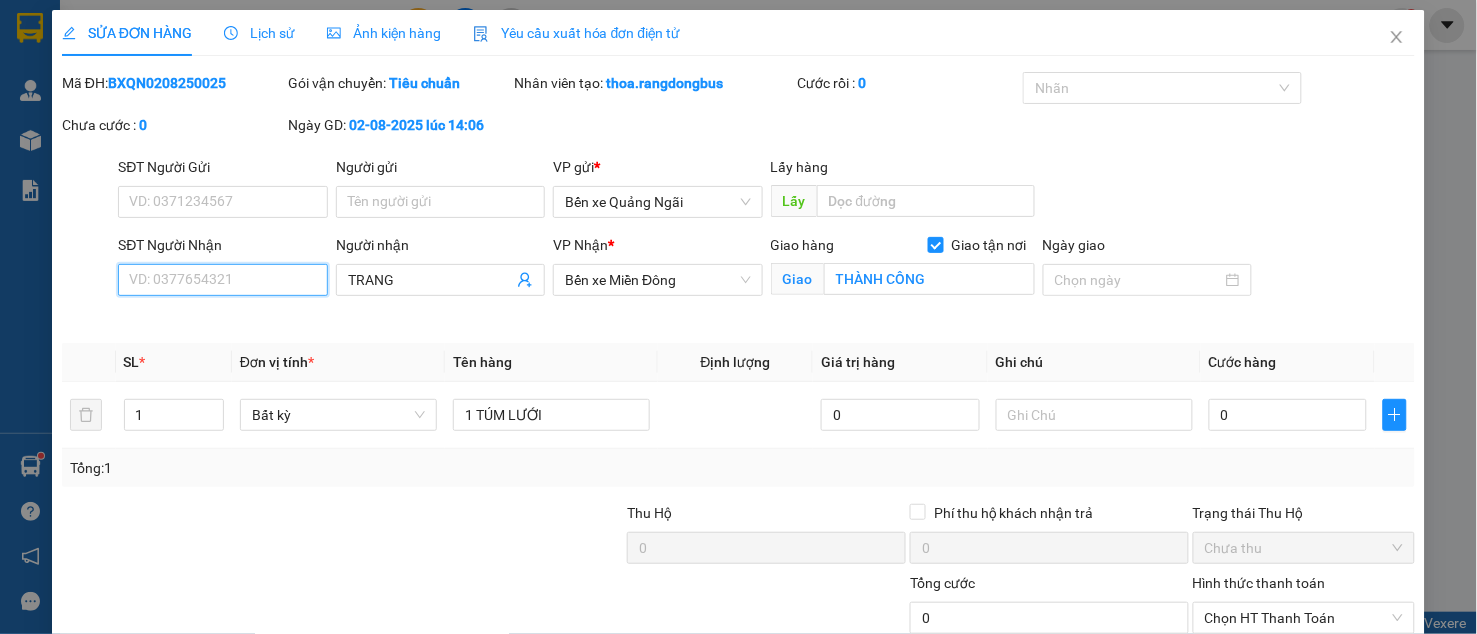 click on "SĐT Người Nhận" at bounding box center (223, 280) 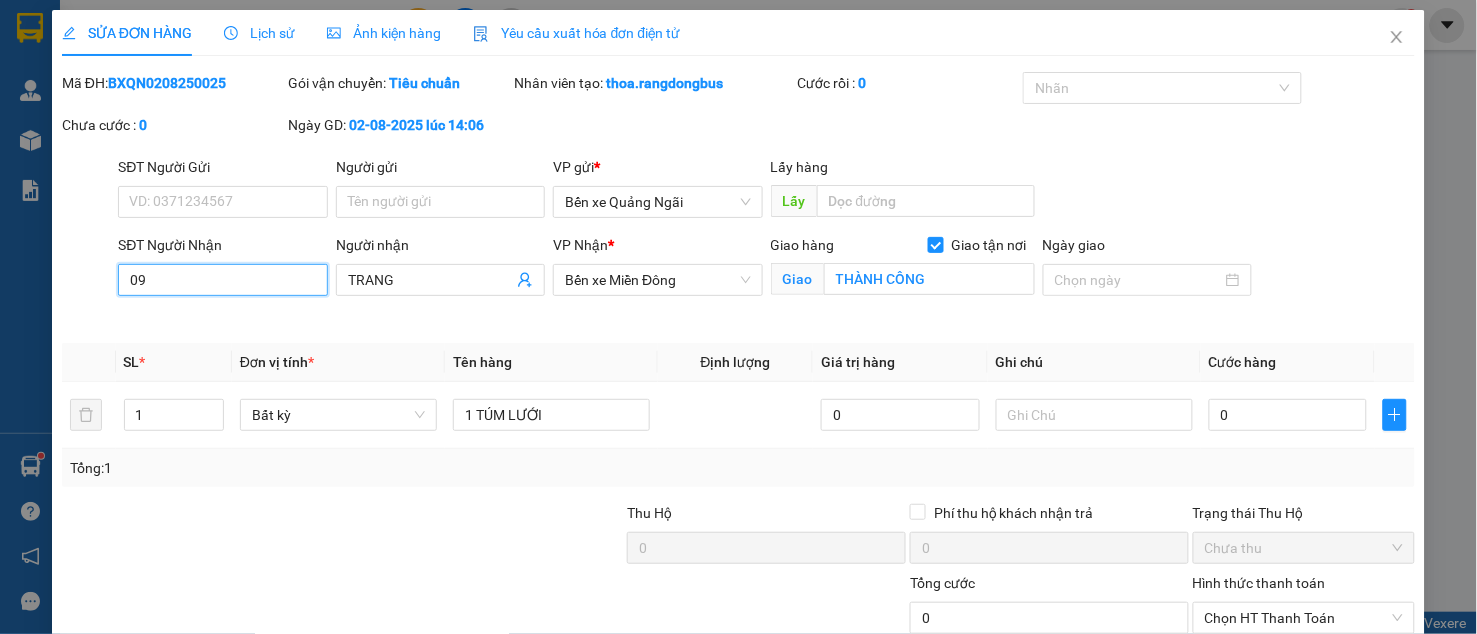 type on "0" 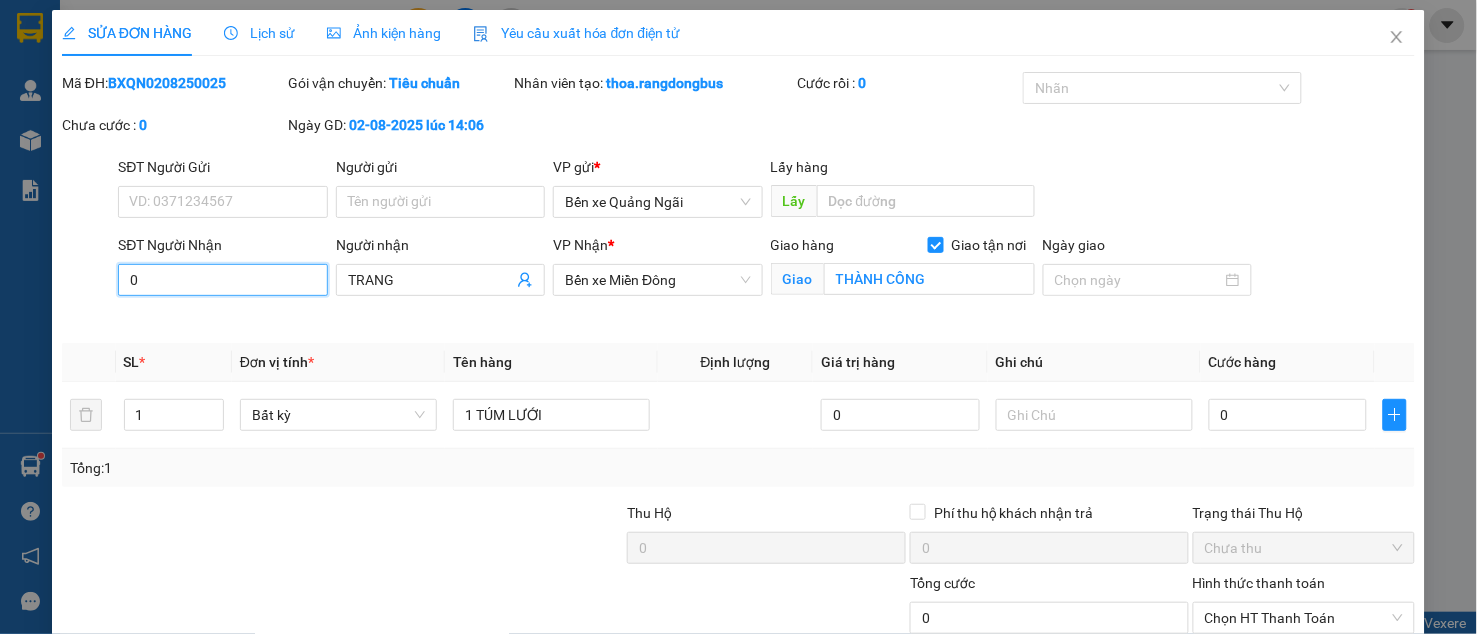 type 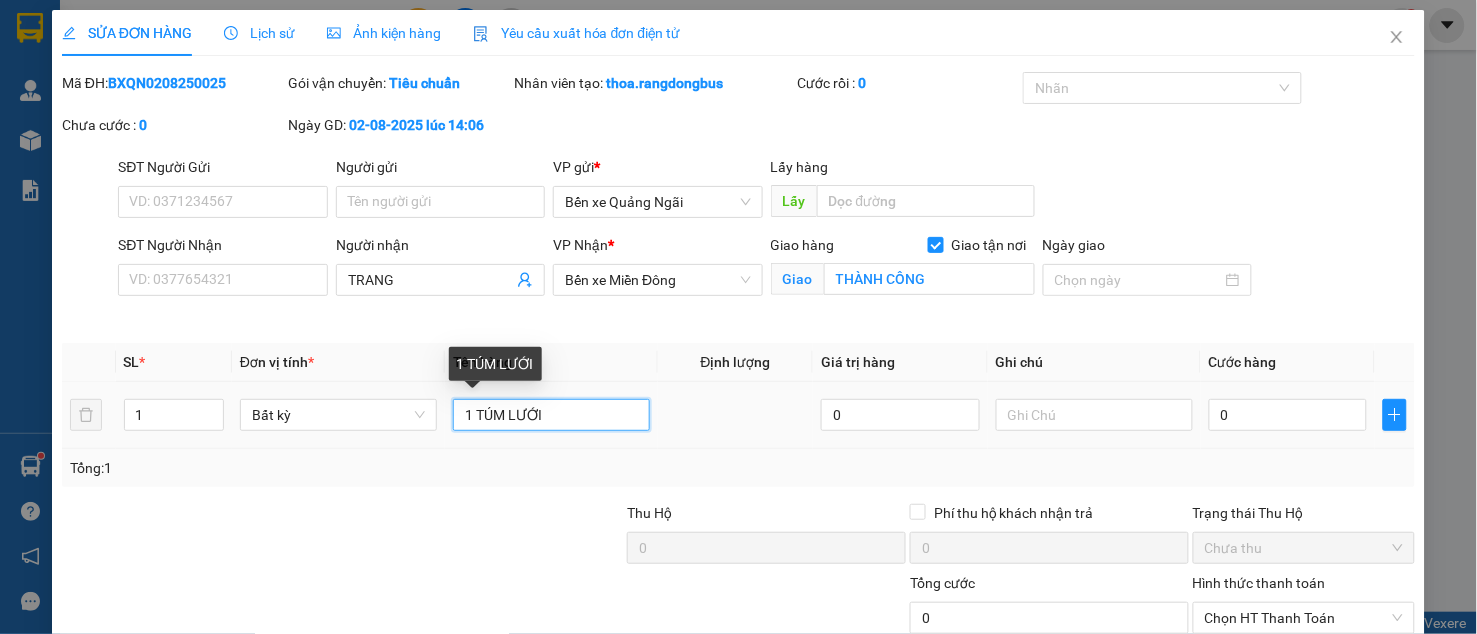 click on "1 TÚM LƯỚI" at bounding box center (551, 415) 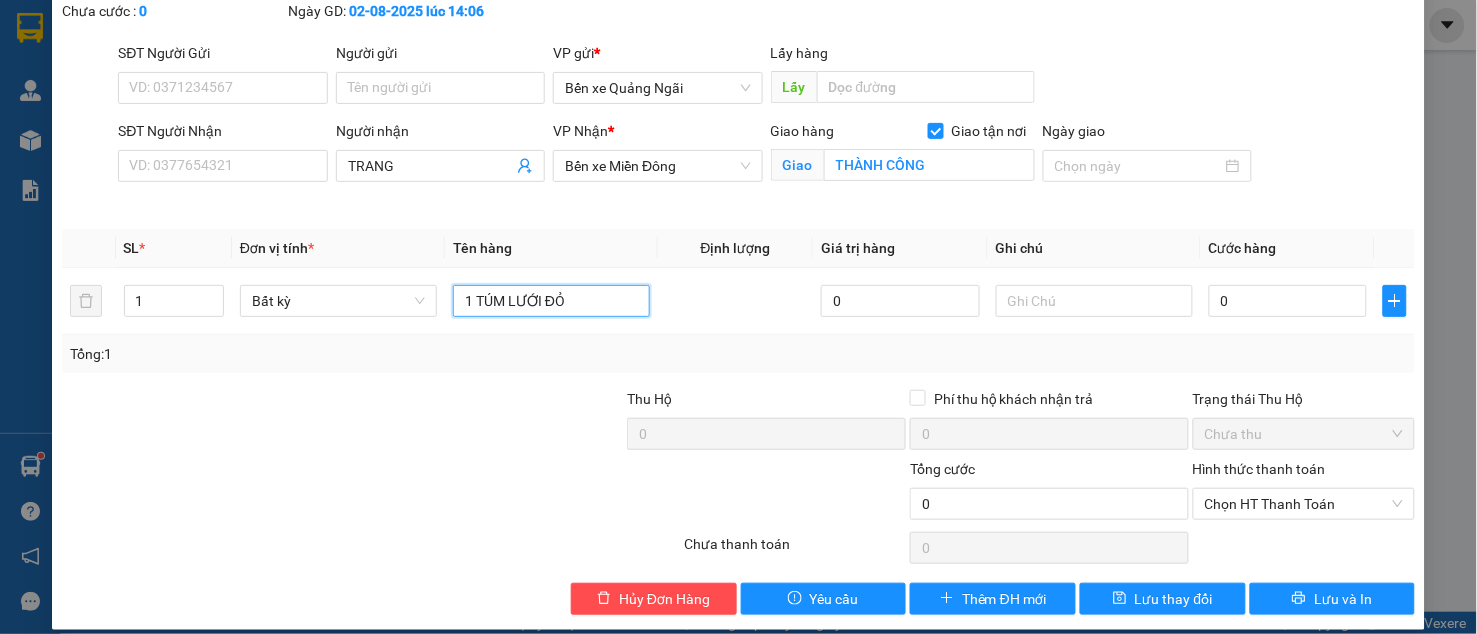 scroll, scrollTop: 133, scrollLeft: 0, axis: vertical 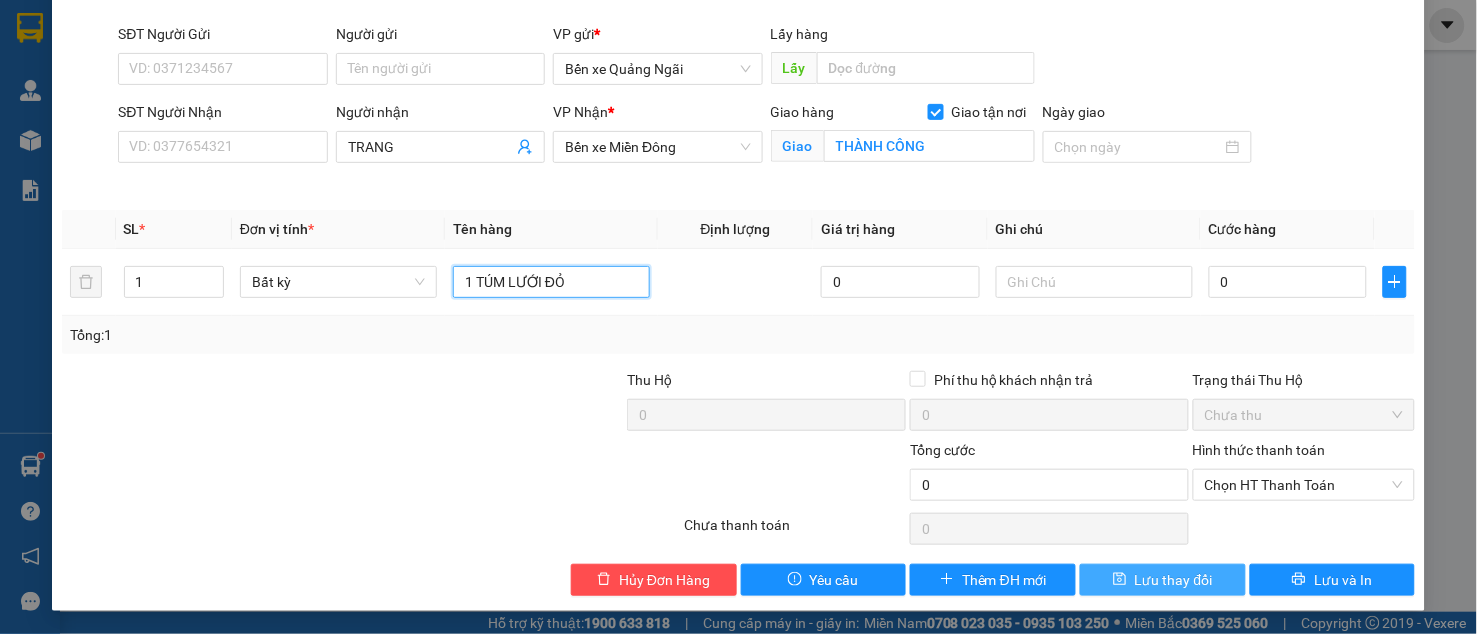 type on "1 TÚM LƯỚI ĐỎ" 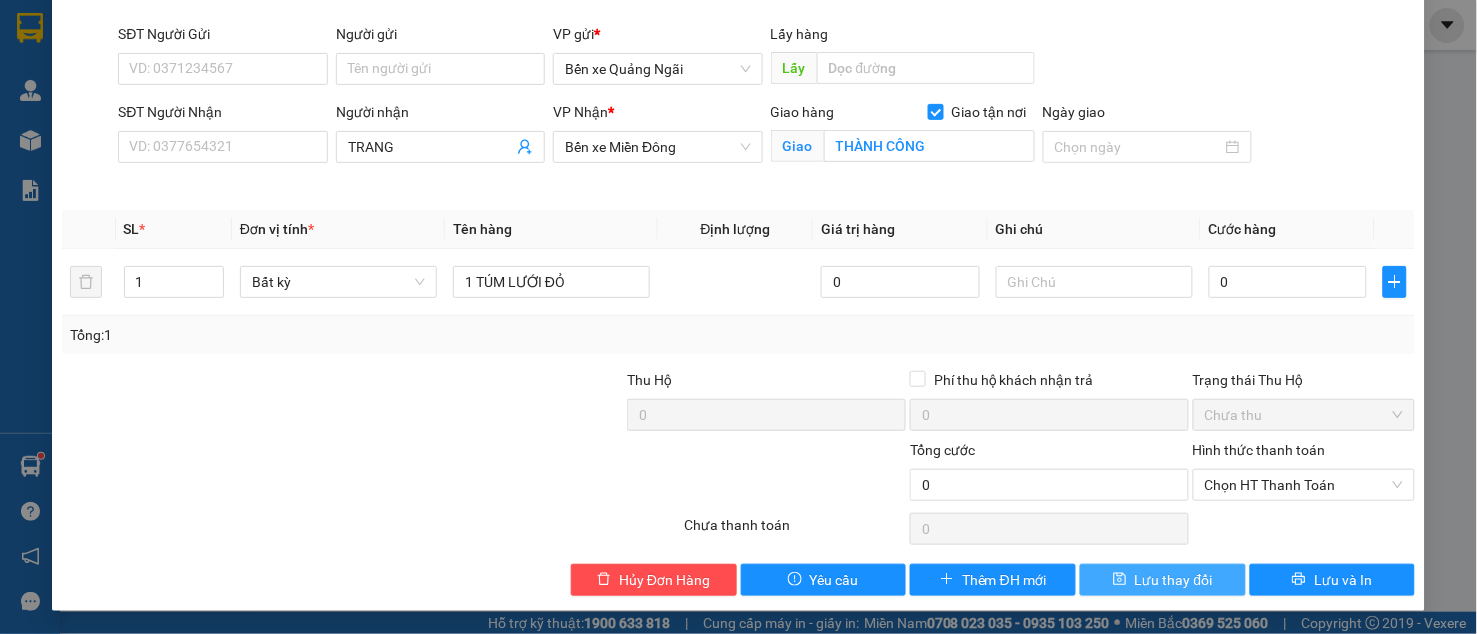 click on "Lưu thay đổi" at bounding box center (1174, 580) 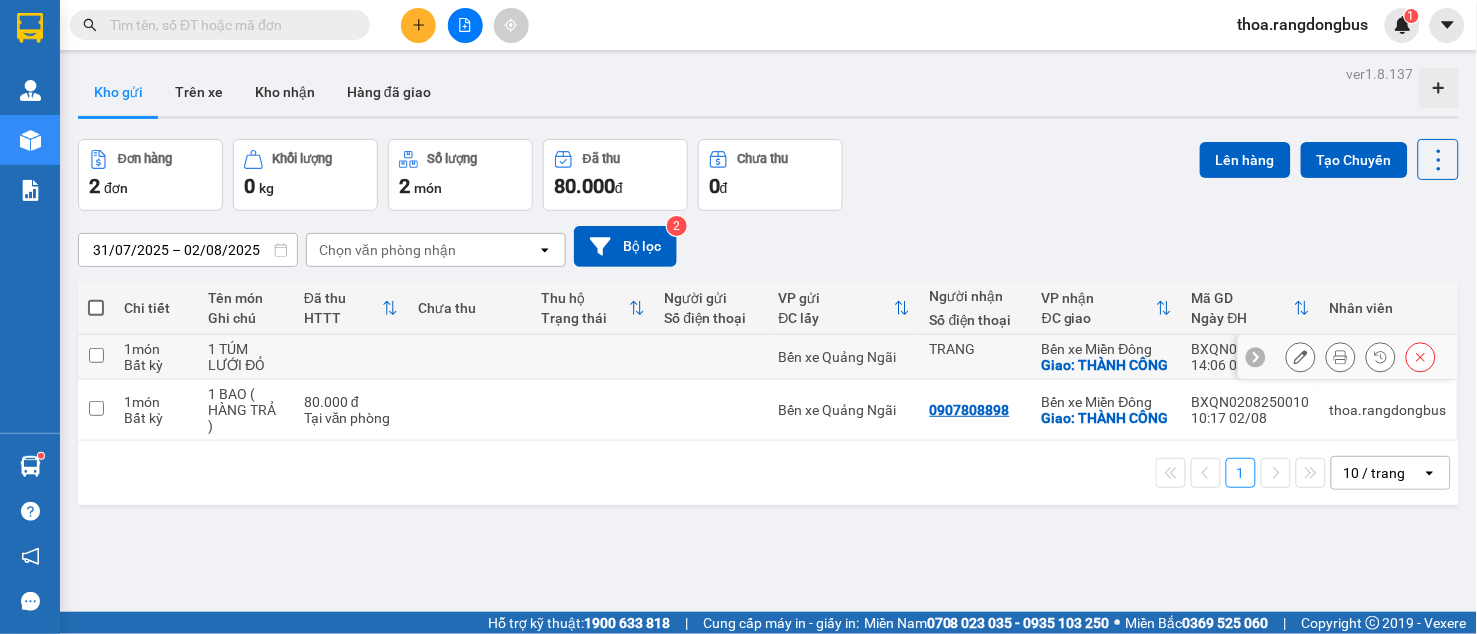 click at bounding box center (96, 355) 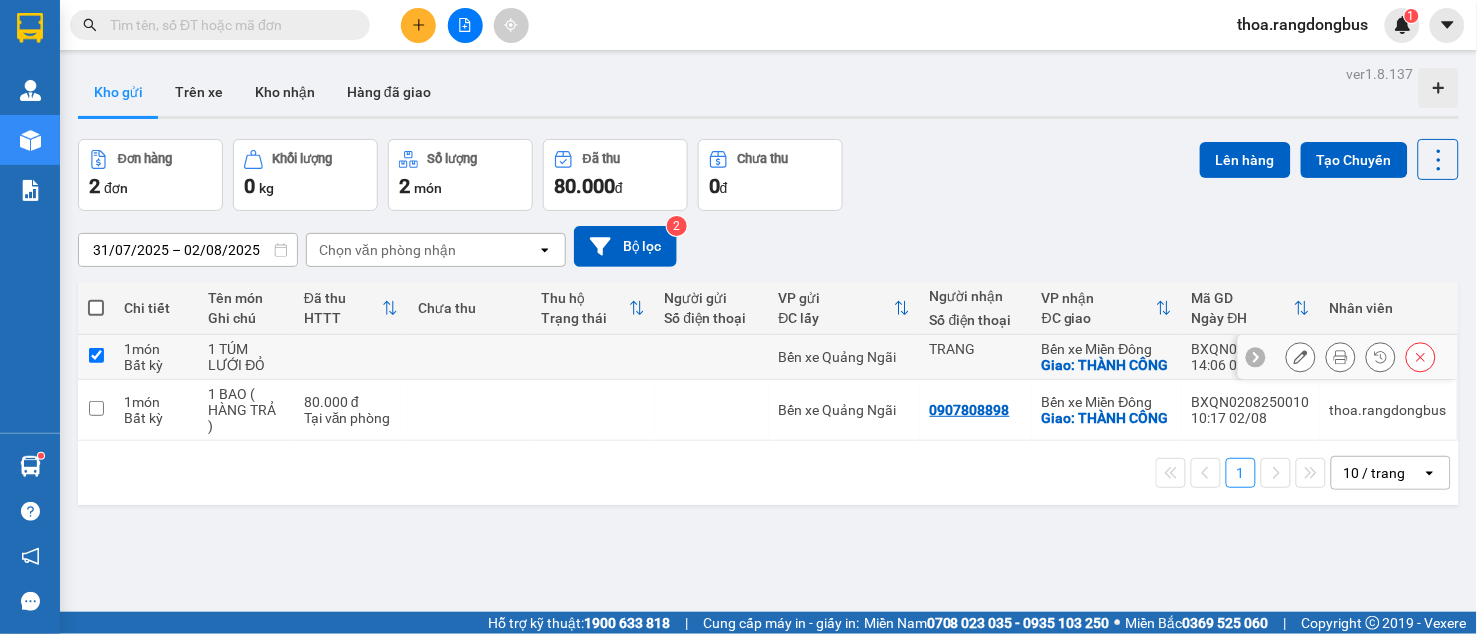 checkbox on "true" 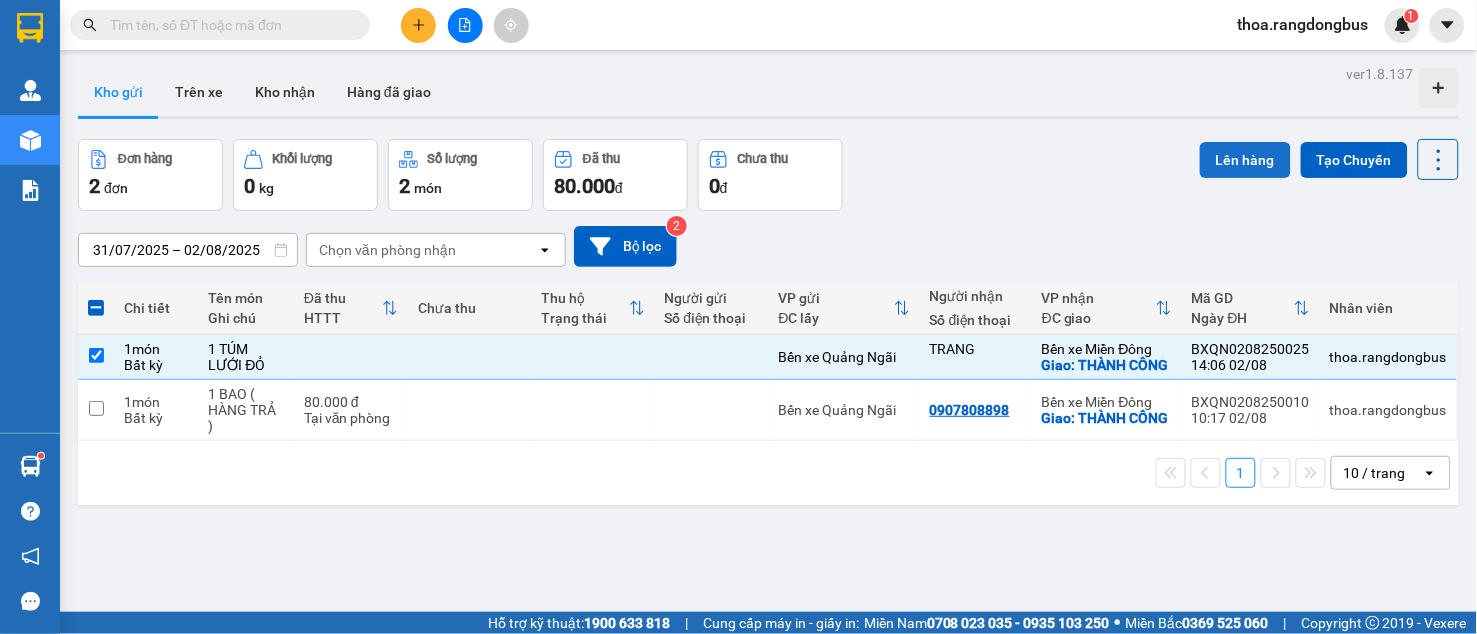 click on "Lên hàng" at bounding box center [1245, 160] 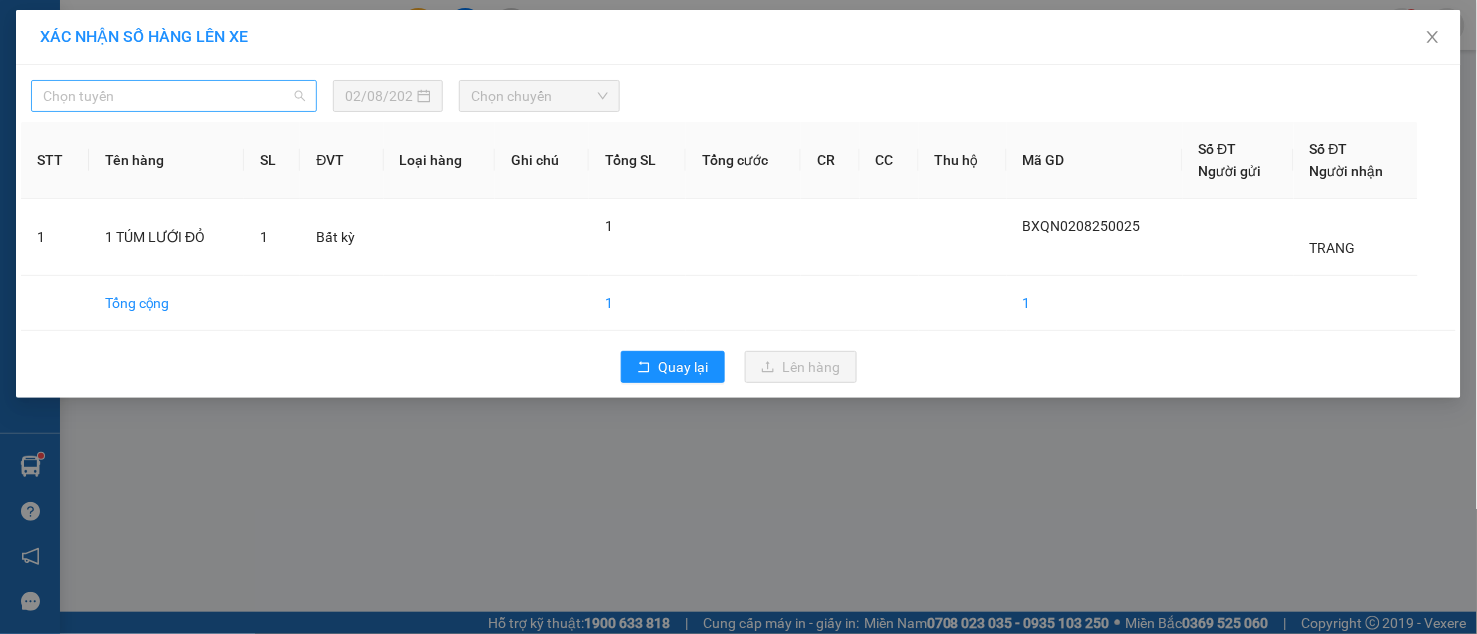 click on "Chọn tuyến" at bounding box center [174, 96] 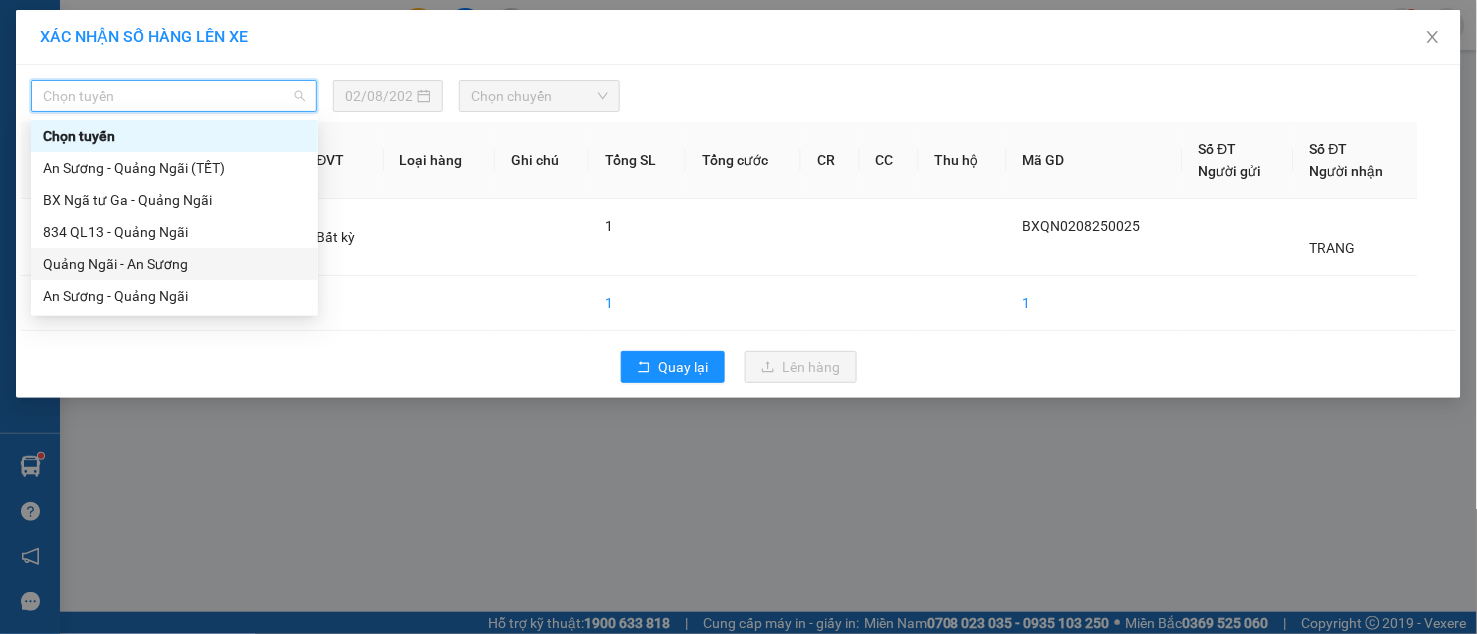 click on "Quảng Ngãi - An Sương" at bounding box center (174, 264) 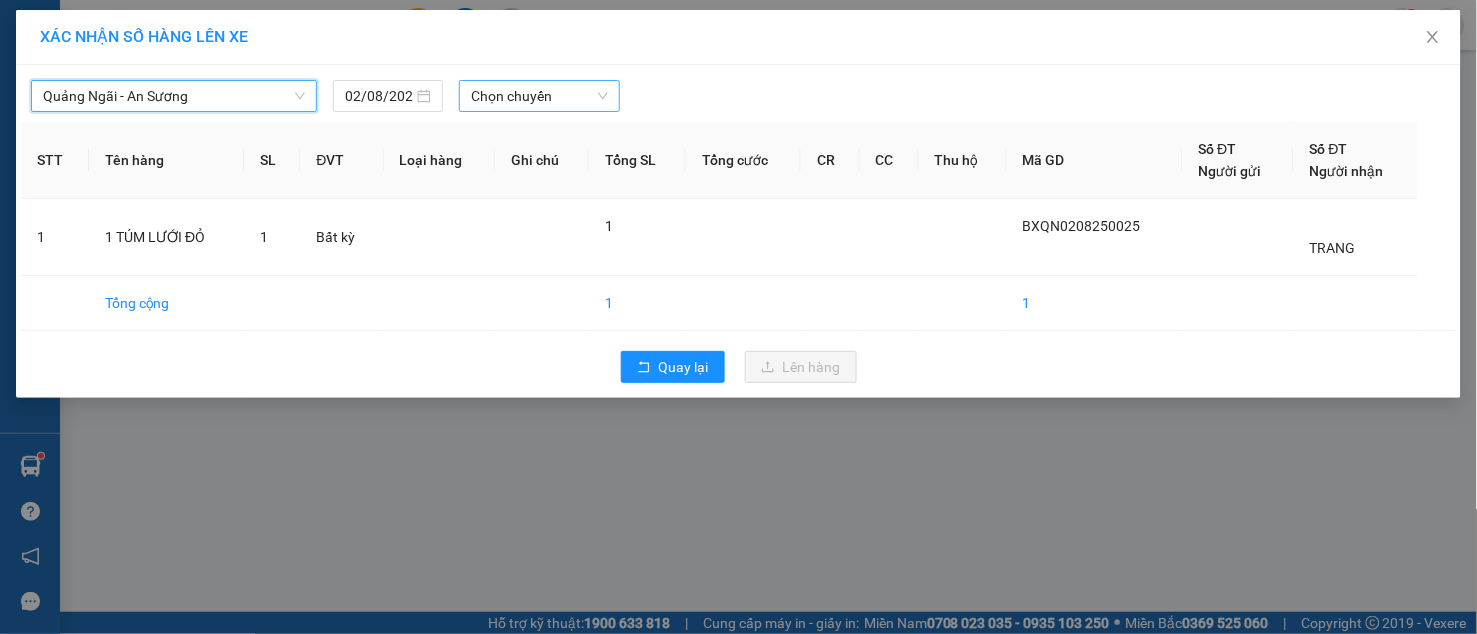 click on "Chọn chuyến" at bounding box center (539, 96) 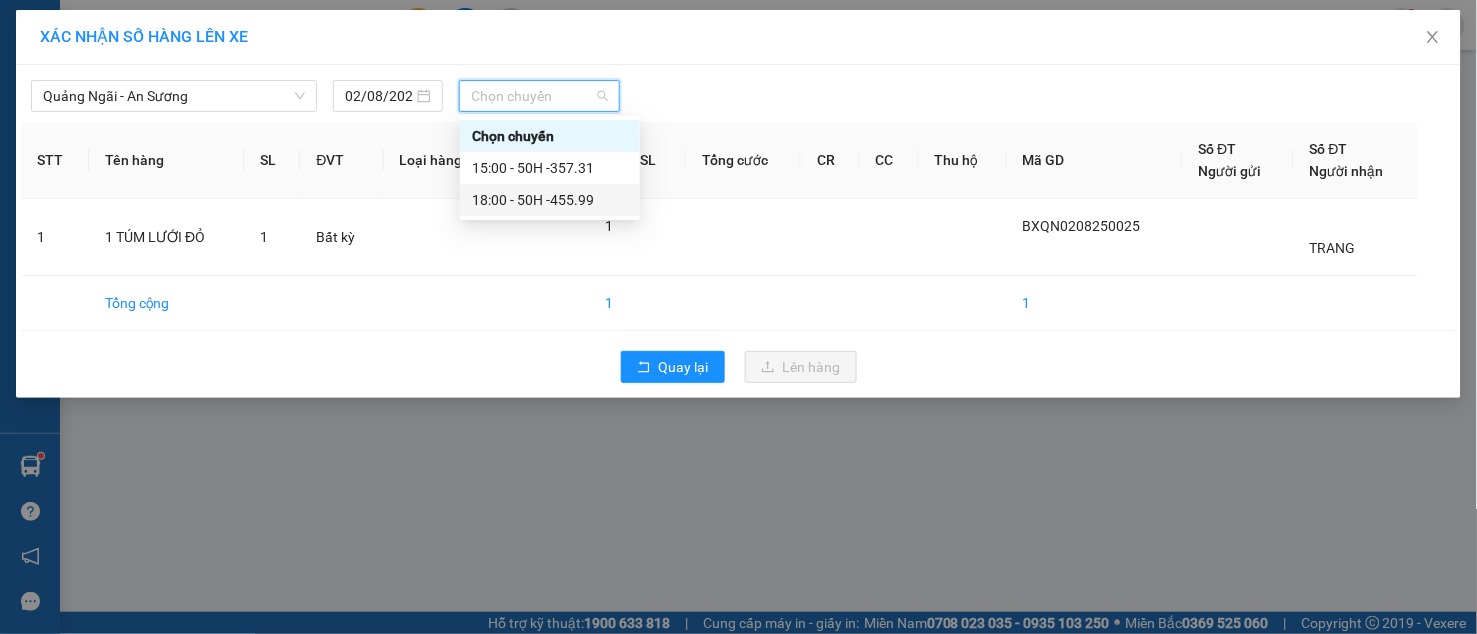 click on "18:00     - 50H -455.99" at bounding box center (550, 200) 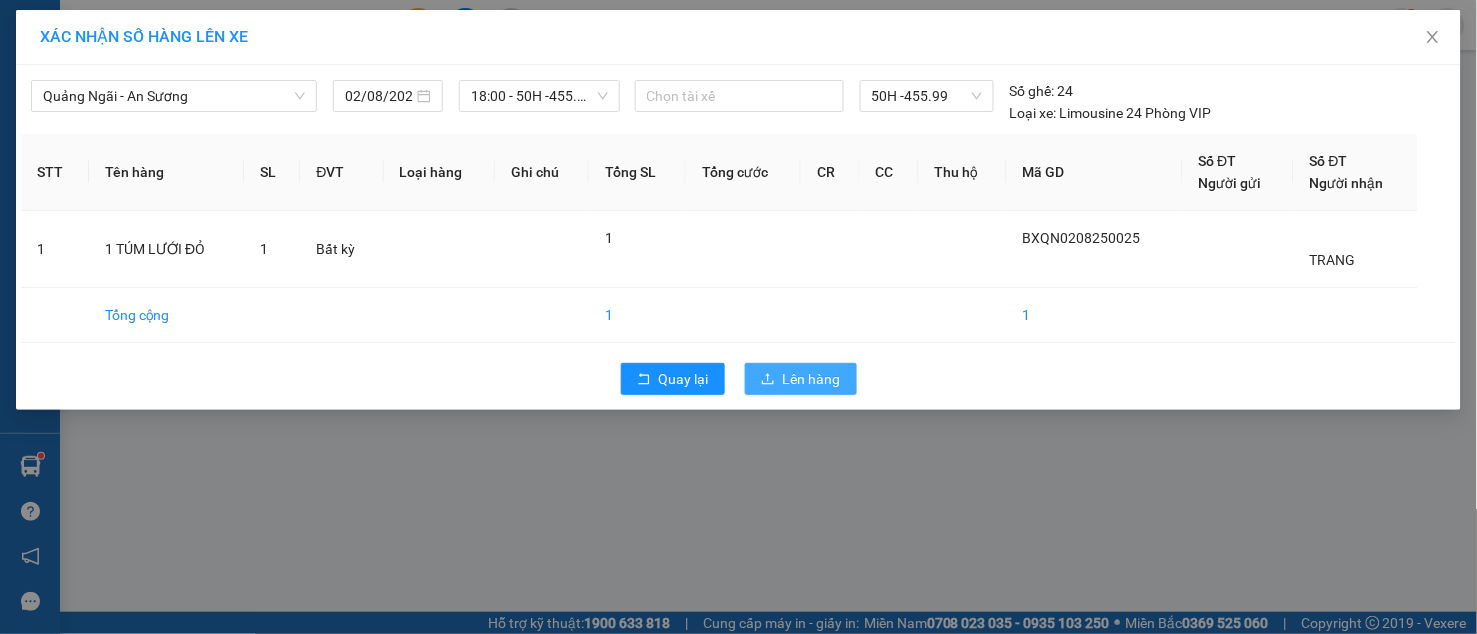 click on "Lên hàng" at bounding box center [812, 379] 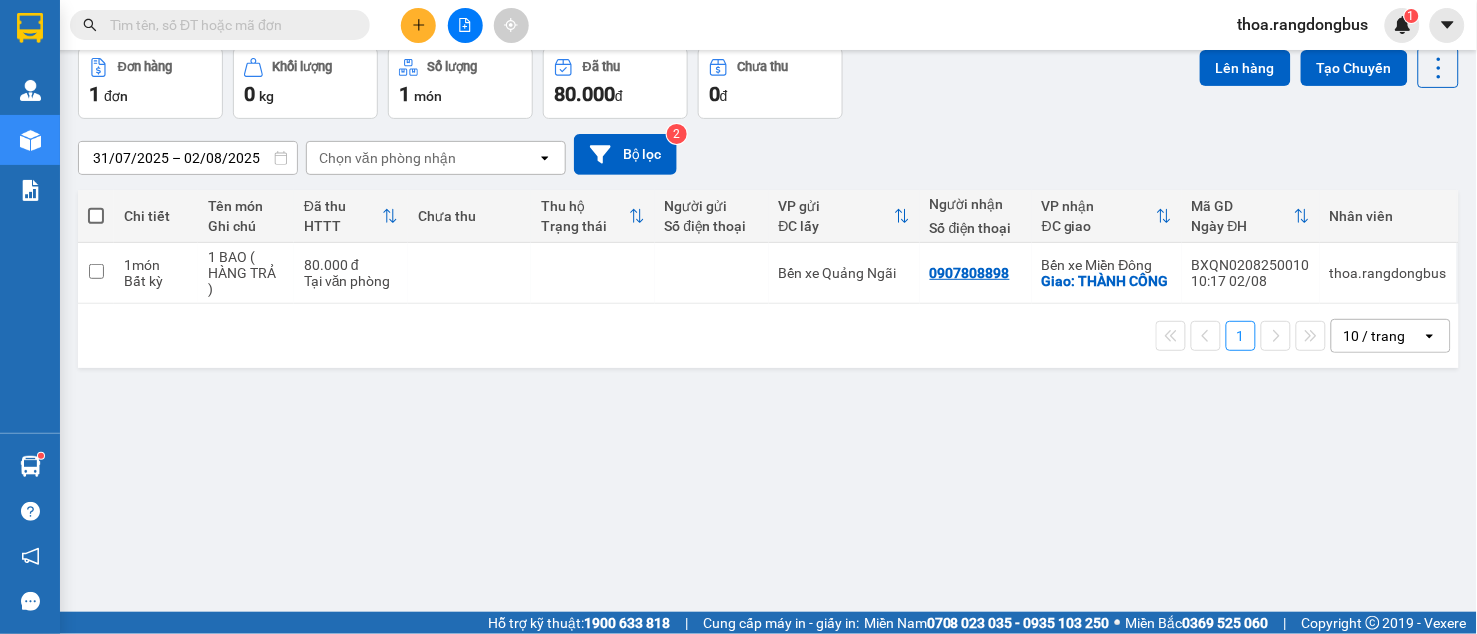 scroll, scrollTop: 0, scrollLeft: 0, axis: both 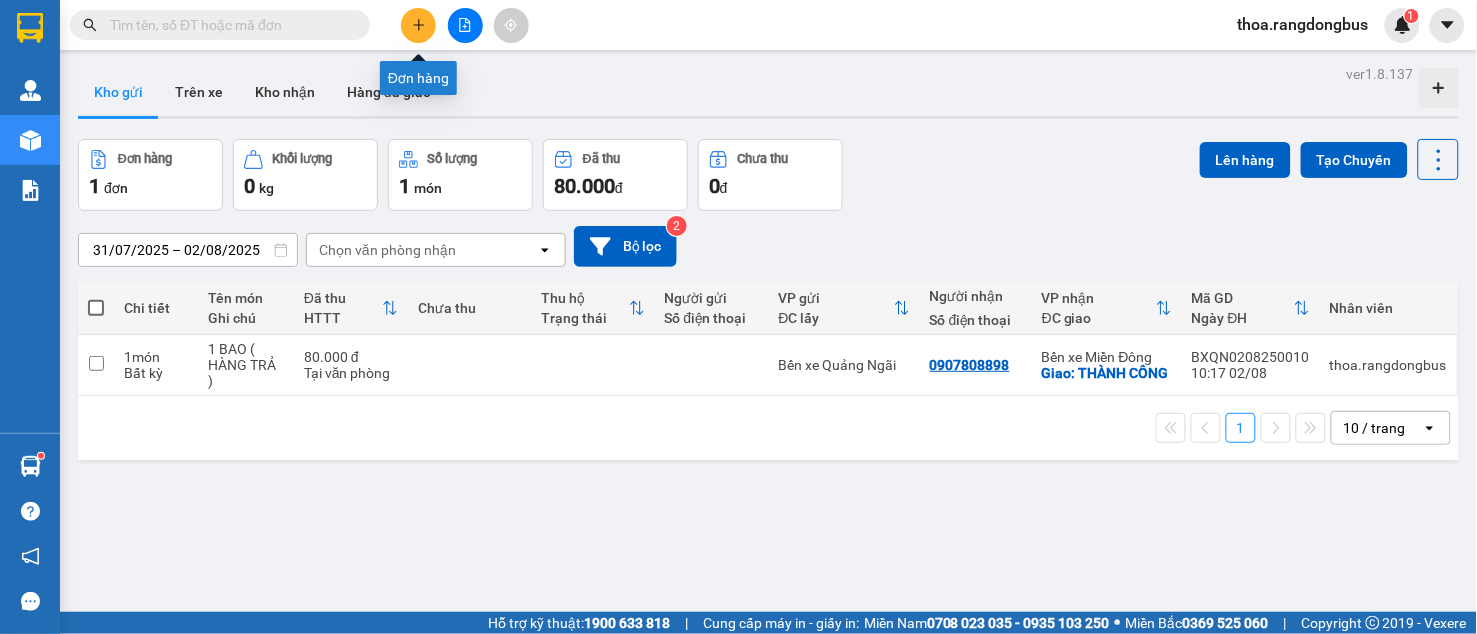 click 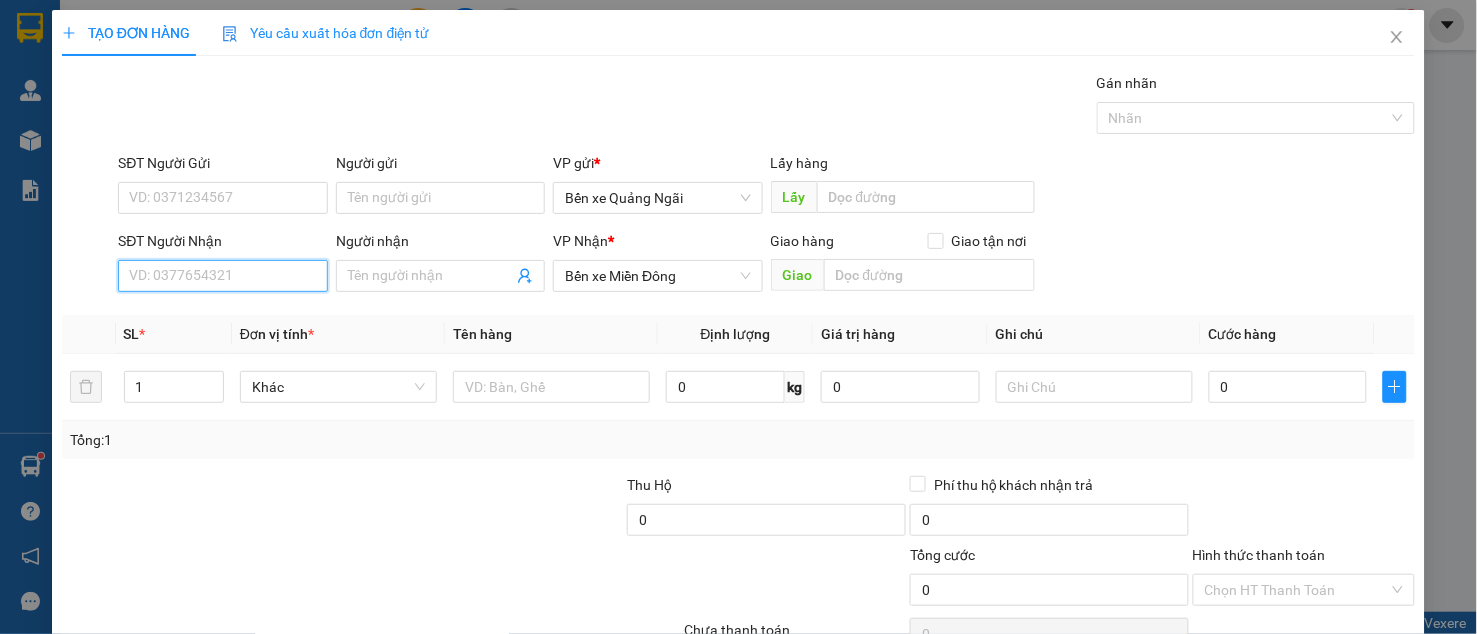 click on "SĐT Người Nhận" at bounding box center (223, 276) 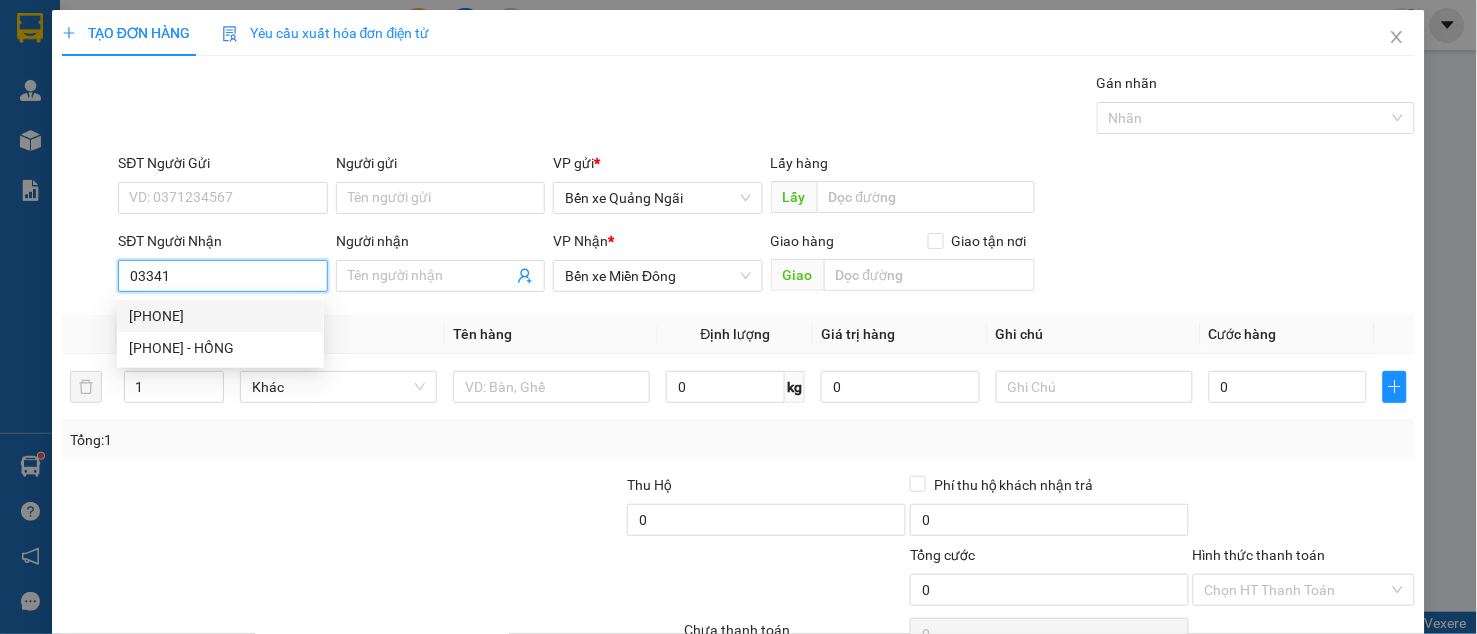 click on "[PHONE]" at bounding box center [220, 316] 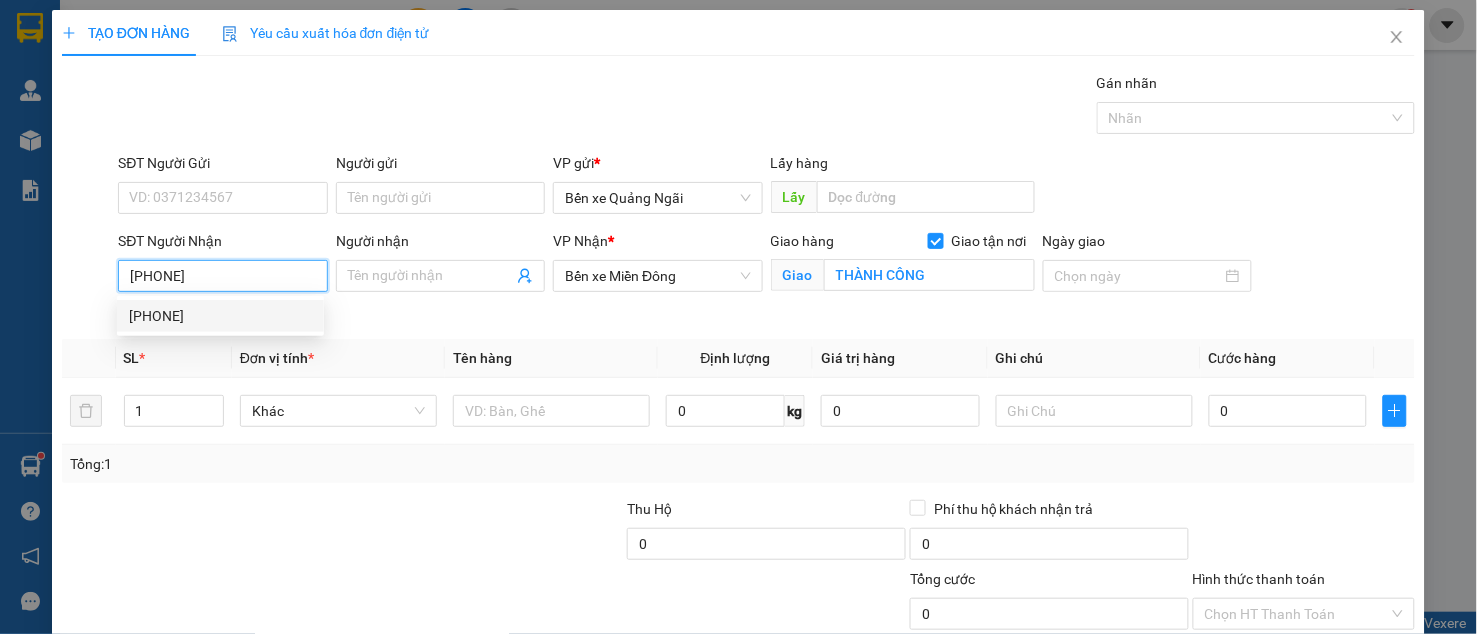 type on "450.000" 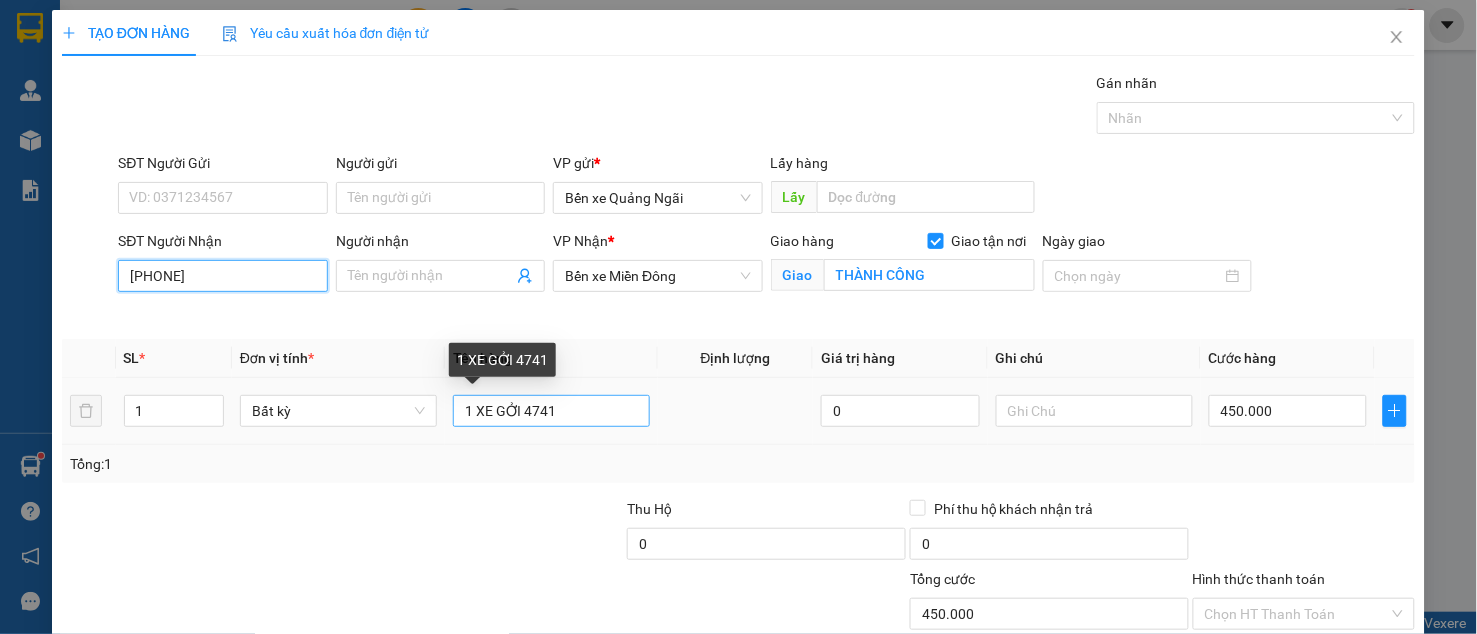 type on "[PHONE]" 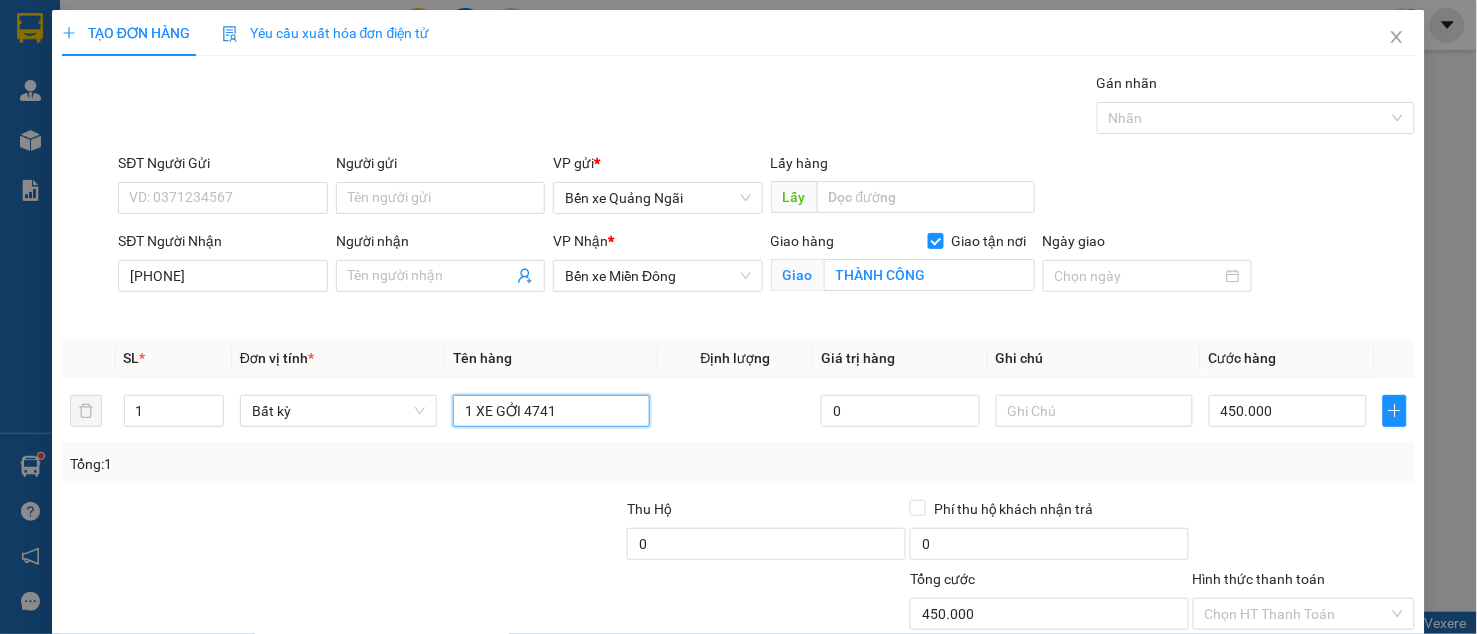 drag, startPoint x: 583, startPoint y: 416, endPoint x: 334, endPoint y: 484, distance: 258.1182 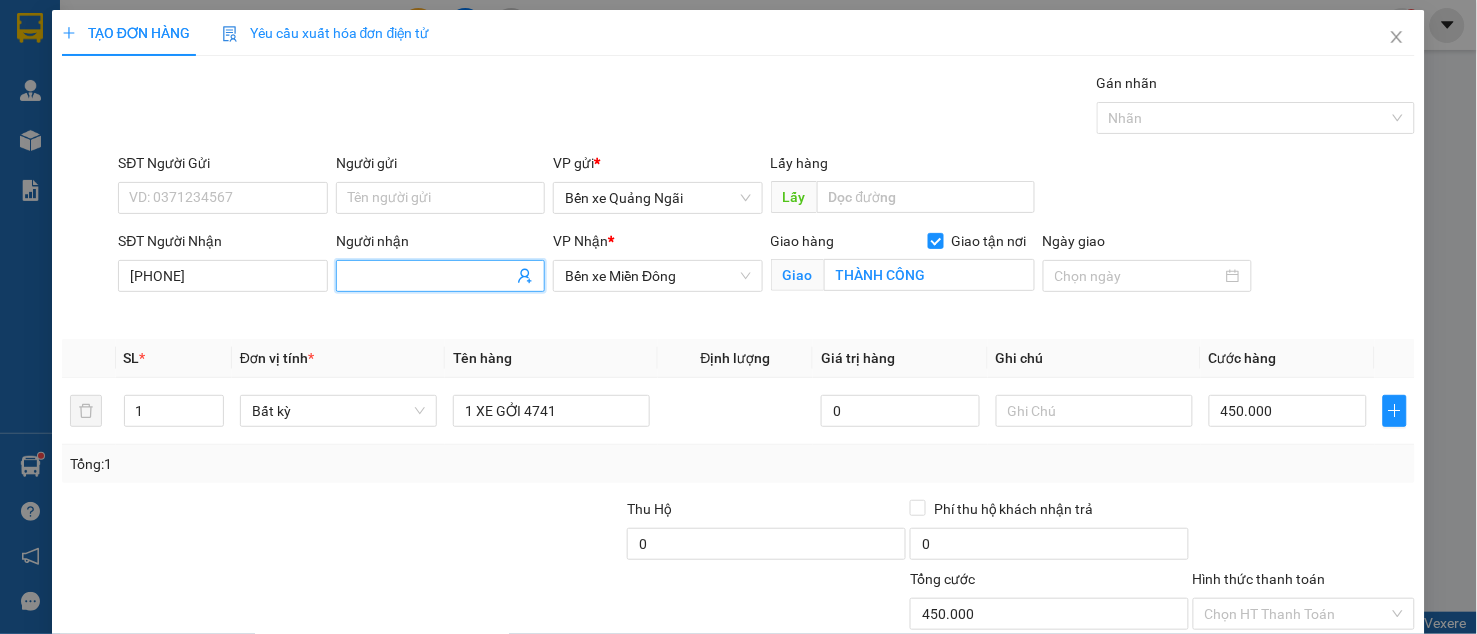 click on "Người nhận" at bounding box center (431, 276) 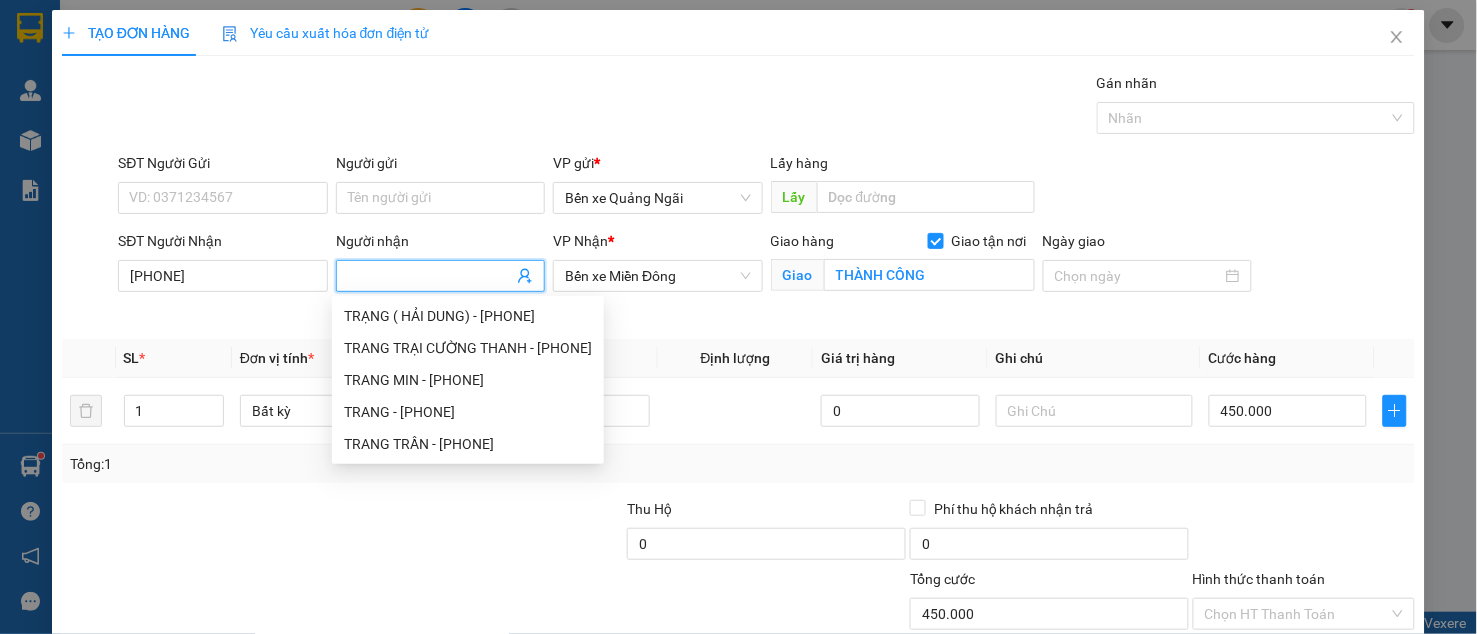 click on "Người nhận" at bounding box center [431, 276] 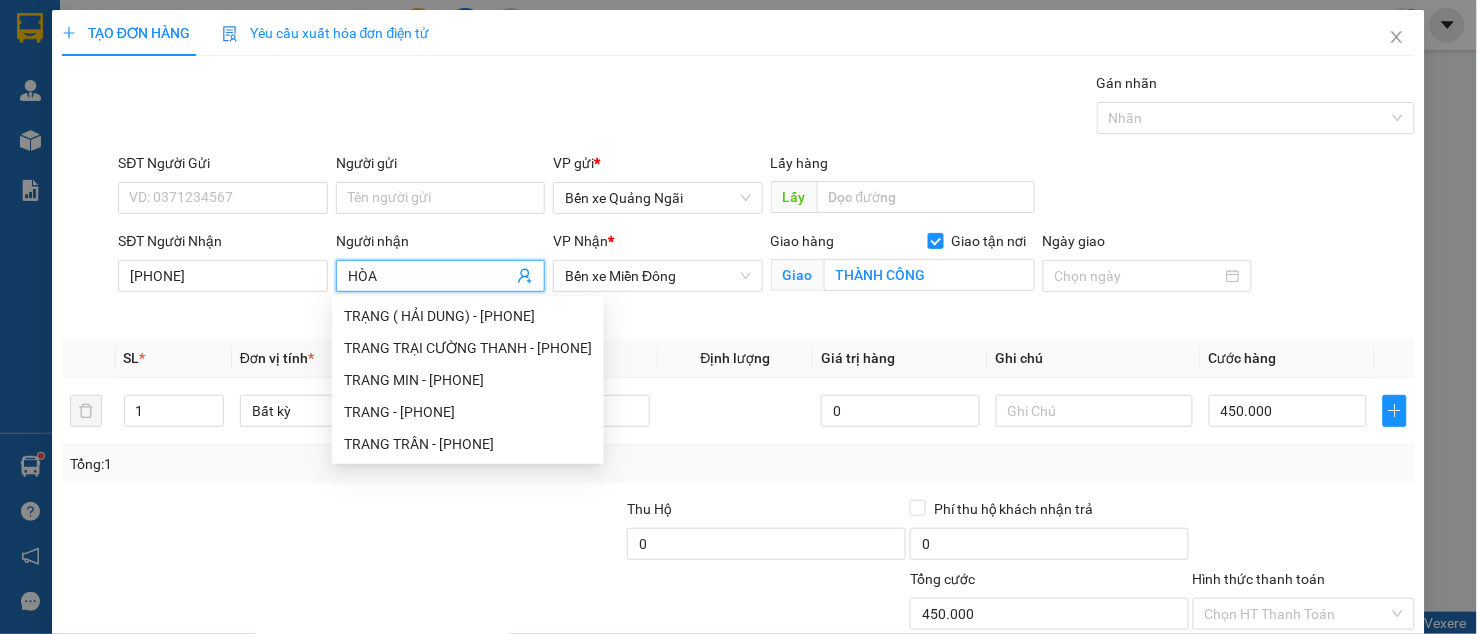 type on "HÒA" 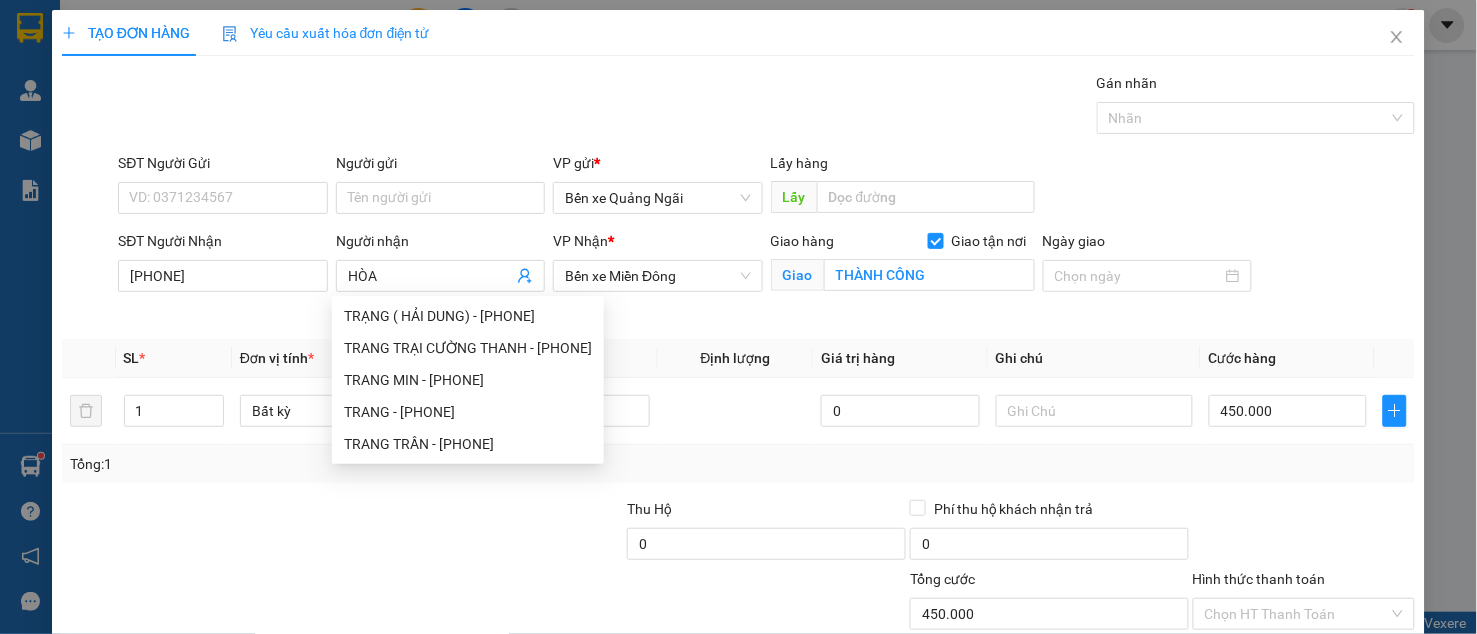 drag, startPoint x: 278, startPoint y: 501, endPoint x: 493, endPoint y: 362, distance: 256.01953 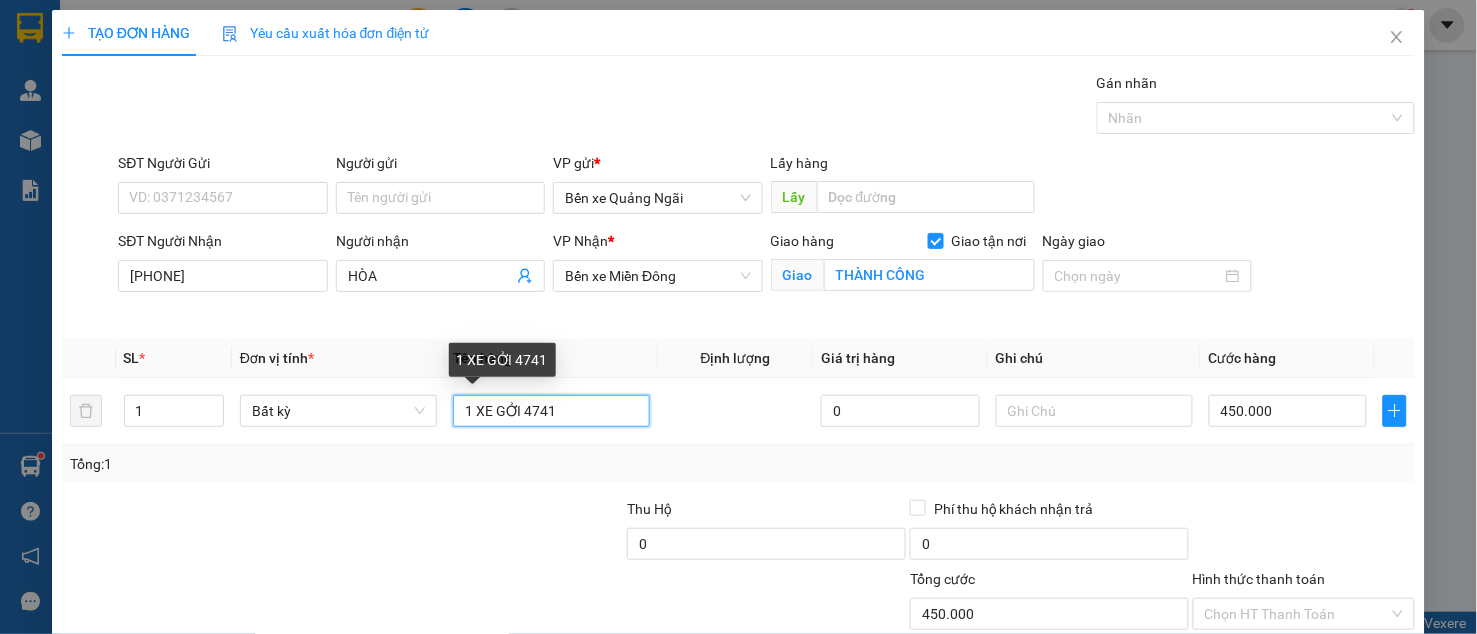 drag, startPoint x: 566, startPoint y: 406, endPoint x: 342, endPoint y: 462, distance: 230.89392 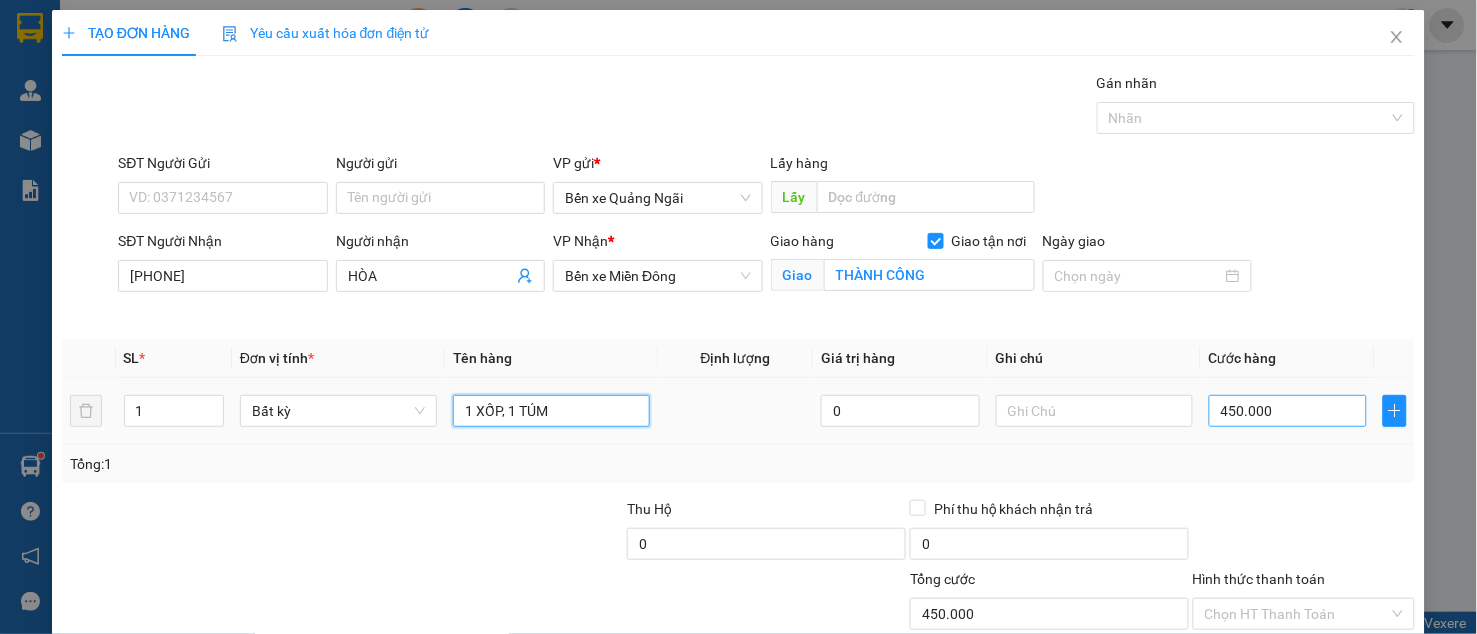 type on "1 XỐP, 1 TÚM" 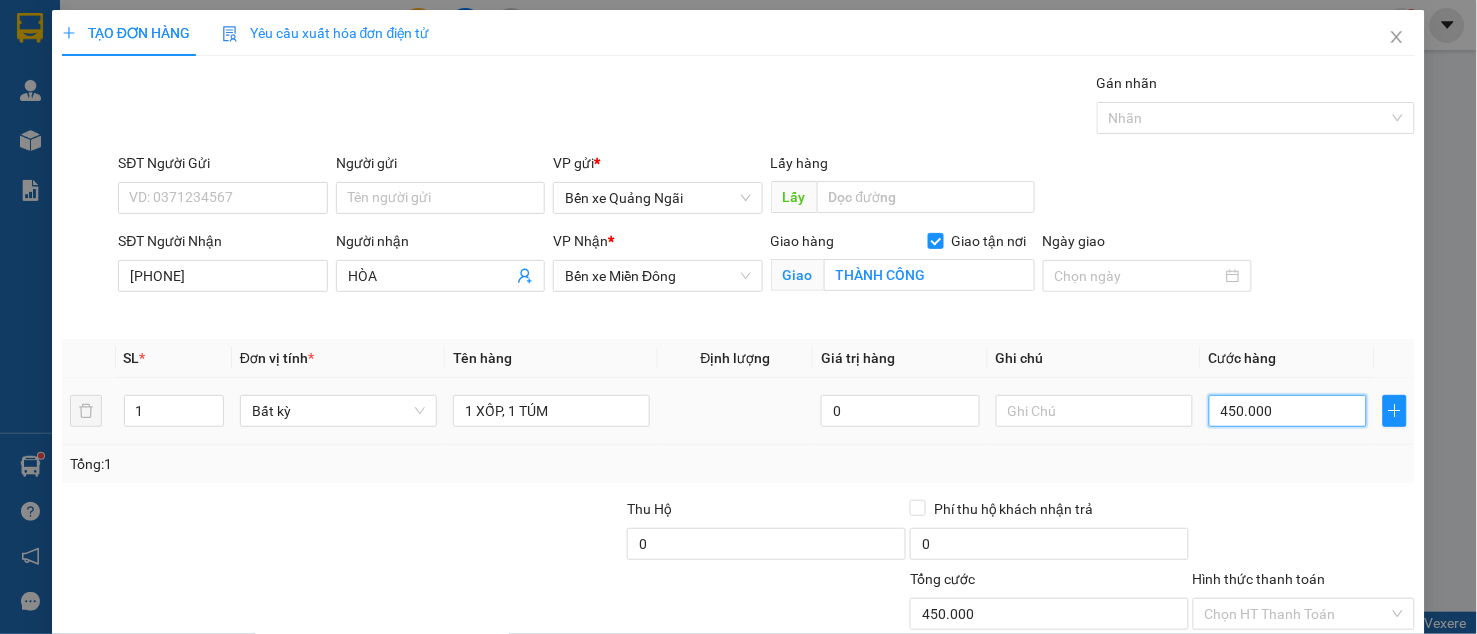 click on "450.000" at bounding box center [1288, 411] 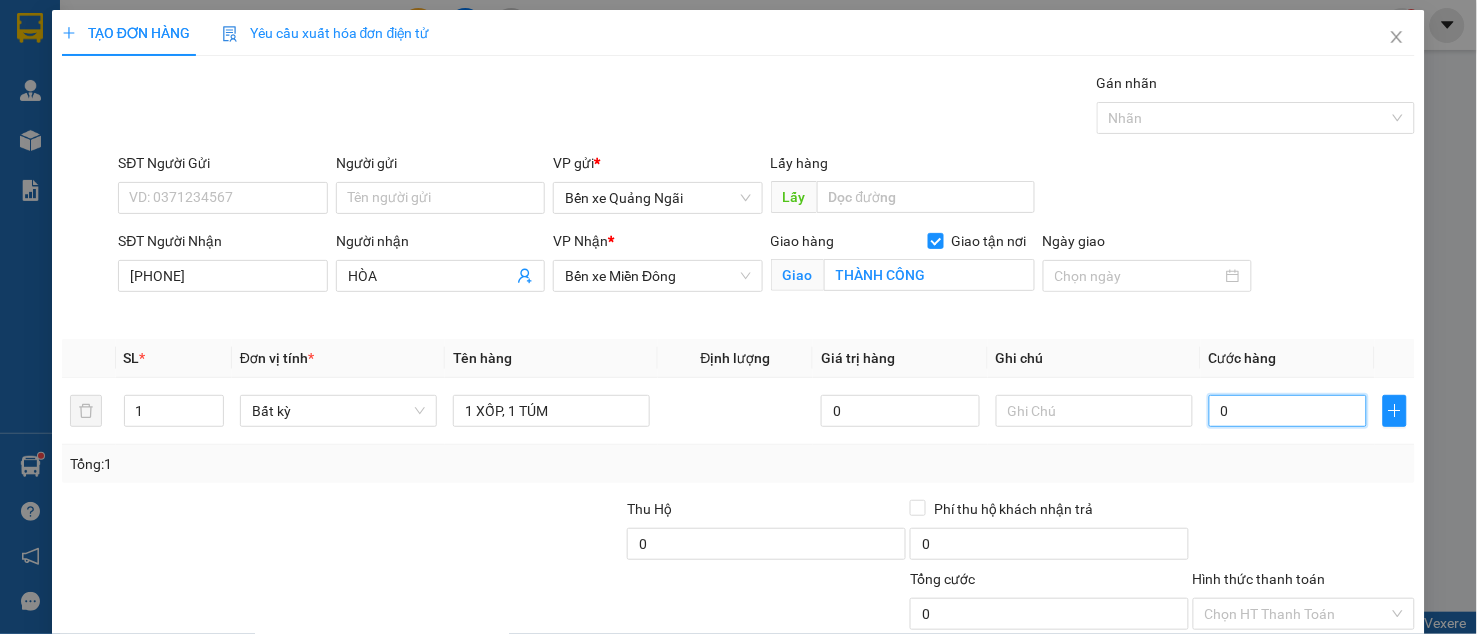 scroll, scrollTop: 130, scrollLeft: 0, axis: vertical 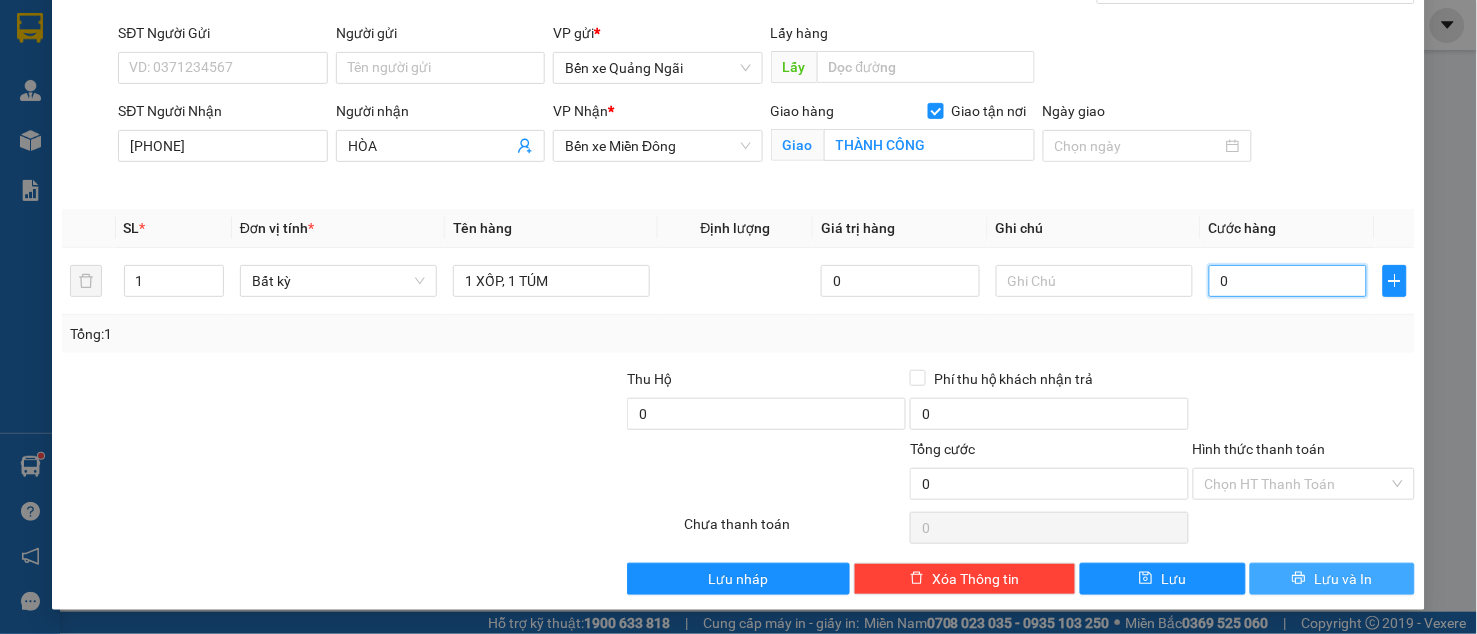 type on "0" 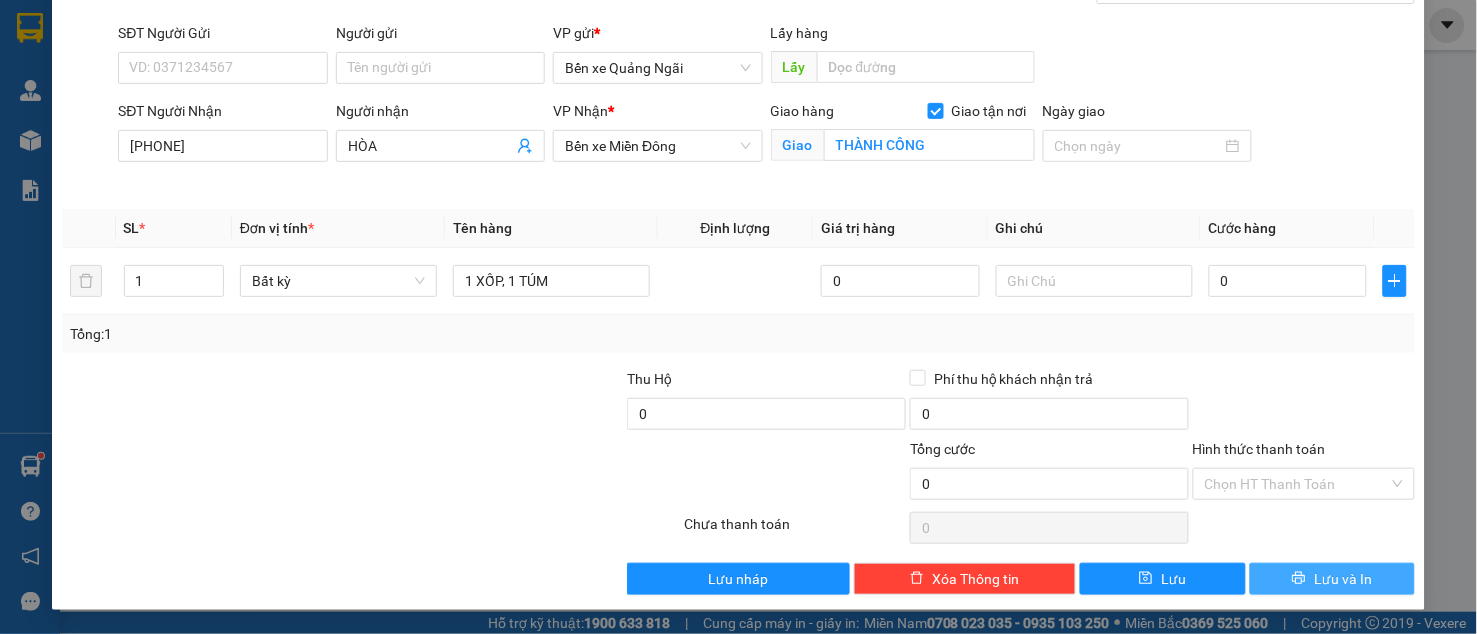 click on "Lưu và In" at bounding box center (1343, 579) 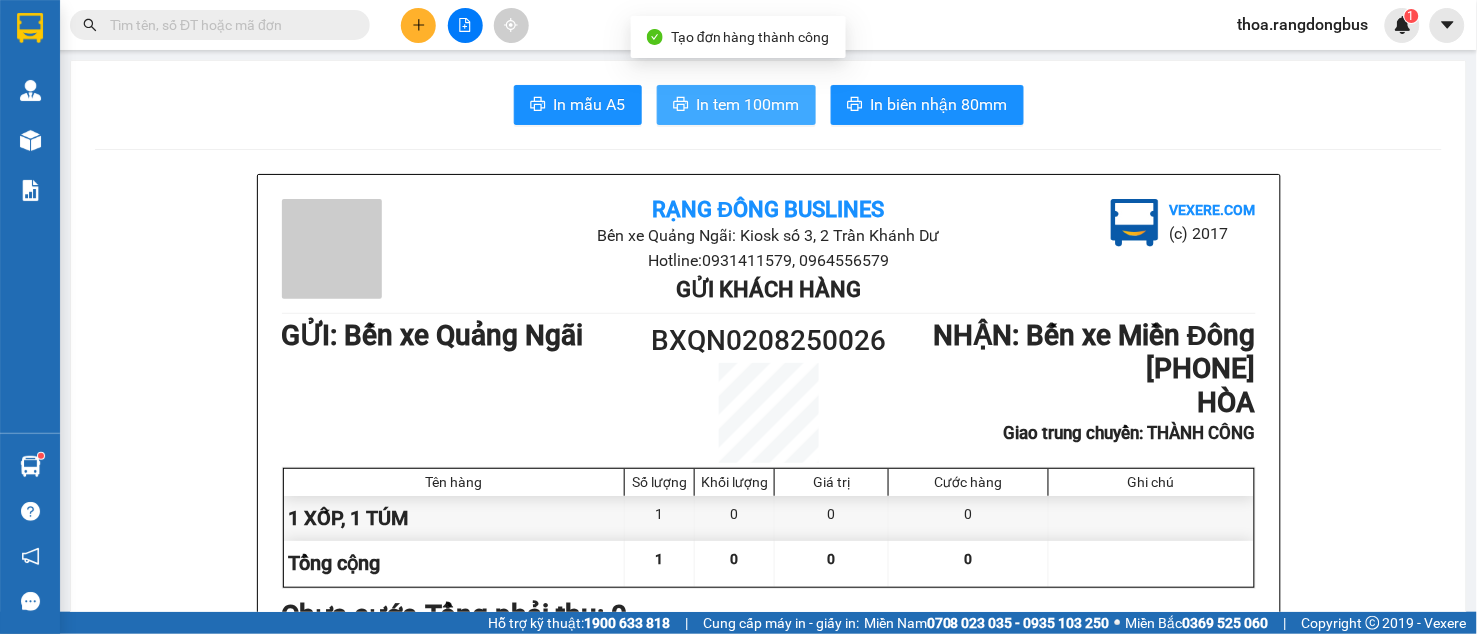 click on "In tem 100mm" at bounding box center [748, 104] 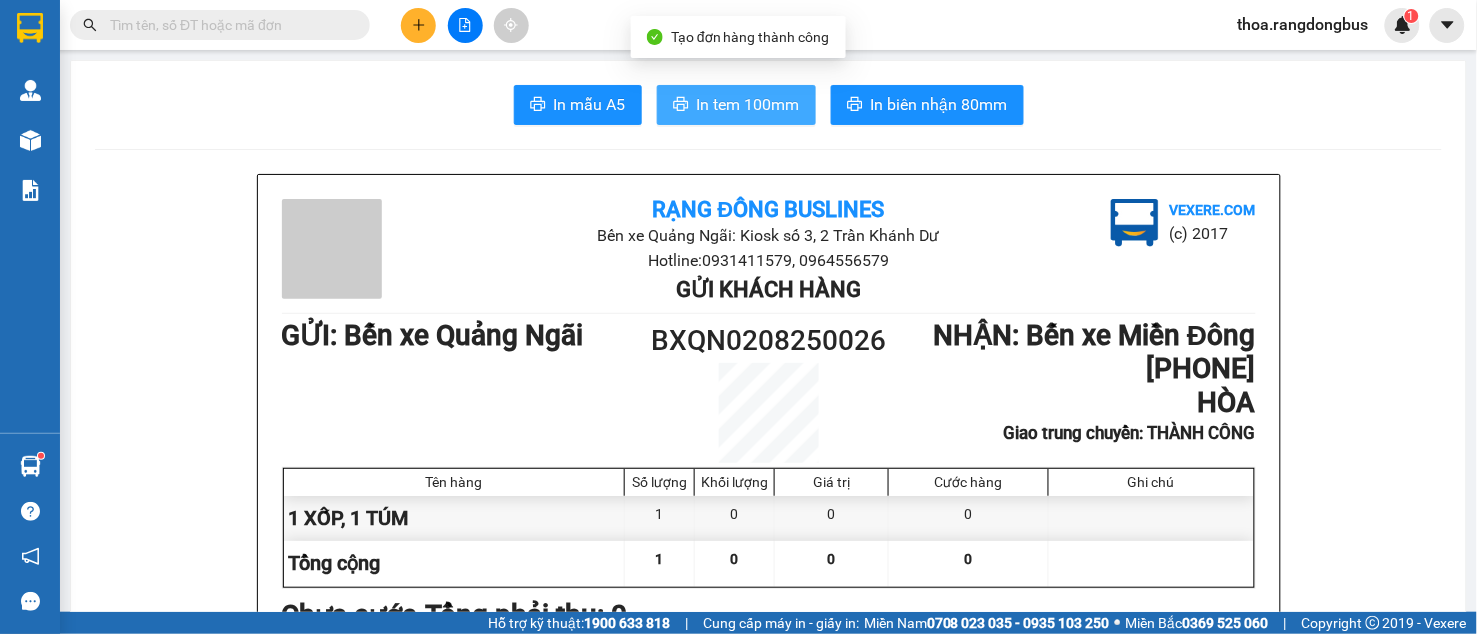 scroll, scrollTop: 0, scrollLeft: 0, axis: both 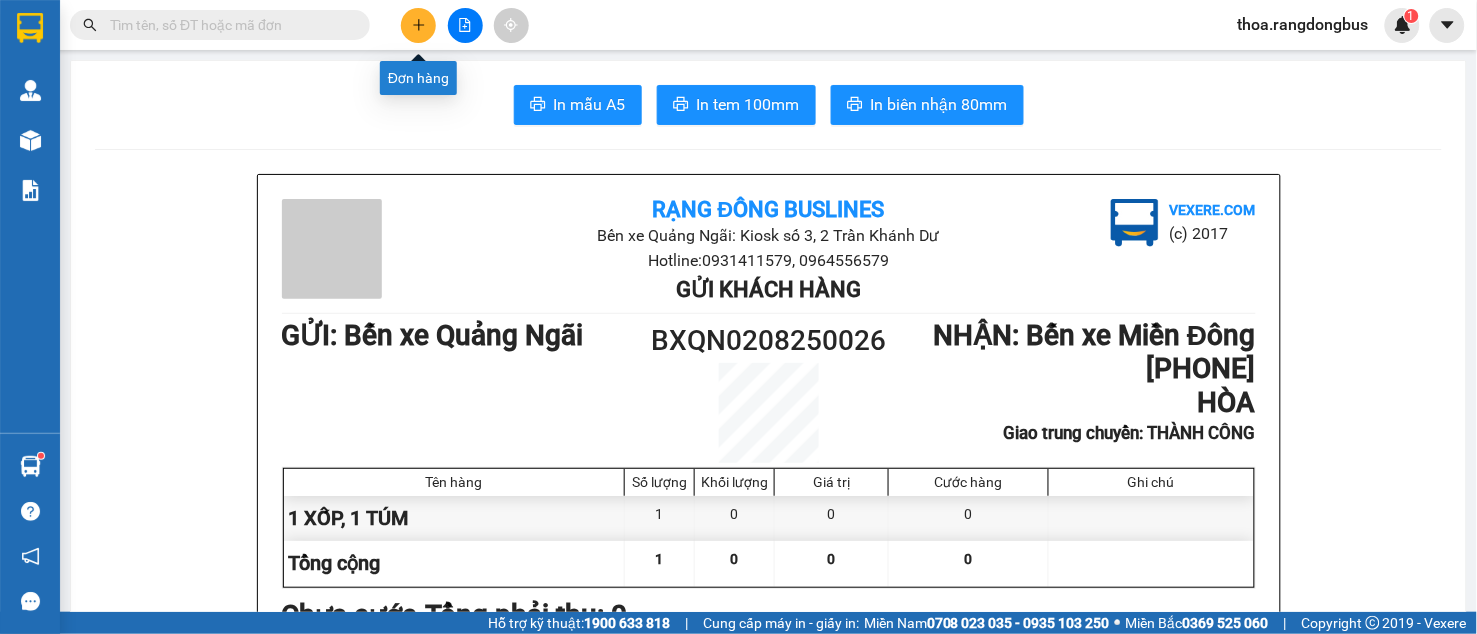 click at bounding box center [418, 25] 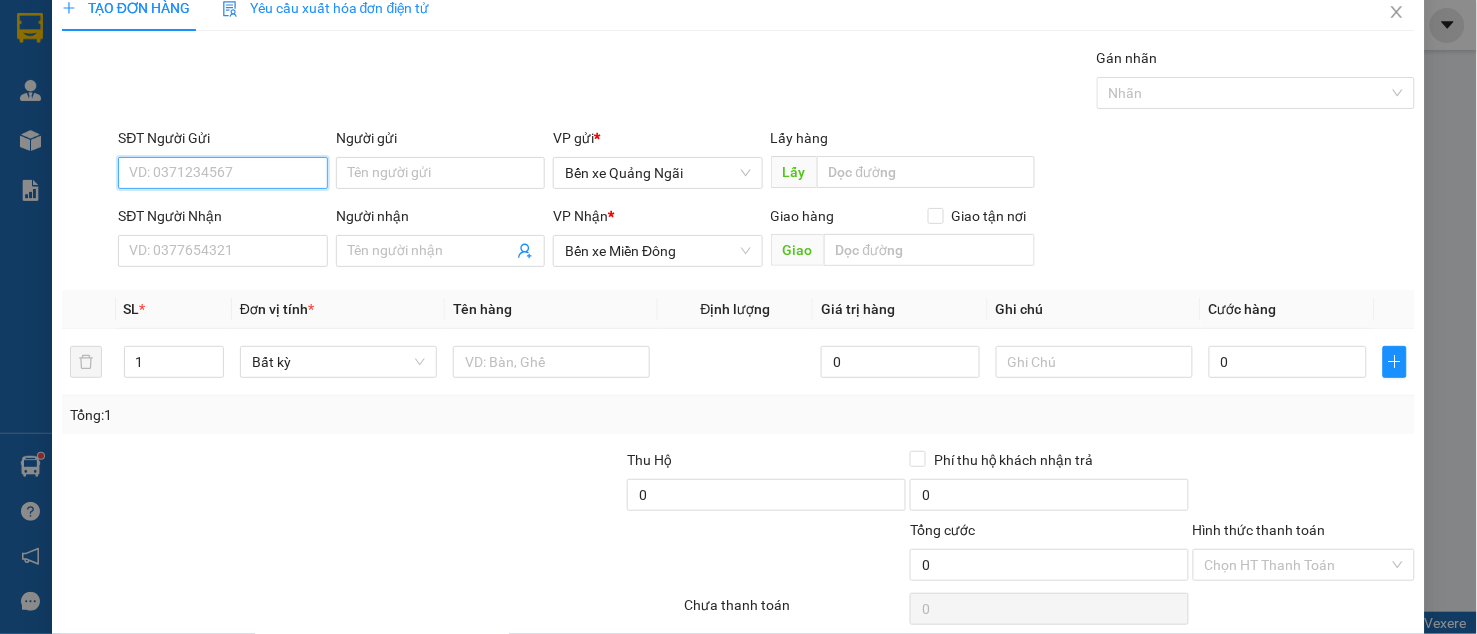 scroll, scrollTop: 0, scrollLeft: 0, axis: both 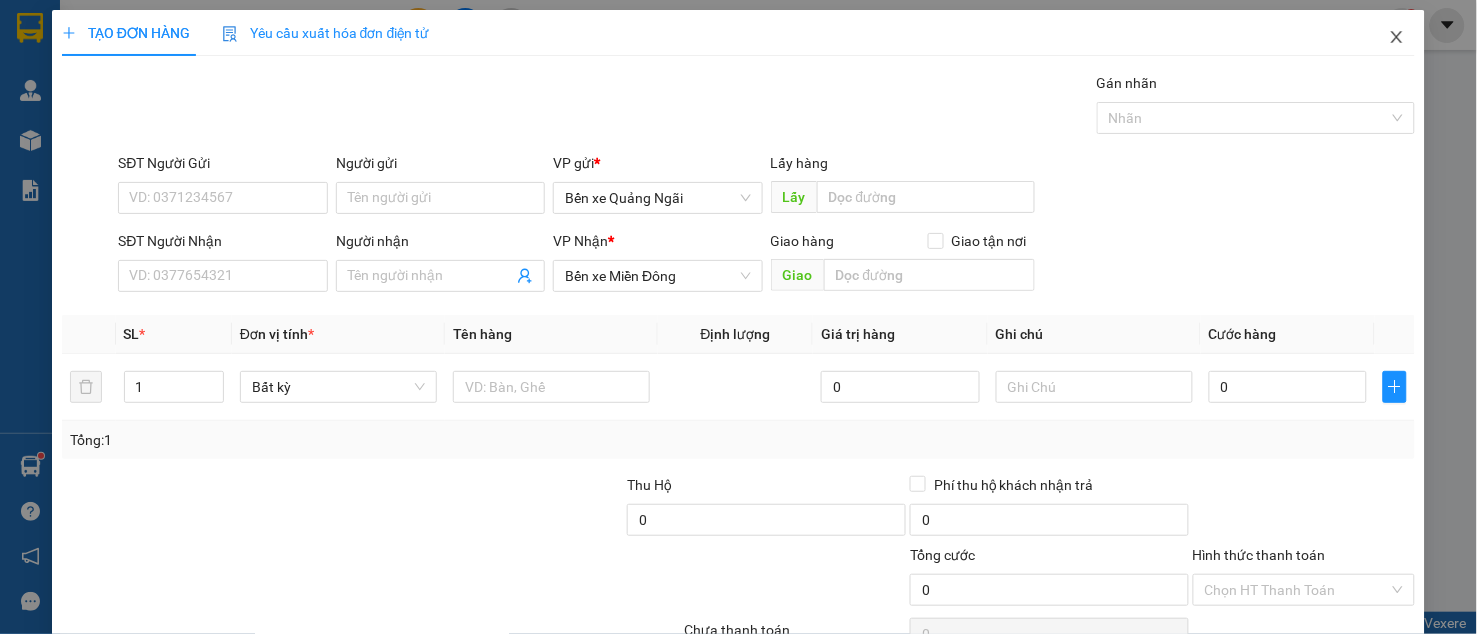 click 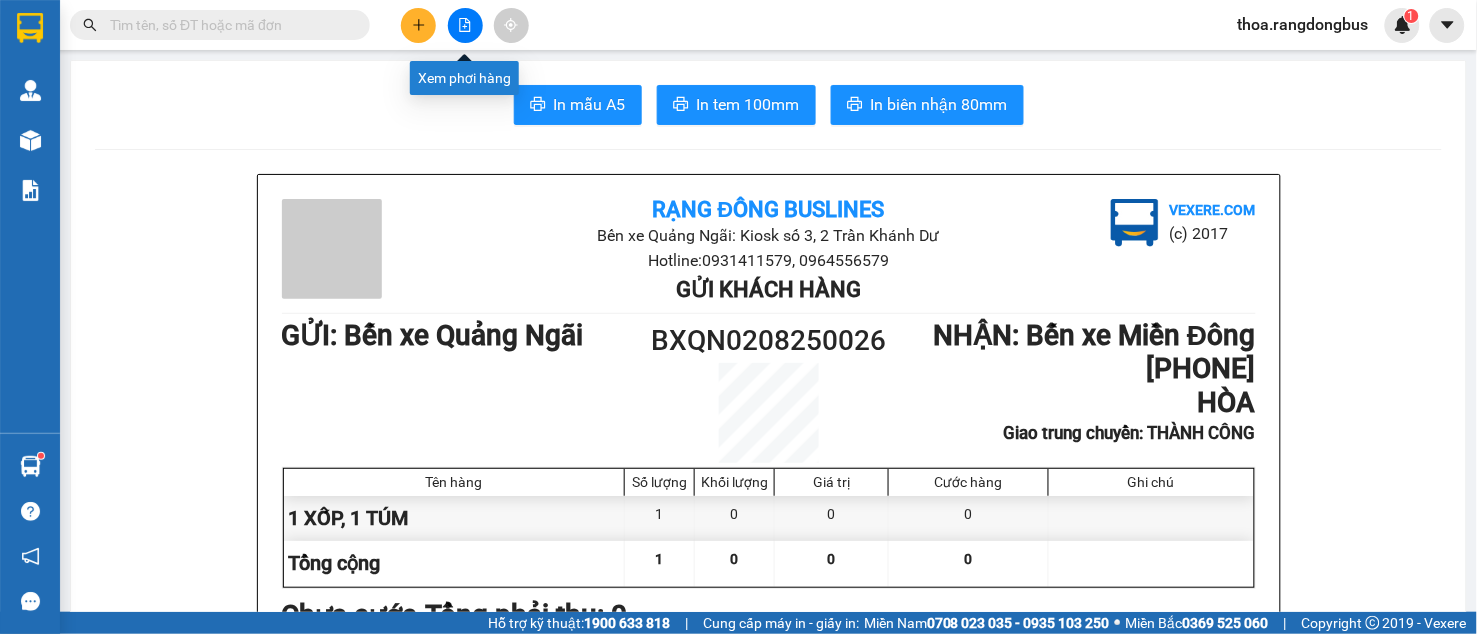 click 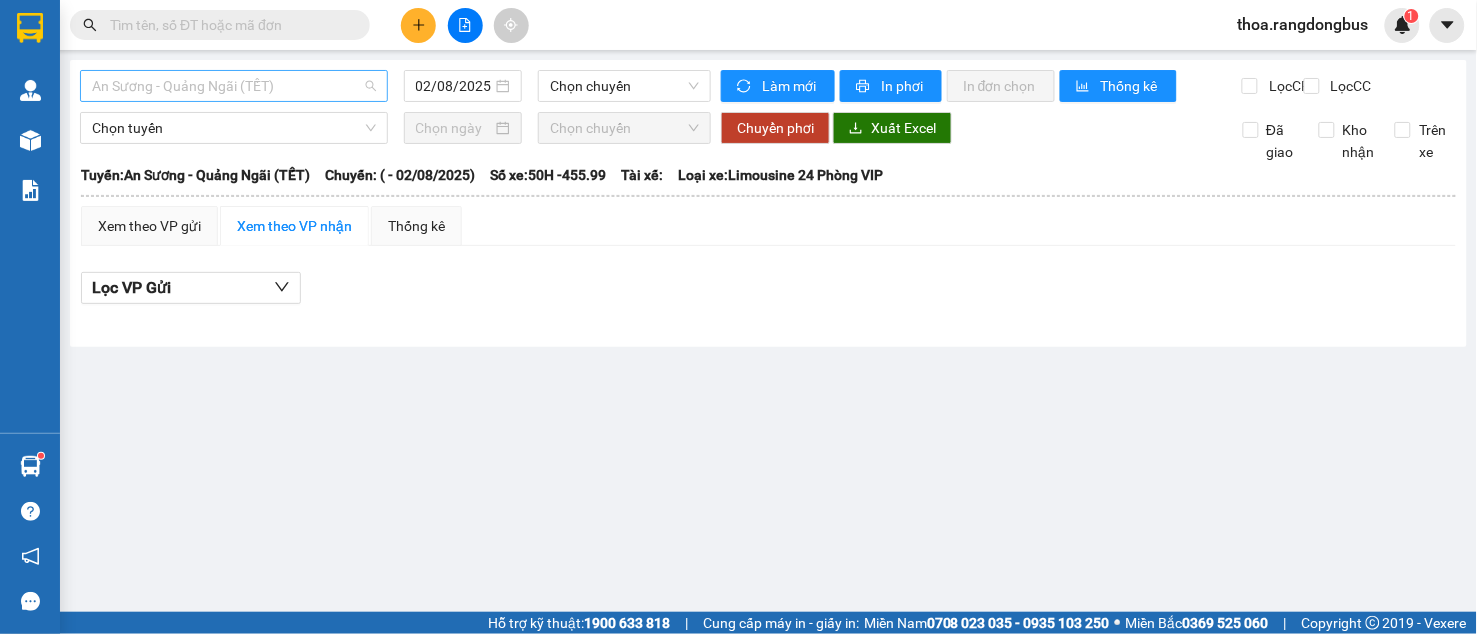 click on "An Sương - Quảng Ngãi (TẾT)" at bounding box center [234, 86] 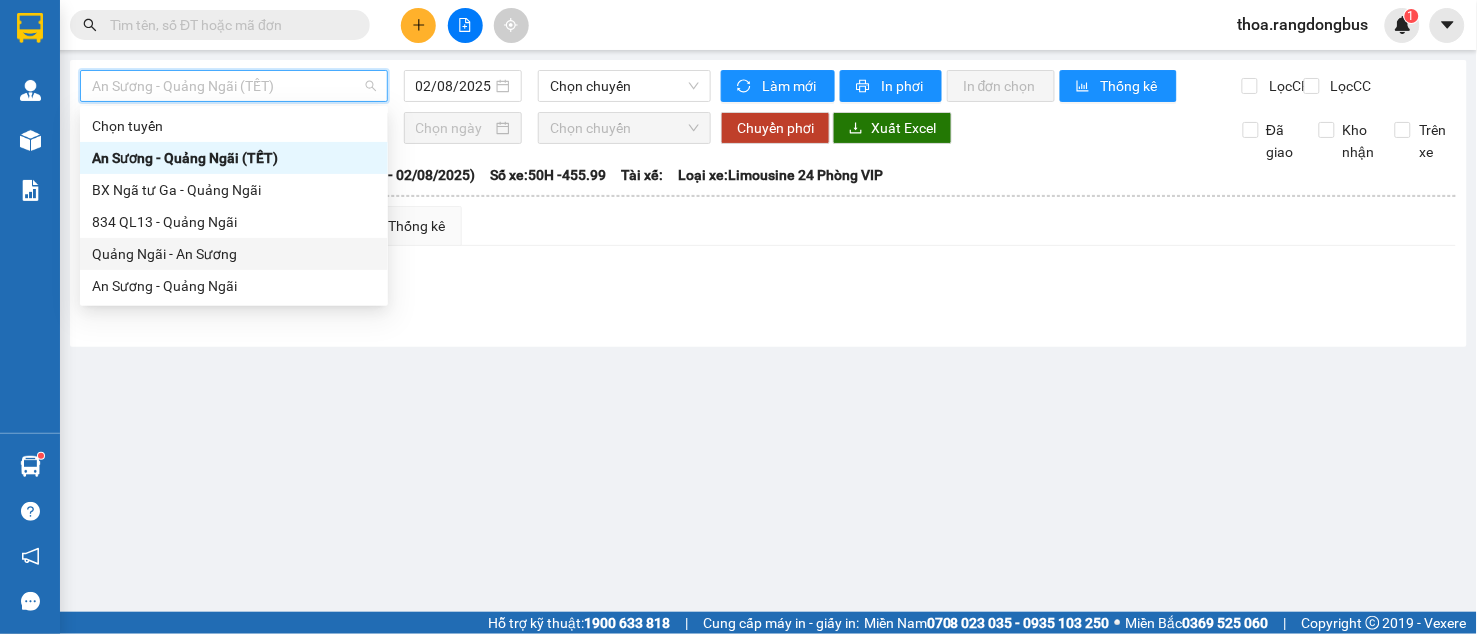 click on "Quảng Ngãi - An Sương" at bounding box center [234, 254] 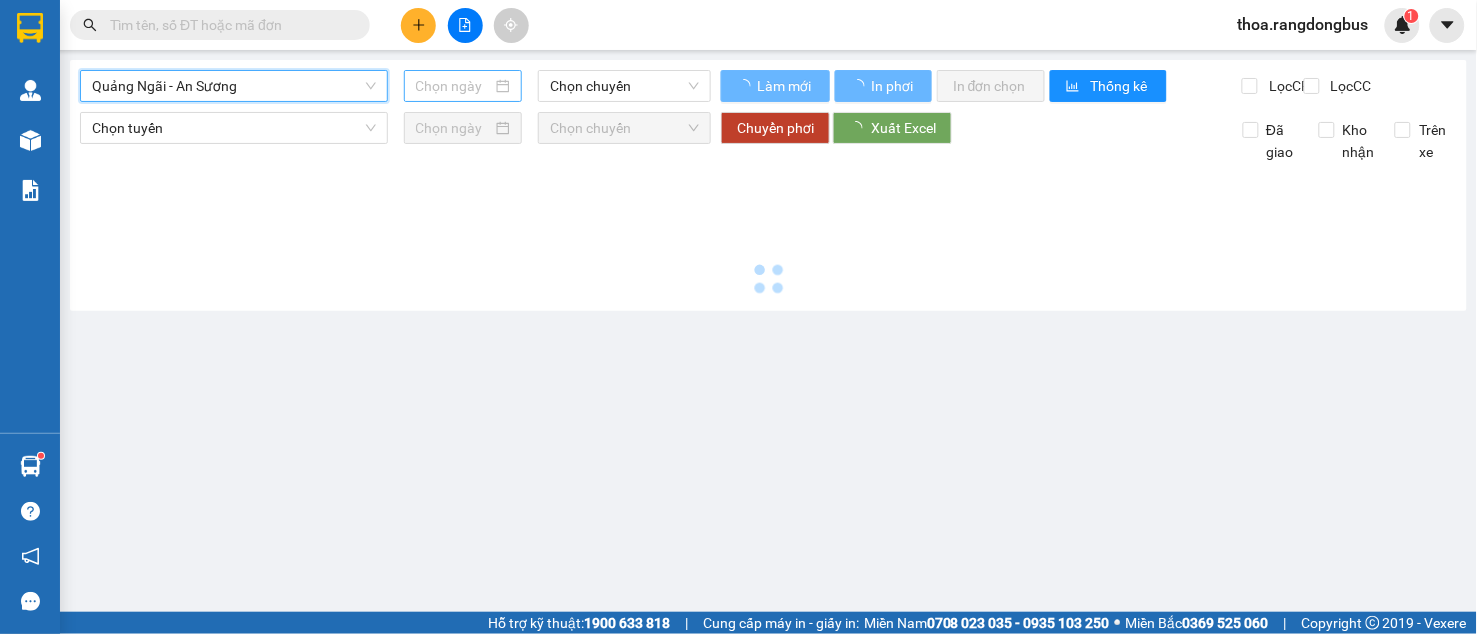 type on "02/08/2025" 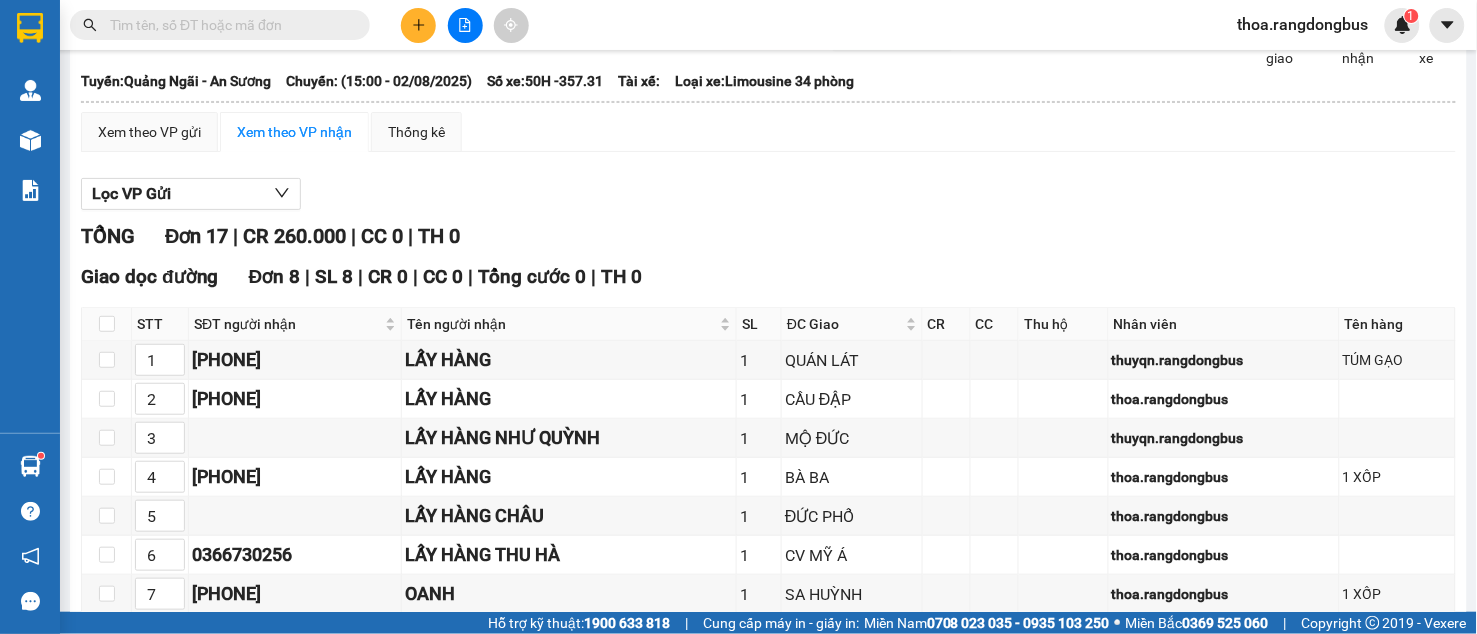 scroll, scrollTop: 222, scrollLeft: 0, axis: vertical 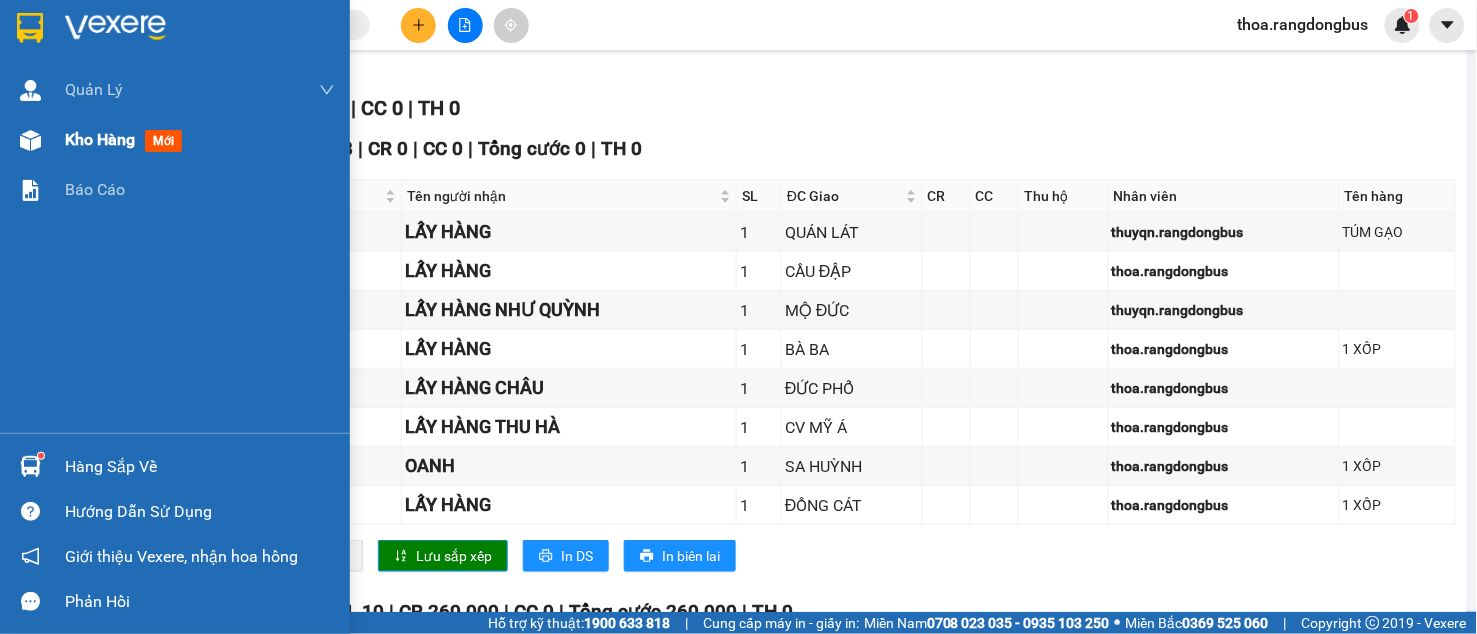 click on "Kho hàng" at bounding box center [100, 139] 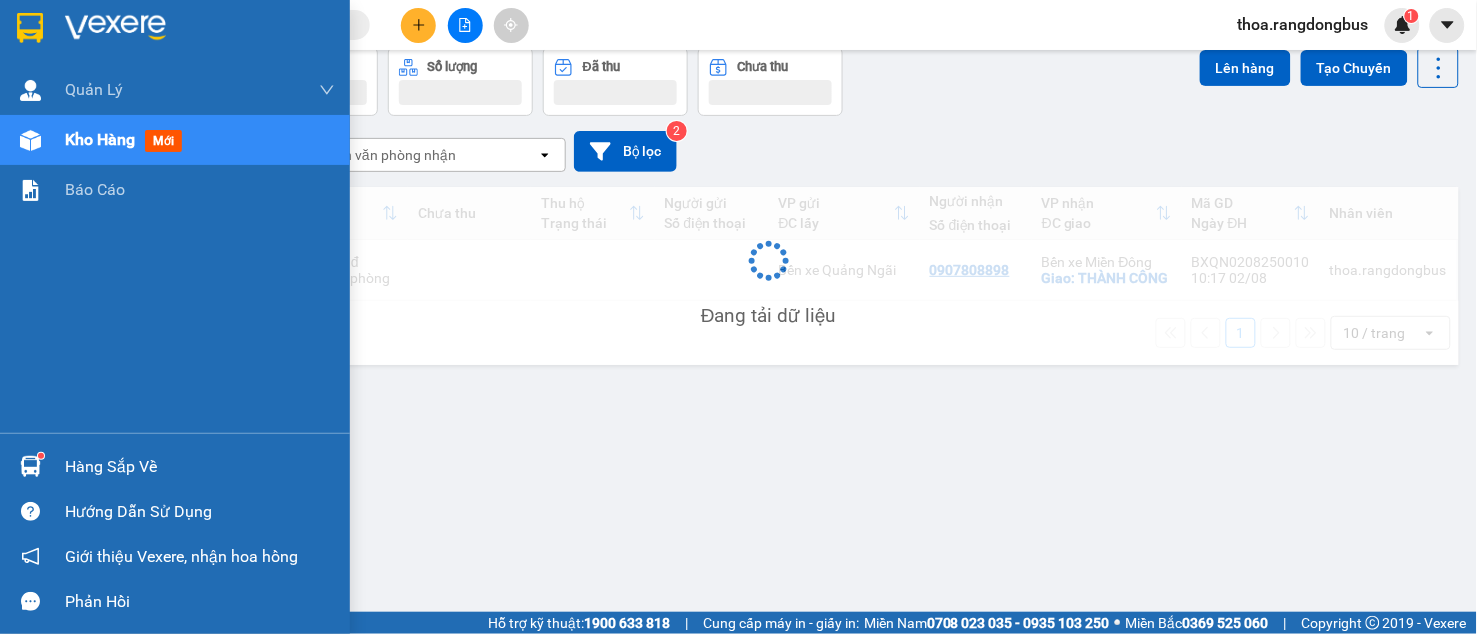 scroll, scrollTop: 92, scrollLeft: 0, axis: vertical 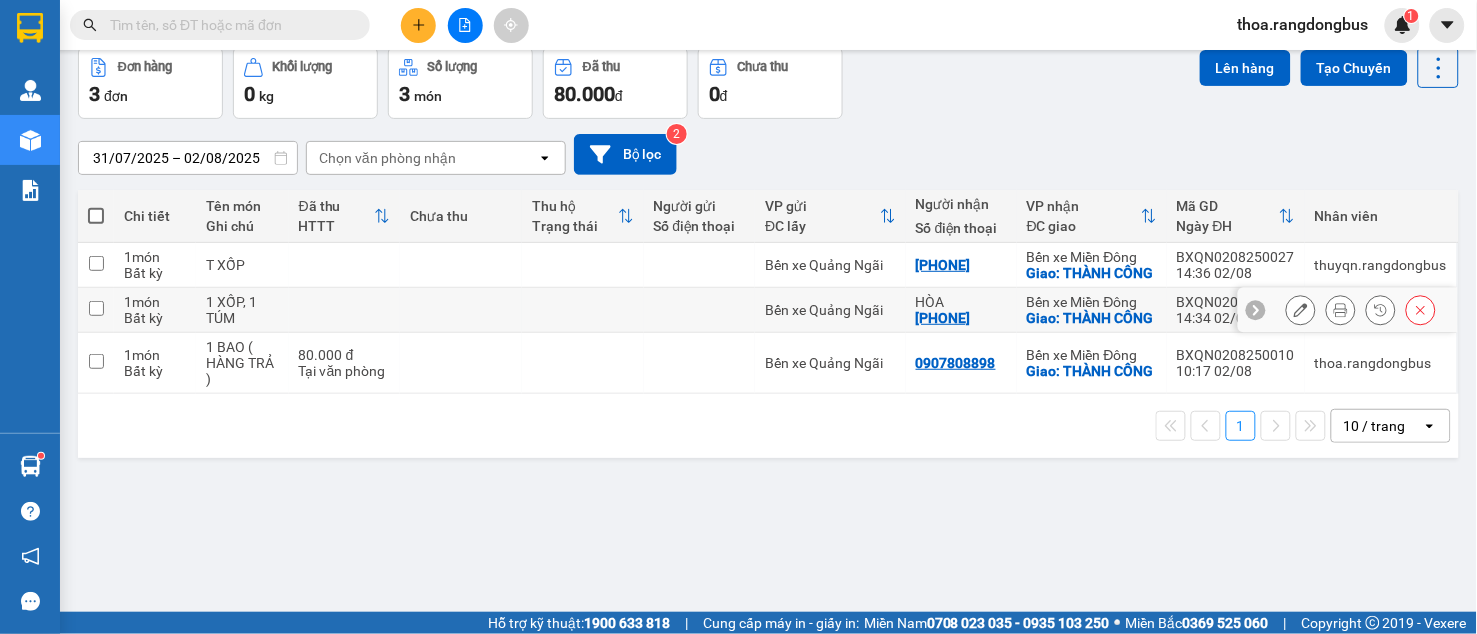 click at bounding box center (96, 310) 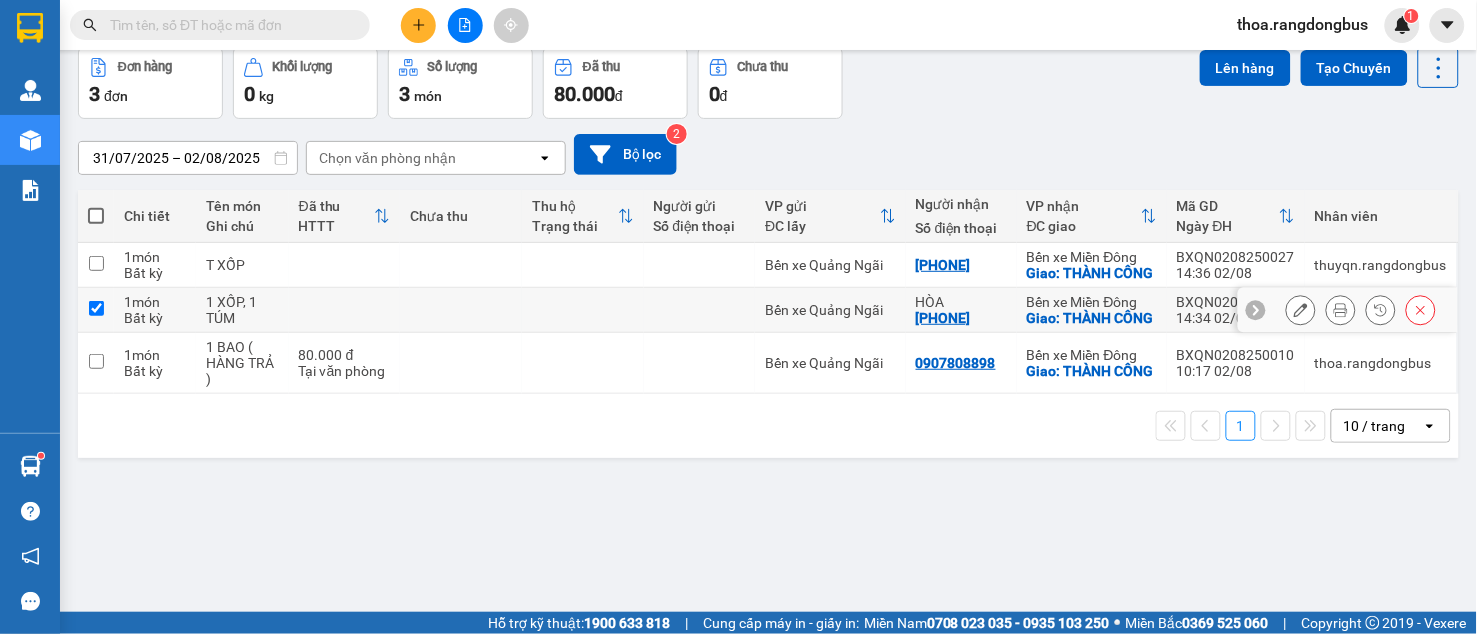 checkbox on "true" 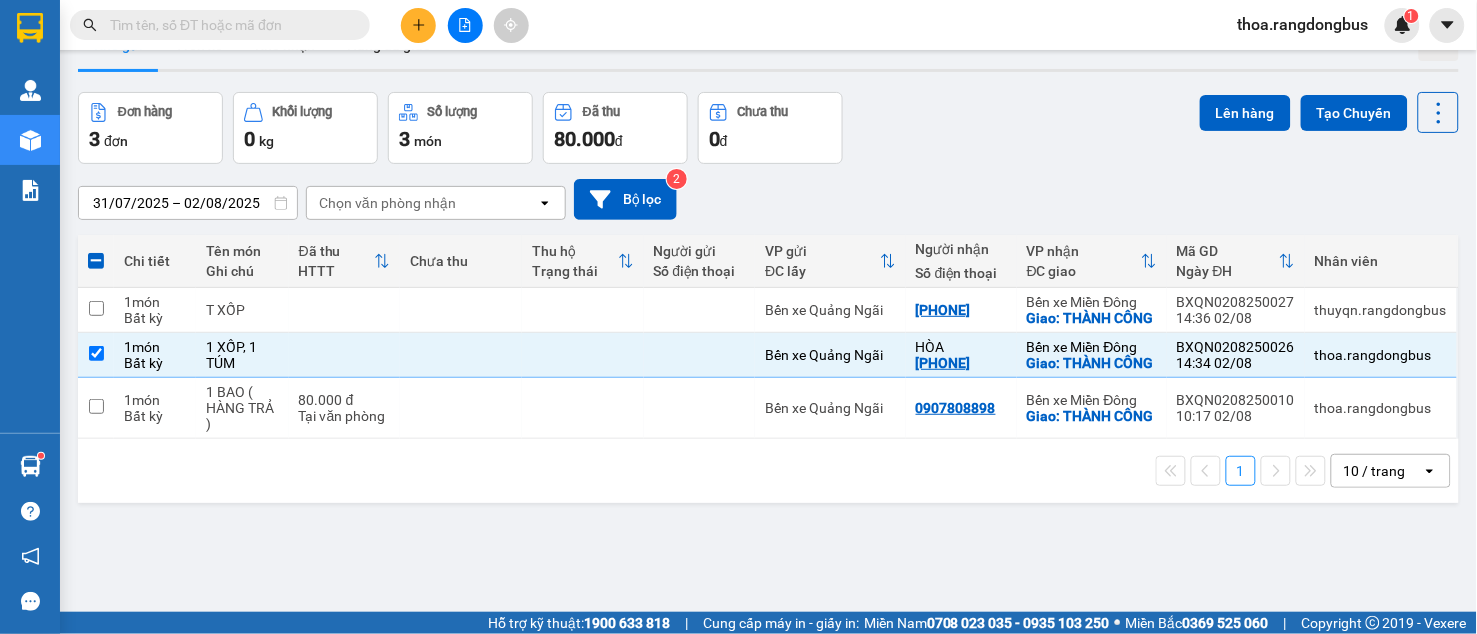 scroll, scrollTop: 0, scrollLeft: 0, axis: both 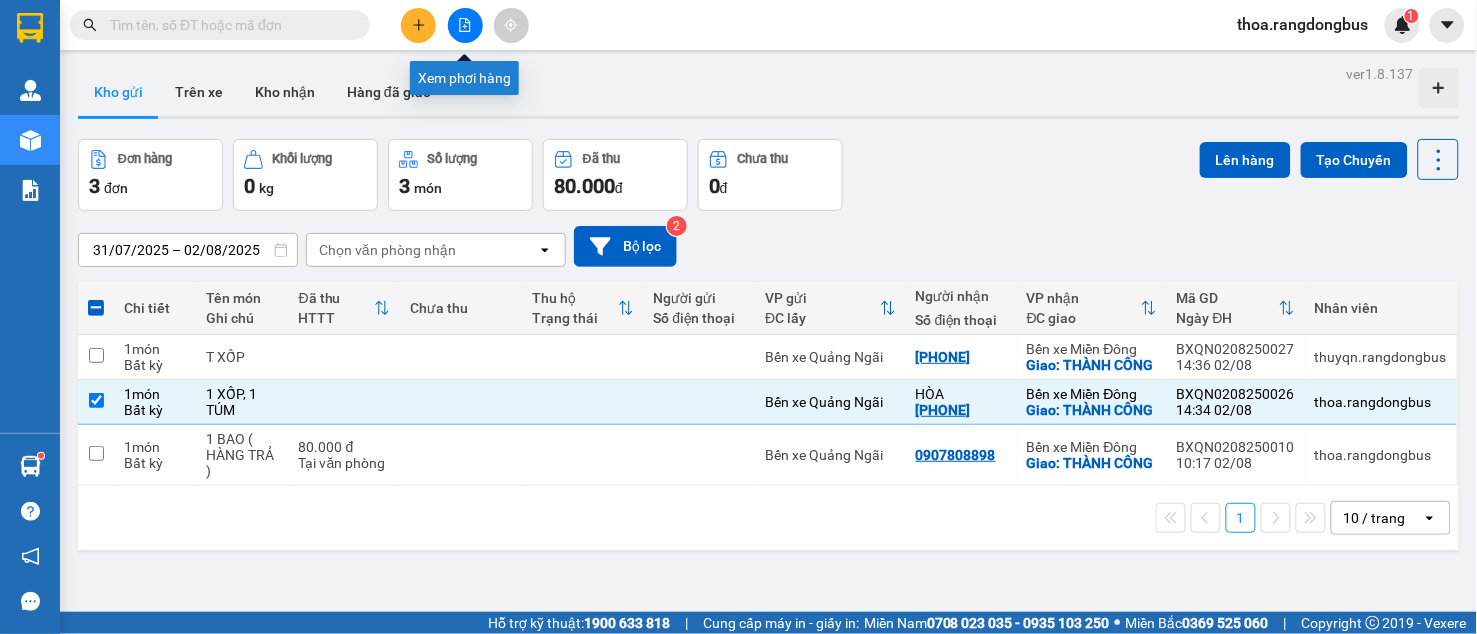 click 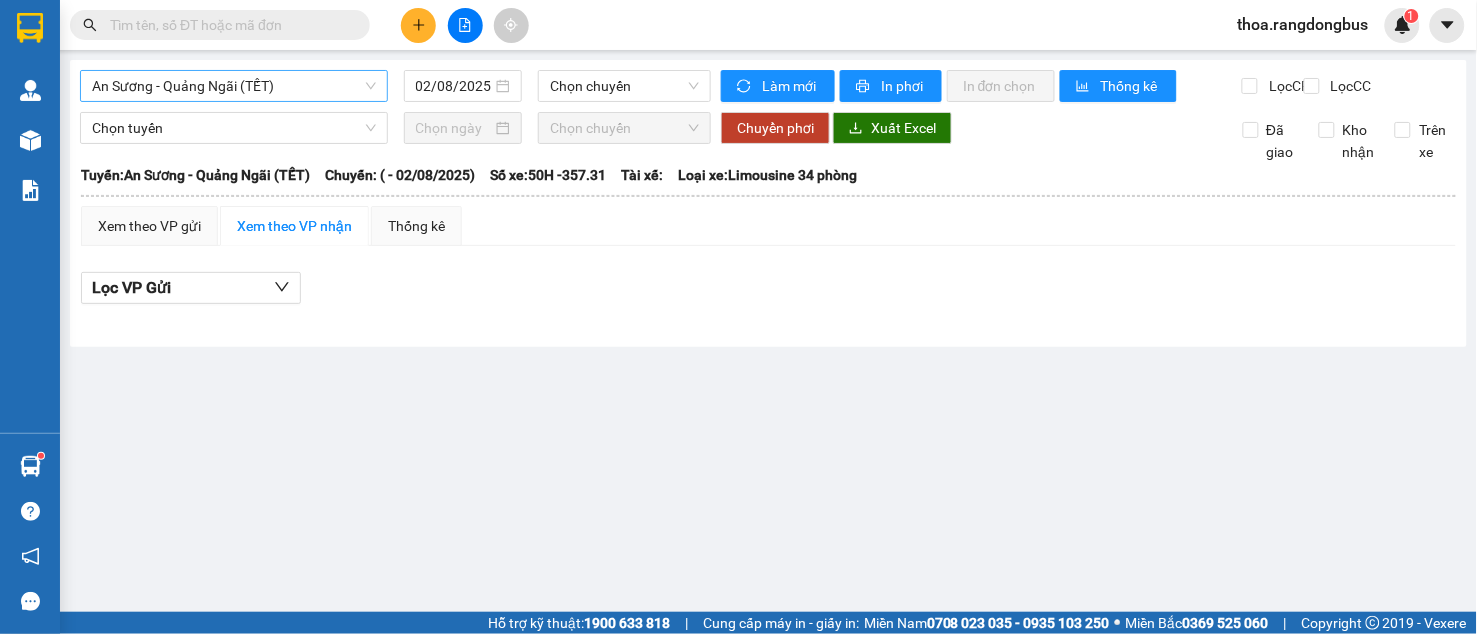 click on "An Sương - Quảng Ngãi (TẾT)" at bounding box center [234, 86] 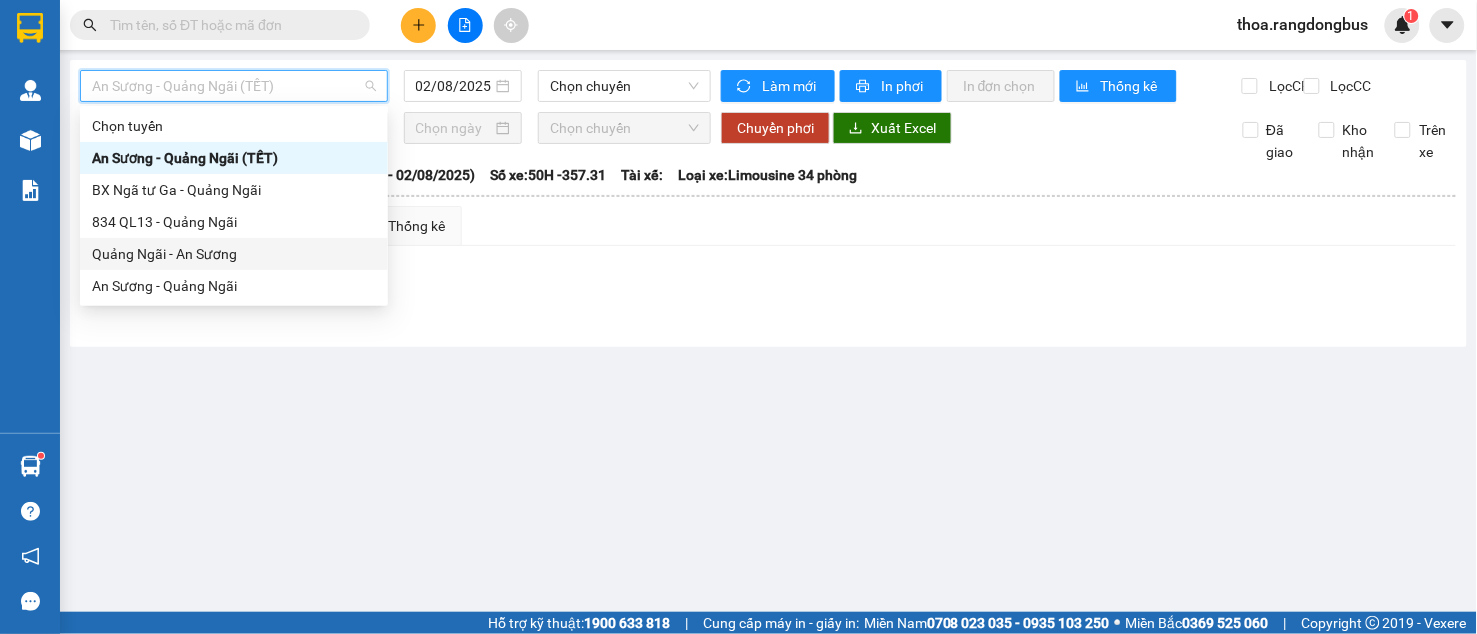 click on "Quảng Ngãi - An Sương" at bounding box center [234, 254] 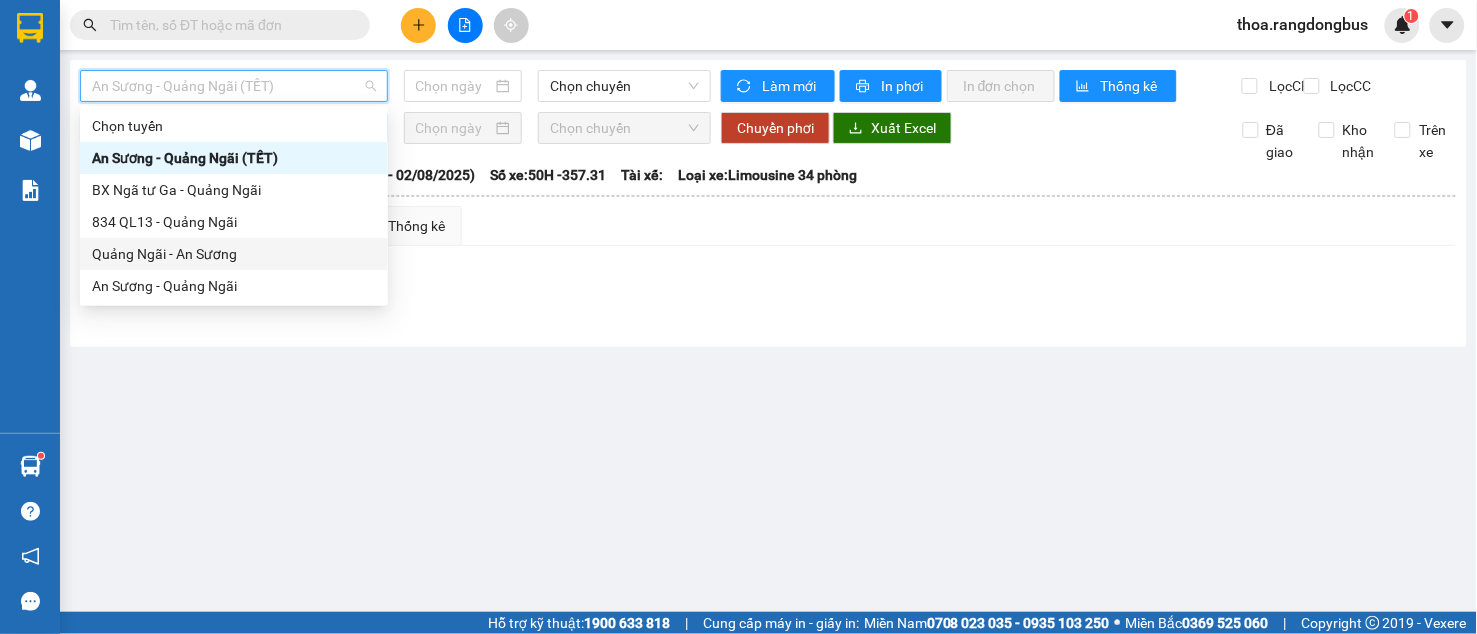 type on "02/08/2025" 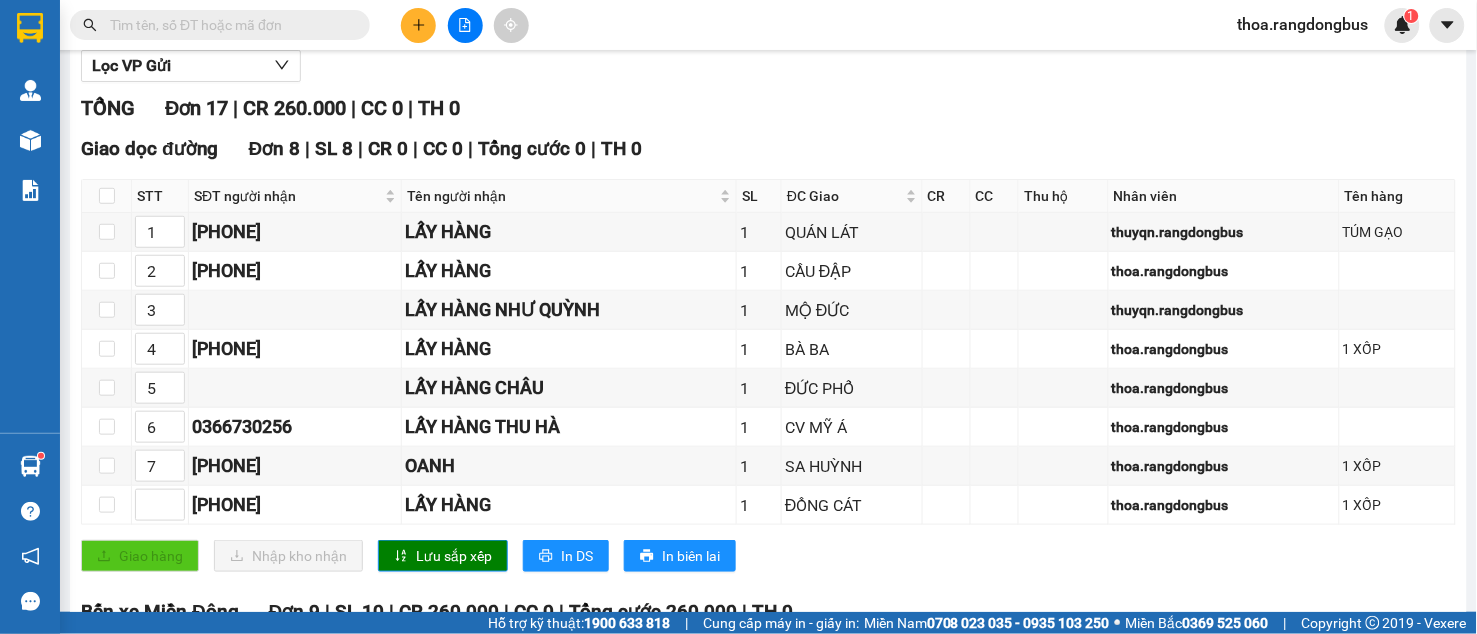 scroll, scrollTop: 0, scrollLeft: 0, axis: both 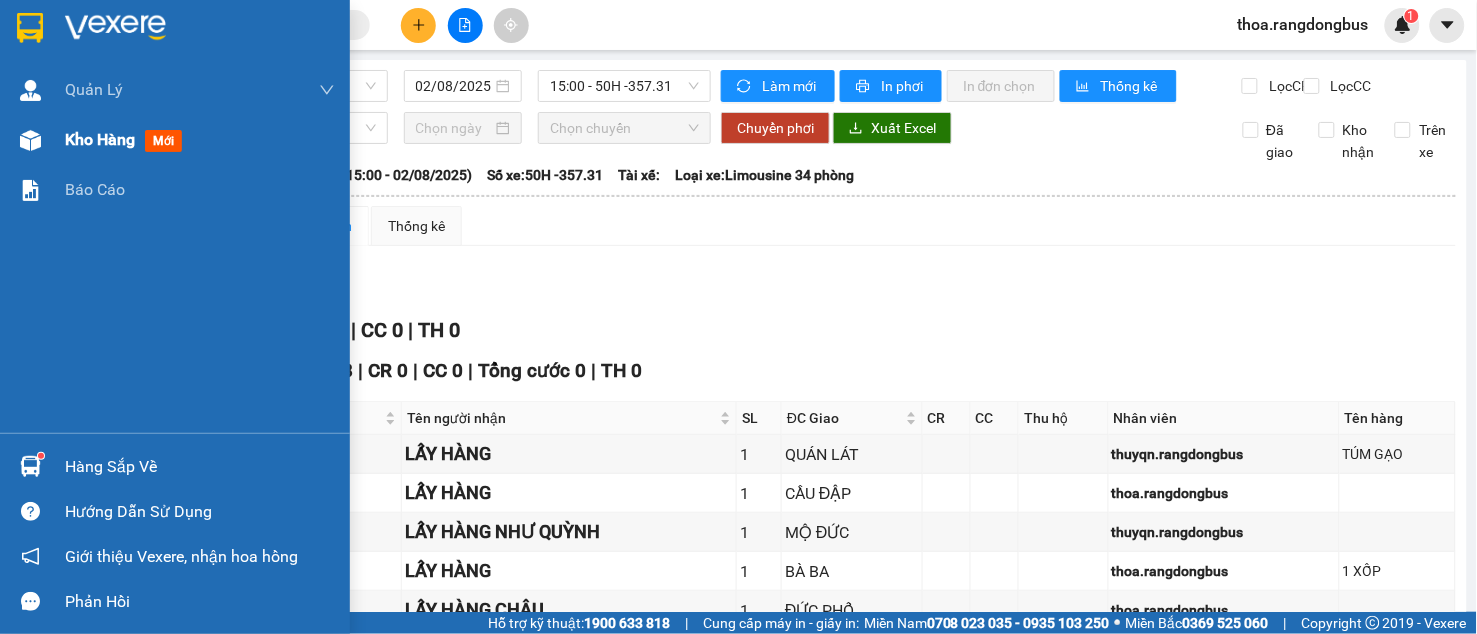 click on "Kho hàng mới" at bounding box center (127, 139) 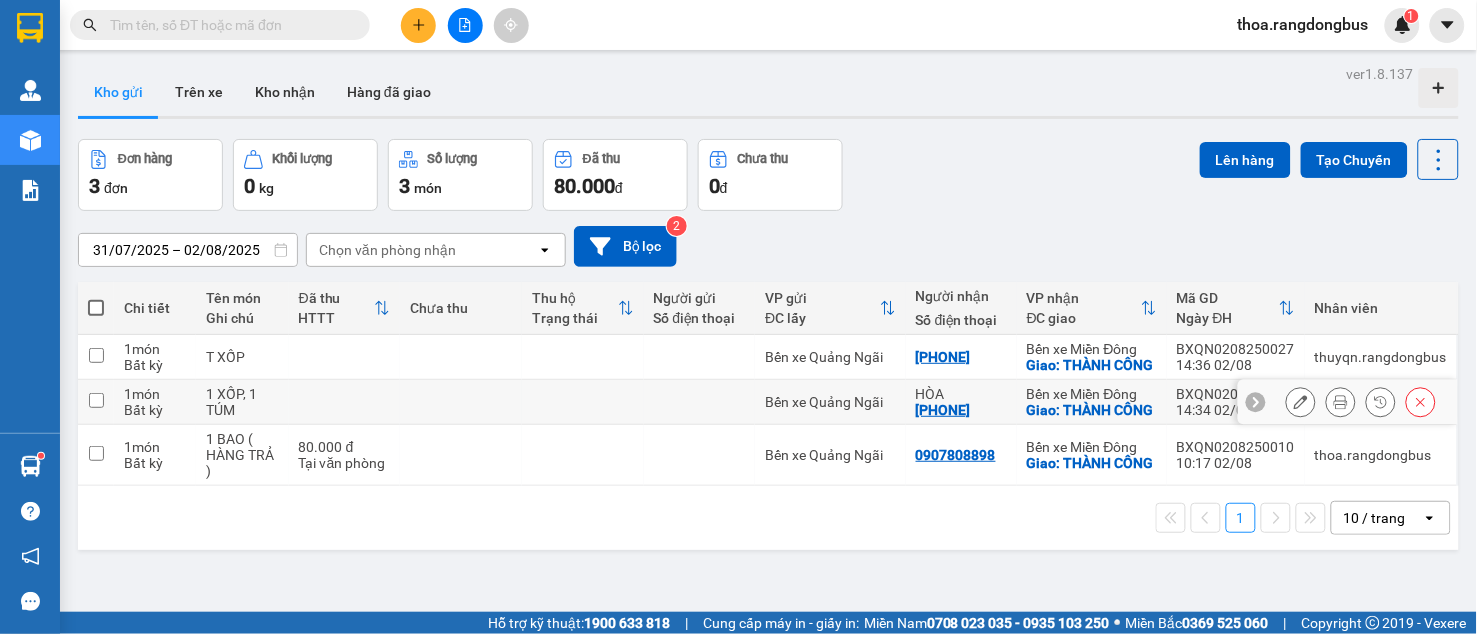 click at bounding box center (96, 400) 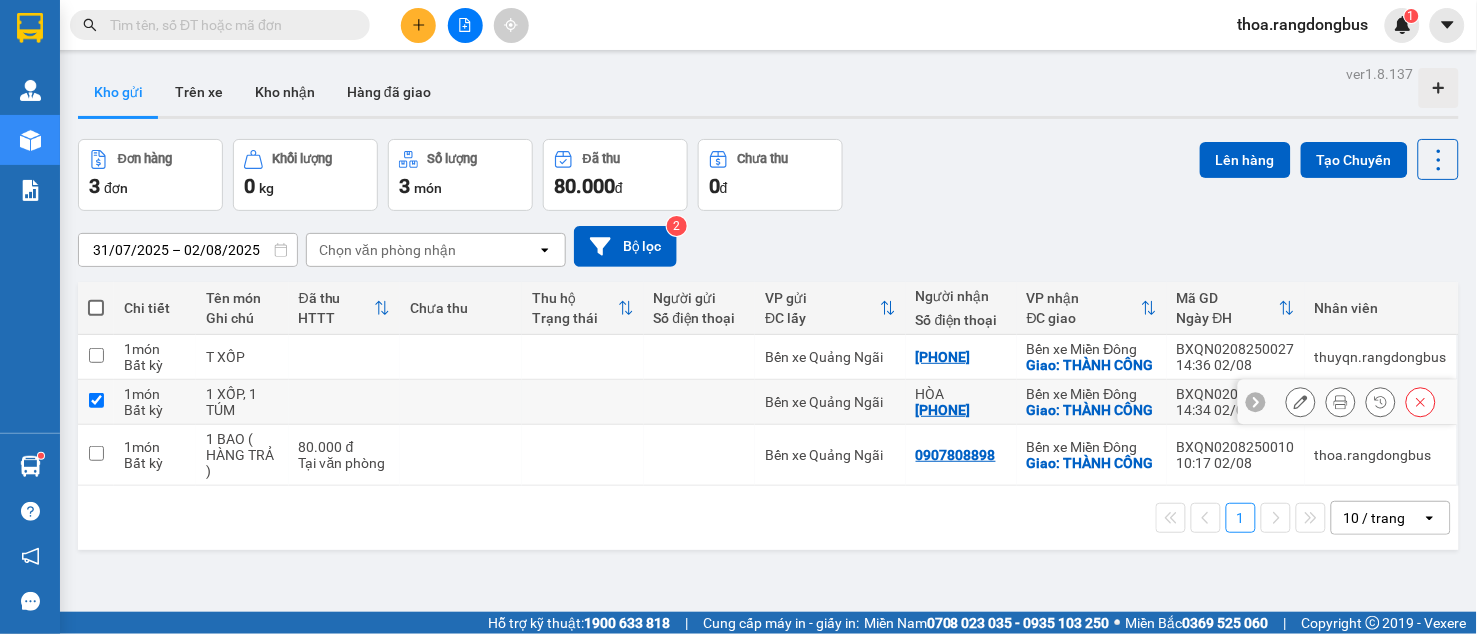 checkbox on "true" 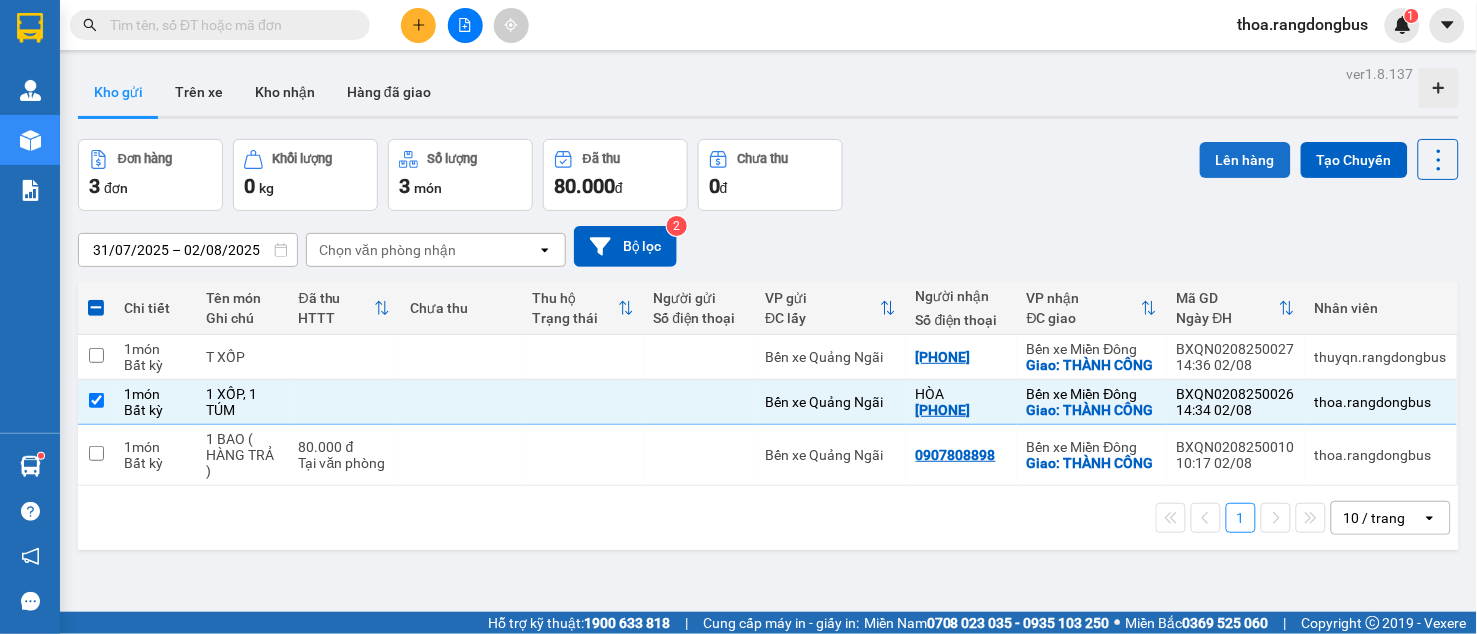 click on "Lên hàng" at bounding box center [1245, 160] 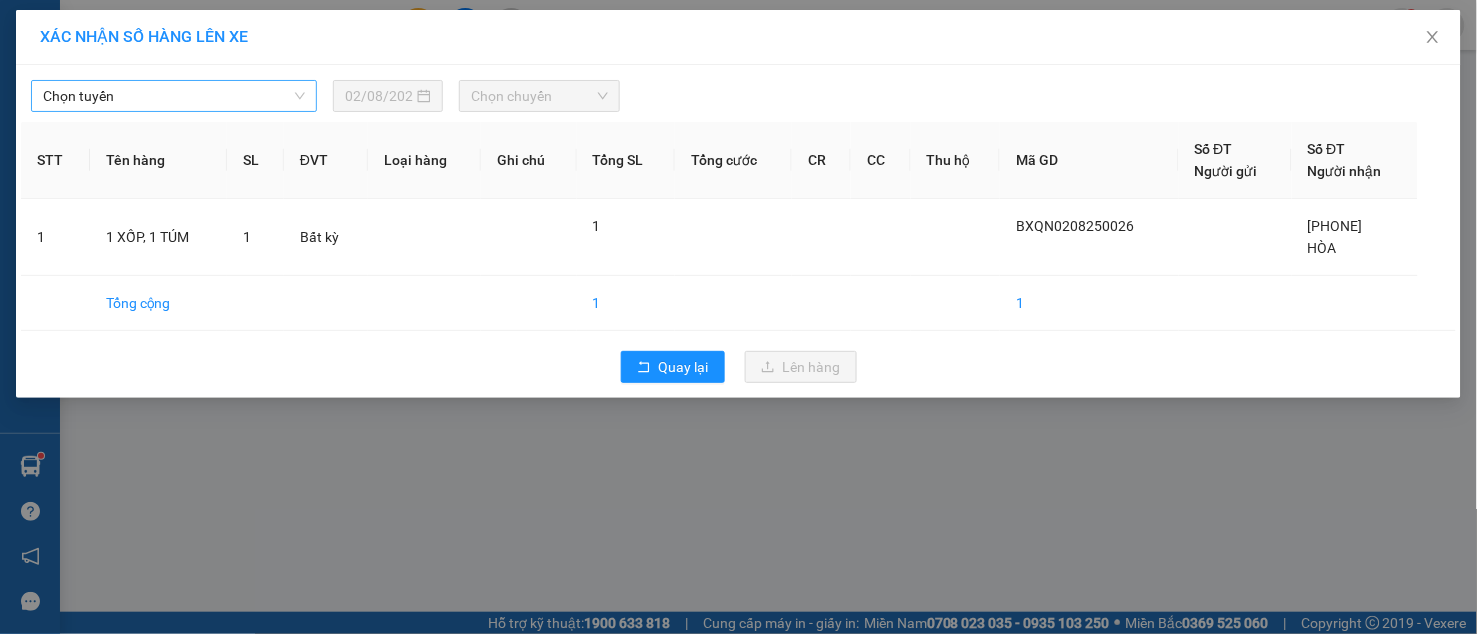 click on "Chọn tuyến" at bounding box center (174, 96) 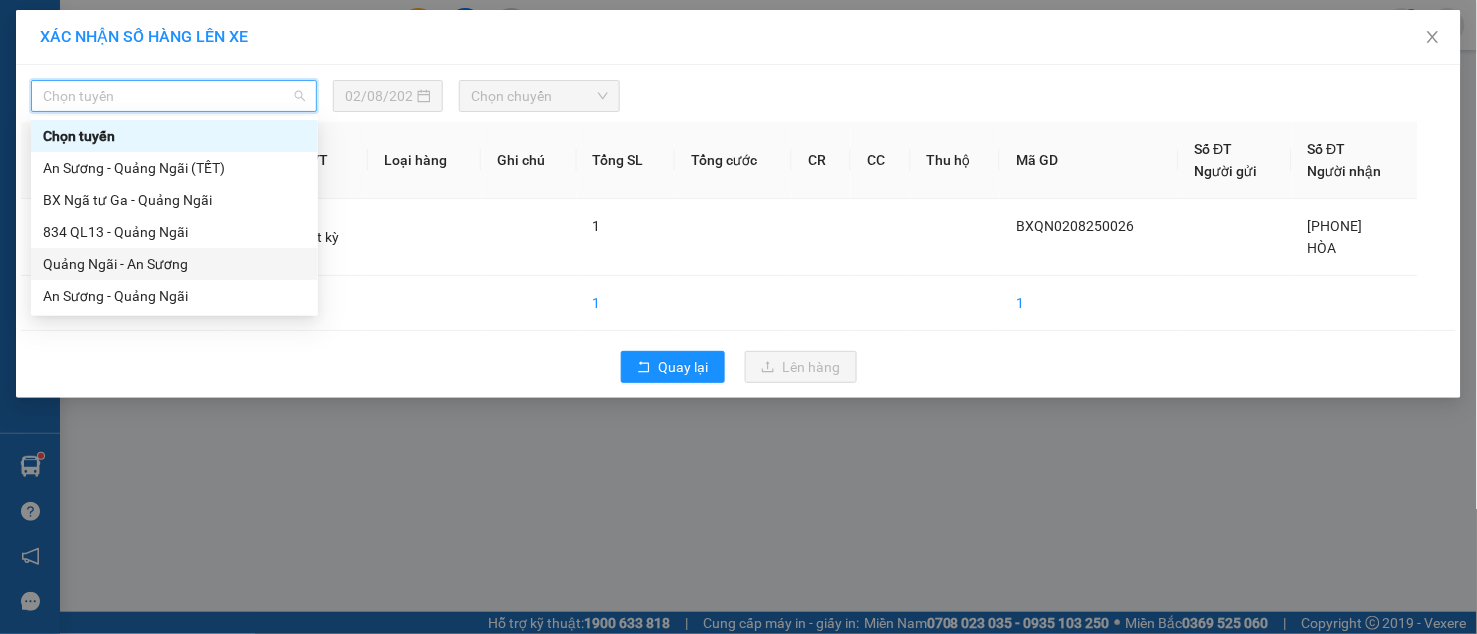 click on "Quảng Ngãi - An Sương" at bounding box center (174, 264) 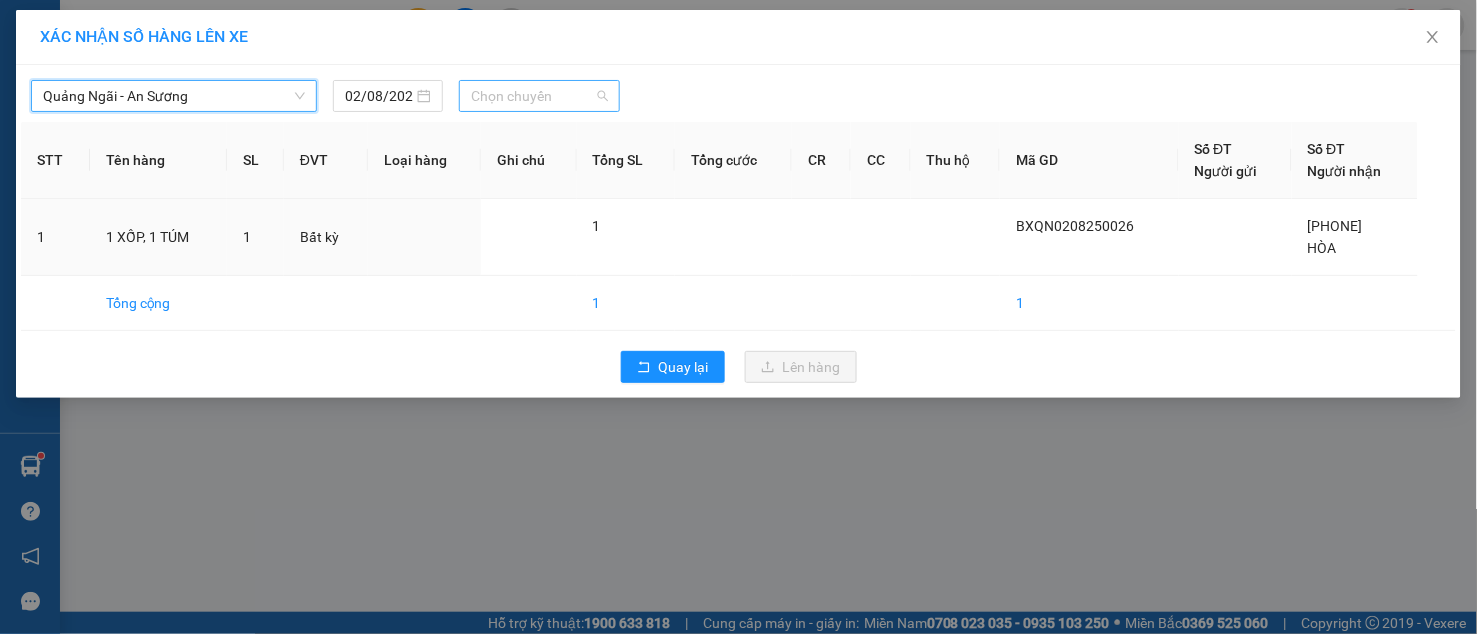 click on "Chọn chuyến" at bounding box center [539, 96] 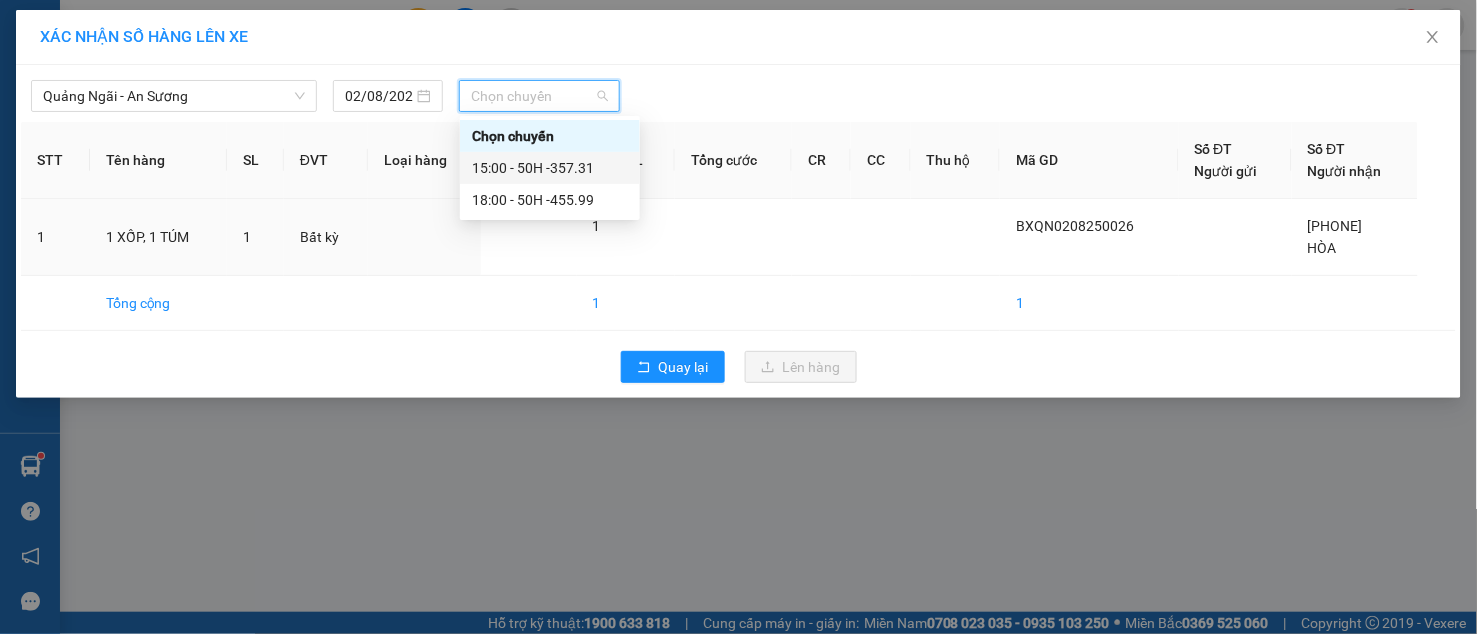 click on "15:00     - 50H -357.31" at bounding box center (550, 168) 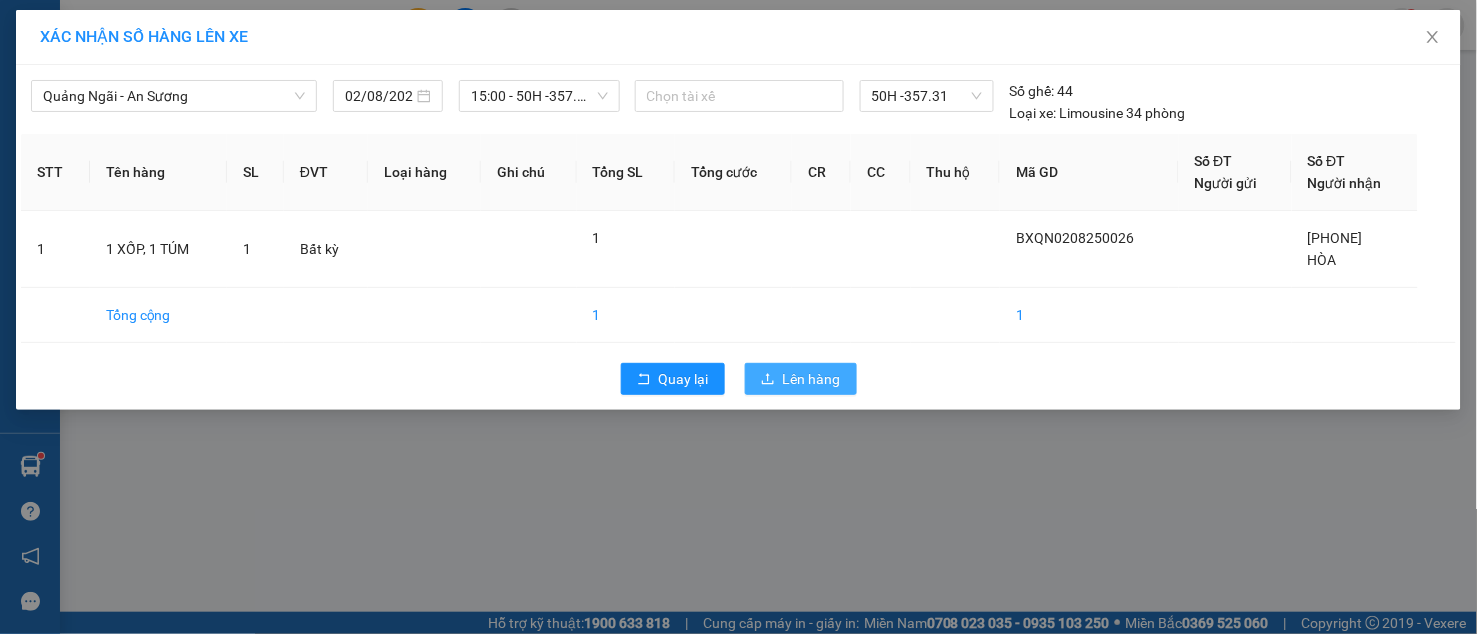 click on "Lên hàng" at bounding box center [812, 379] 